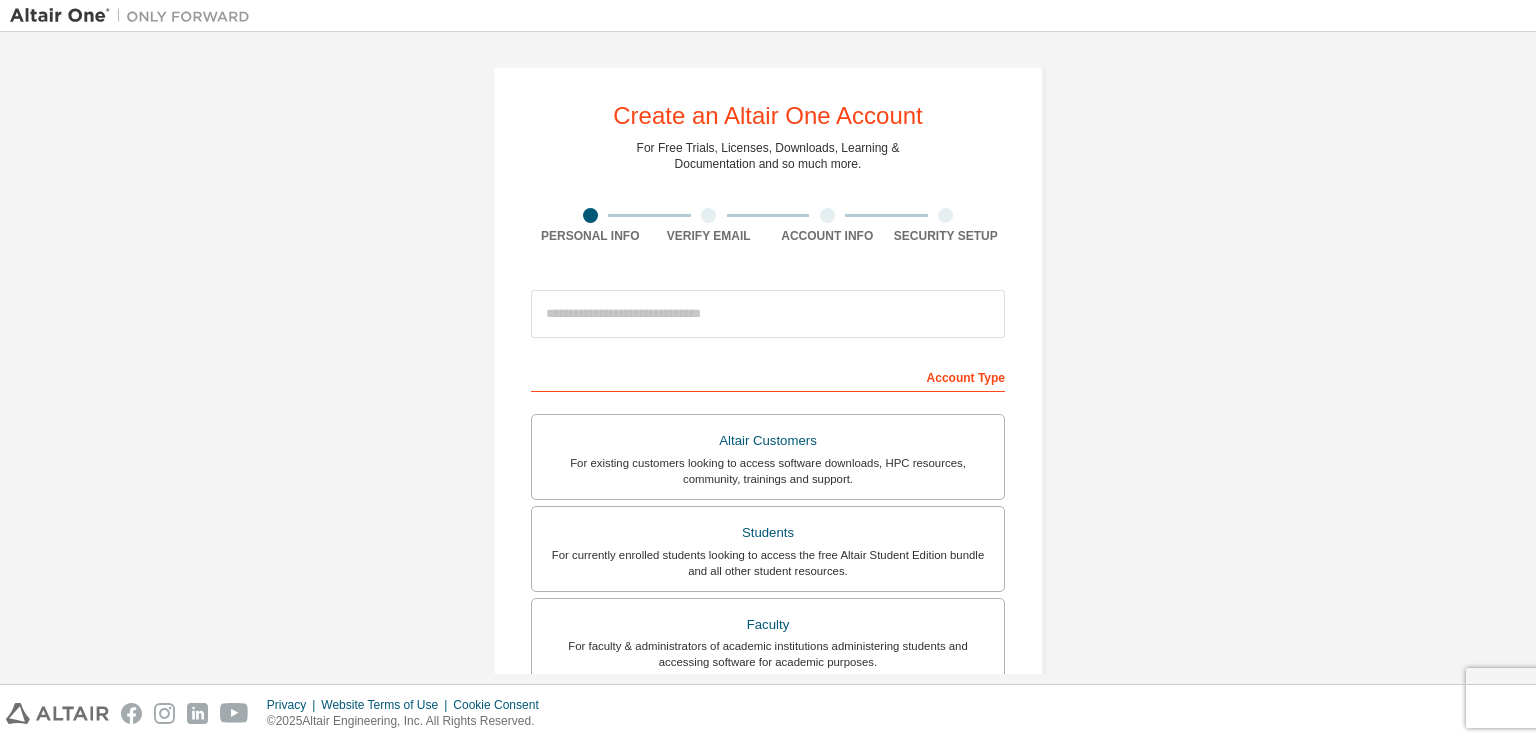 scroll, scrollTop: 0, scrollLeft: 0, axis: both 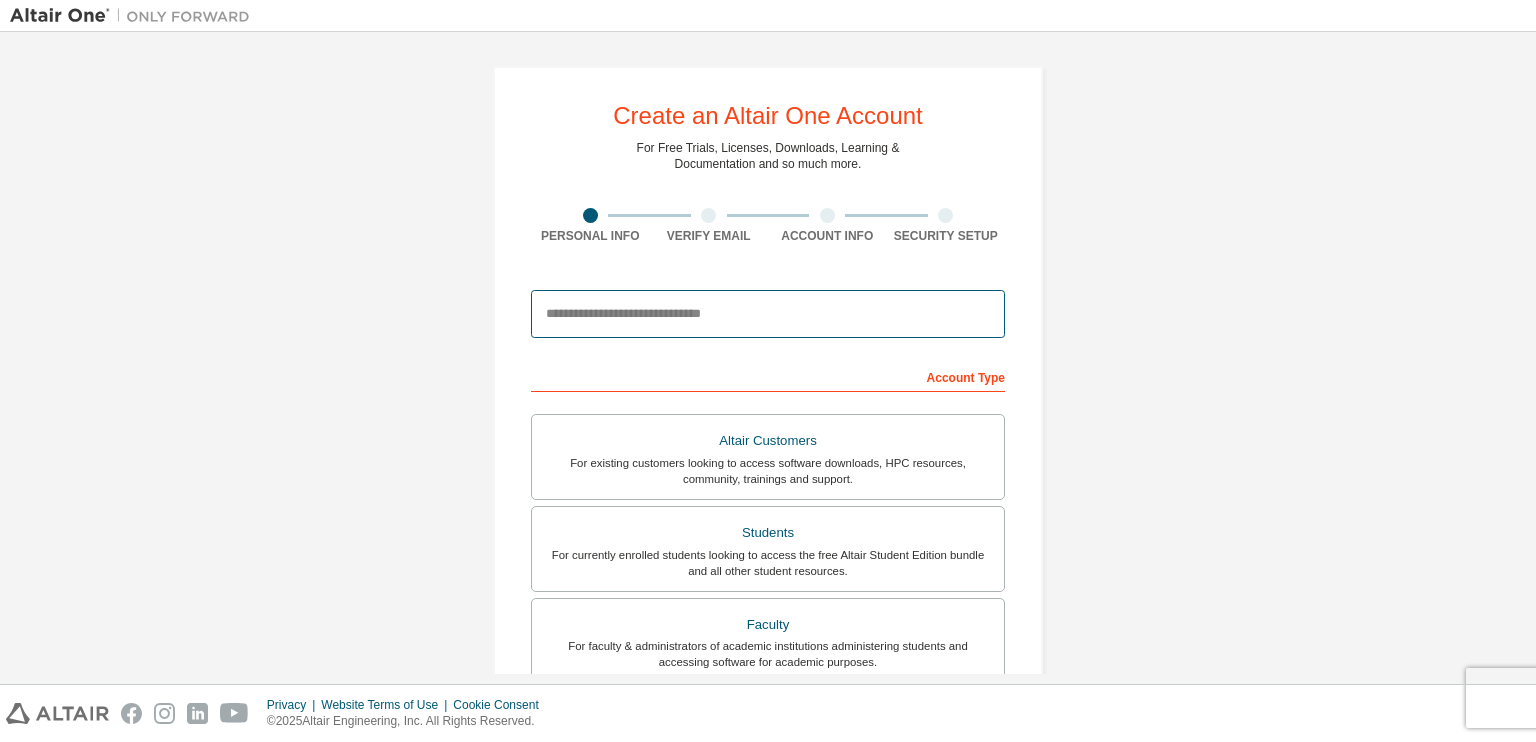 click at bounding box center [768, 314] 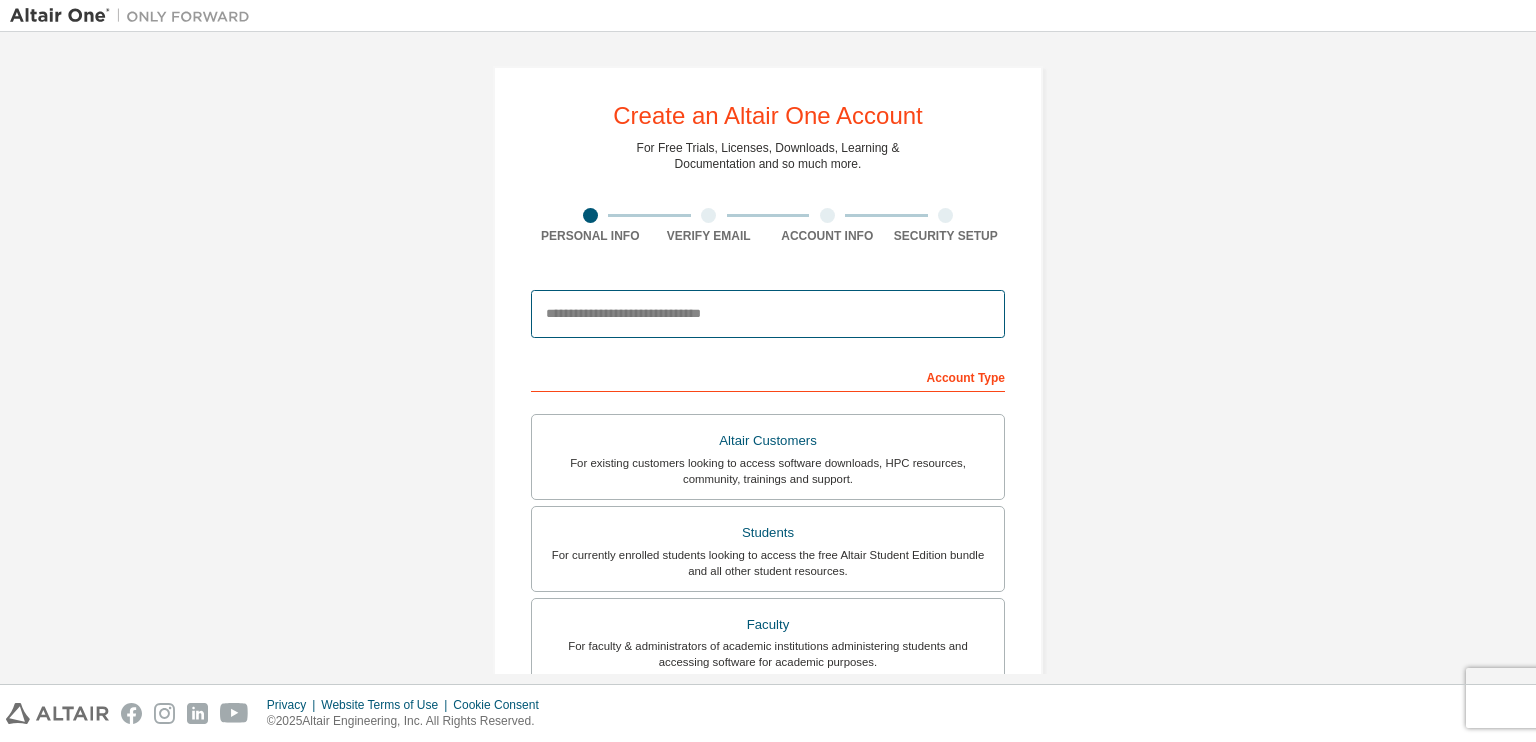 type on "**********" 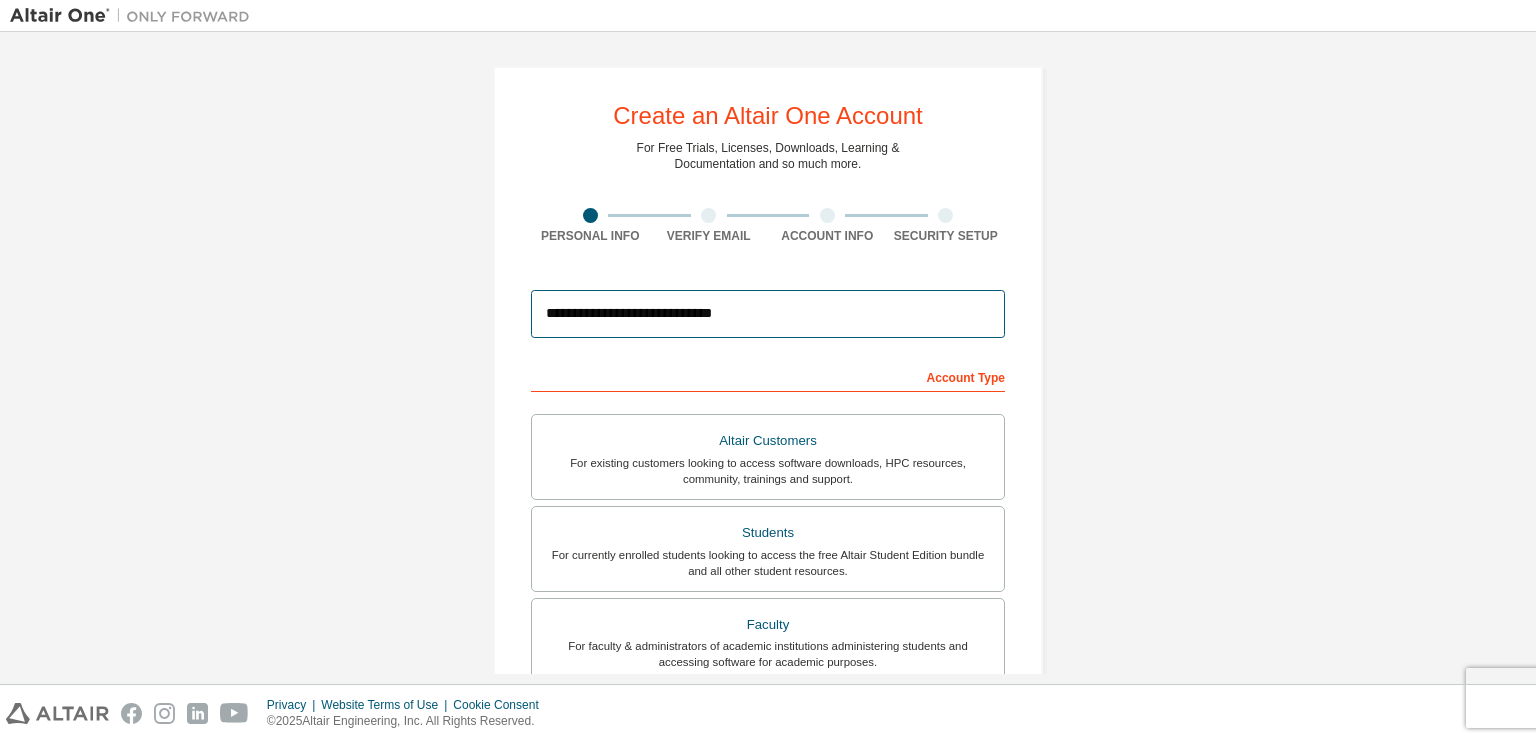 click on "**********" at bounding box center [768, 314] 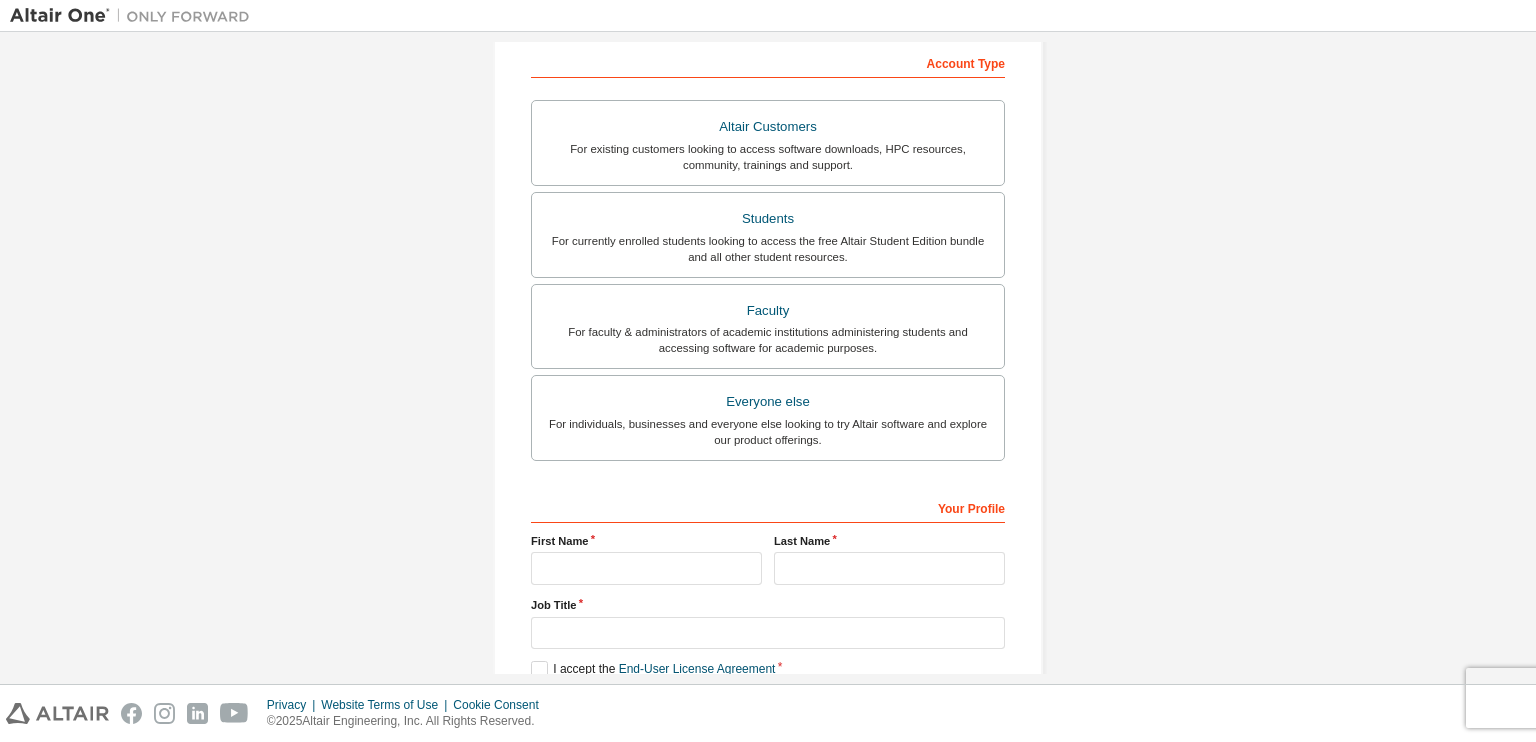 scroll, scrollTop: 322, scrollLeft: 0, axis: vertical 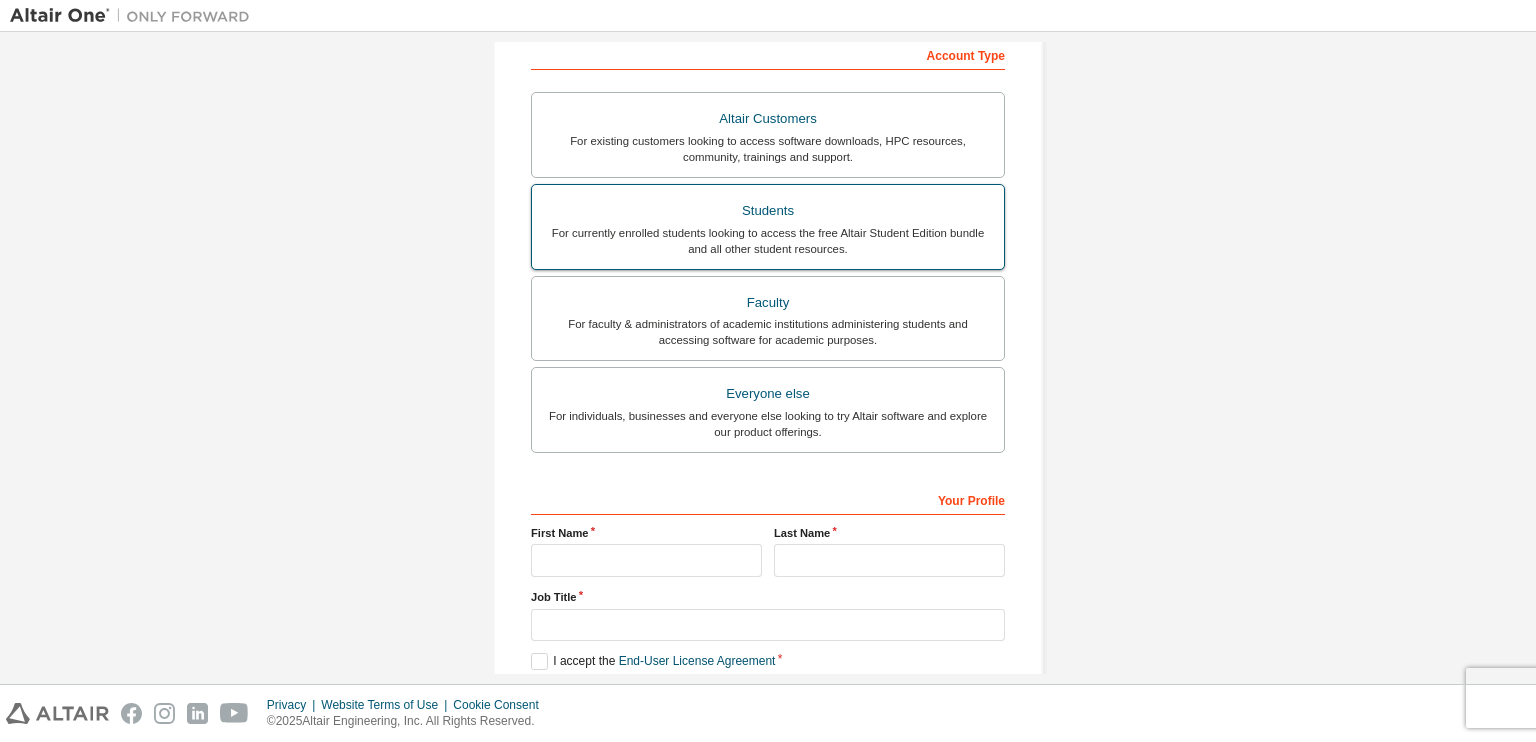 click on "Students" at bounding box center (768, 211) 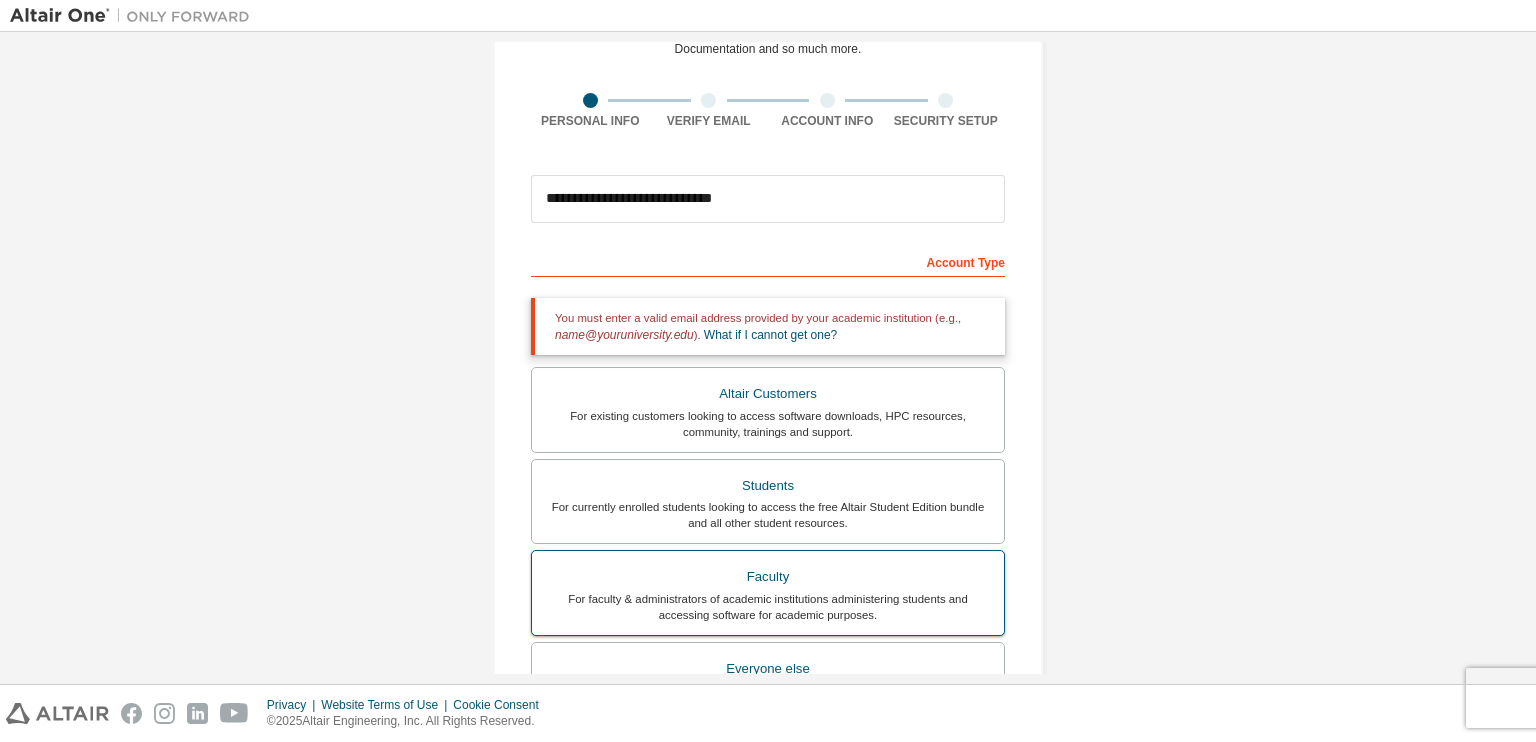 scroll, scrollTop: 200, scrollLeft: 0, axis: vertical 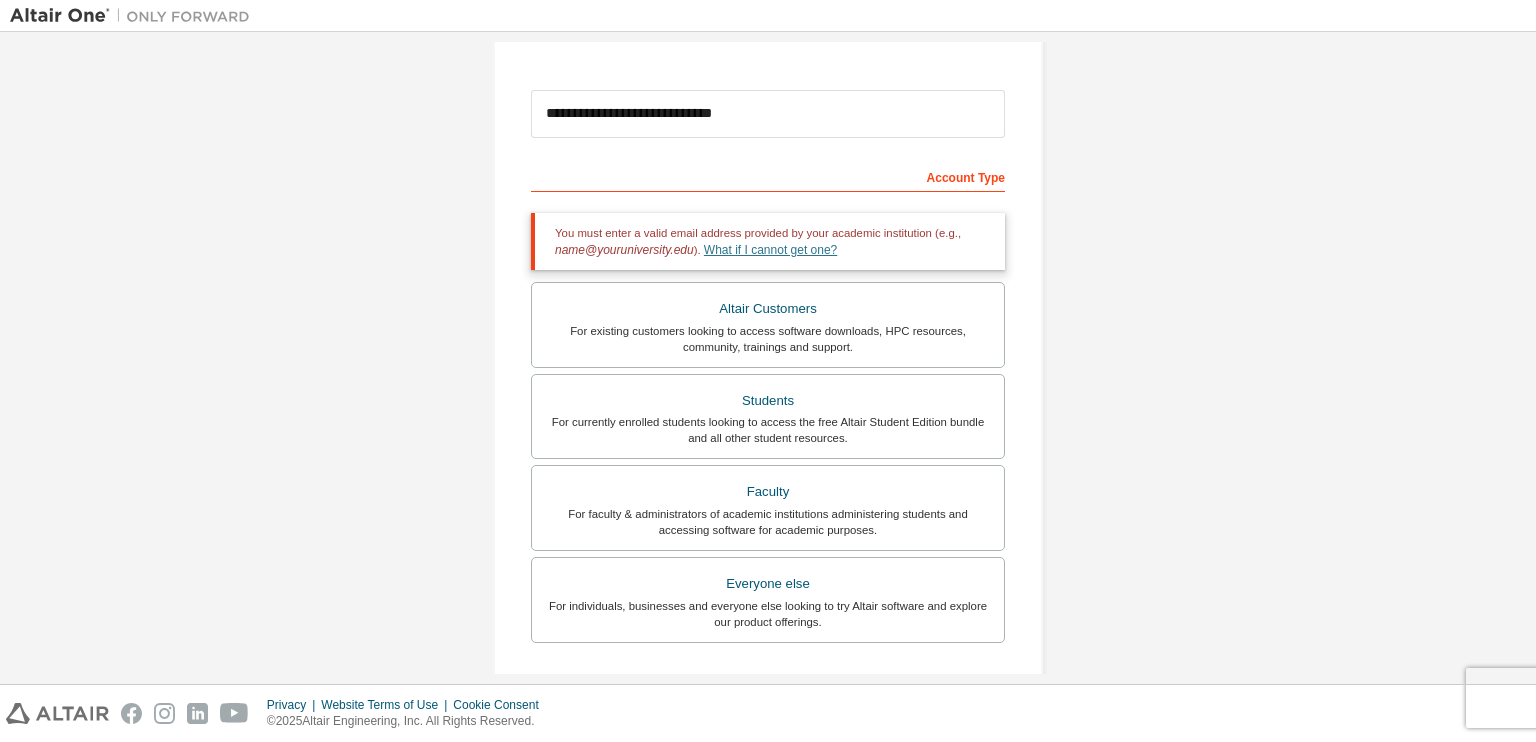 click on "What if I cannot get one?" at bounding box center (770, 250) 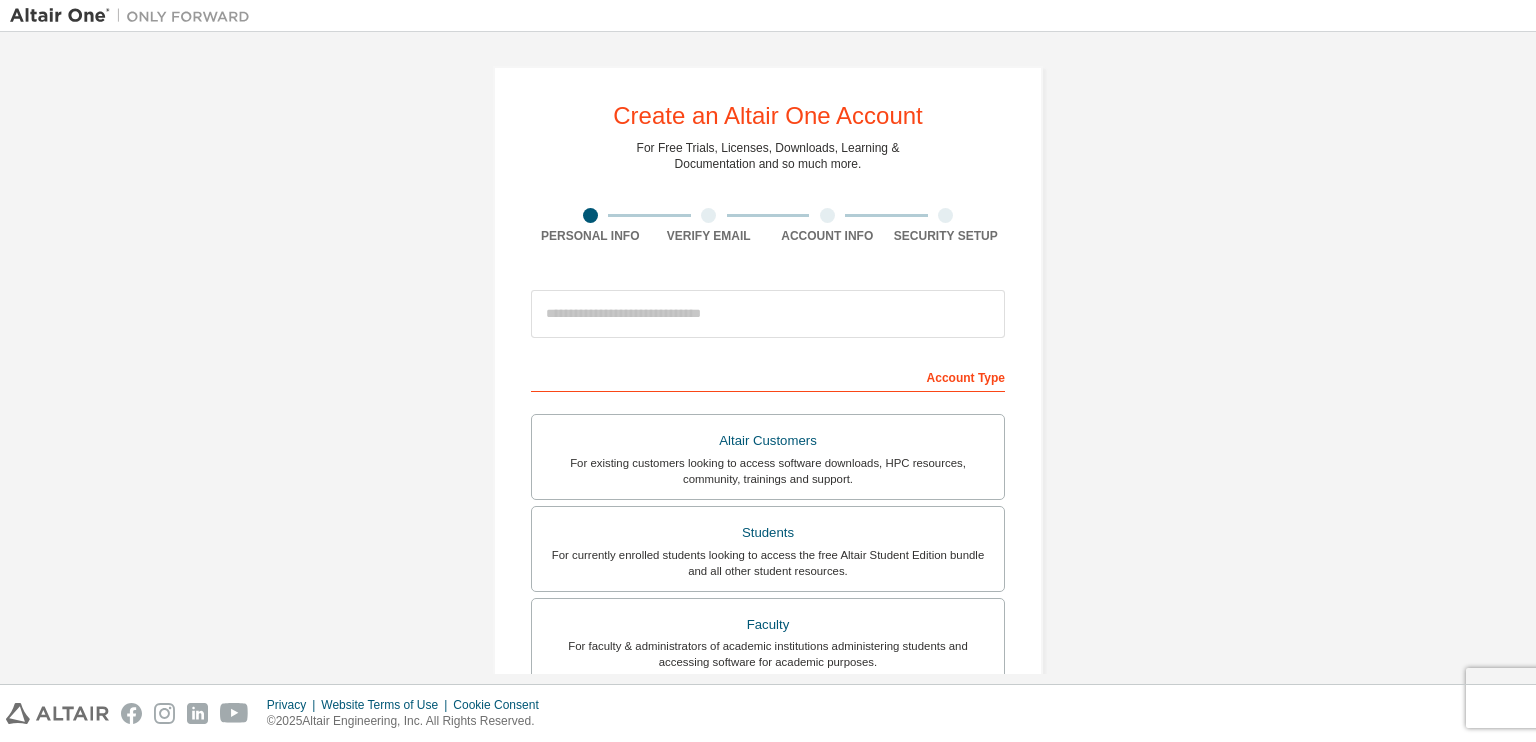 scroll, scrollTop: 0, scrollLeft: 0, axis: both 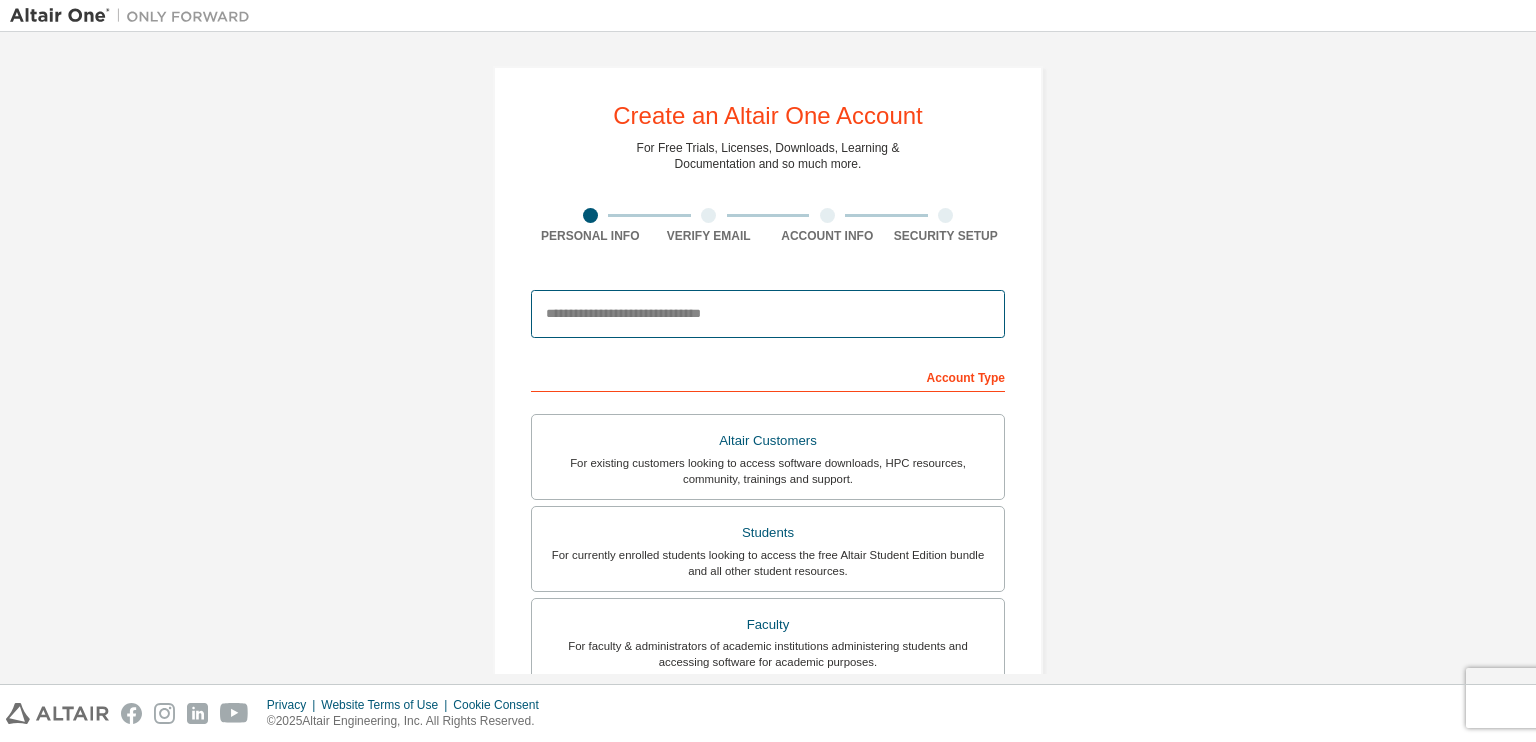 click at bounding box center (768, 314) 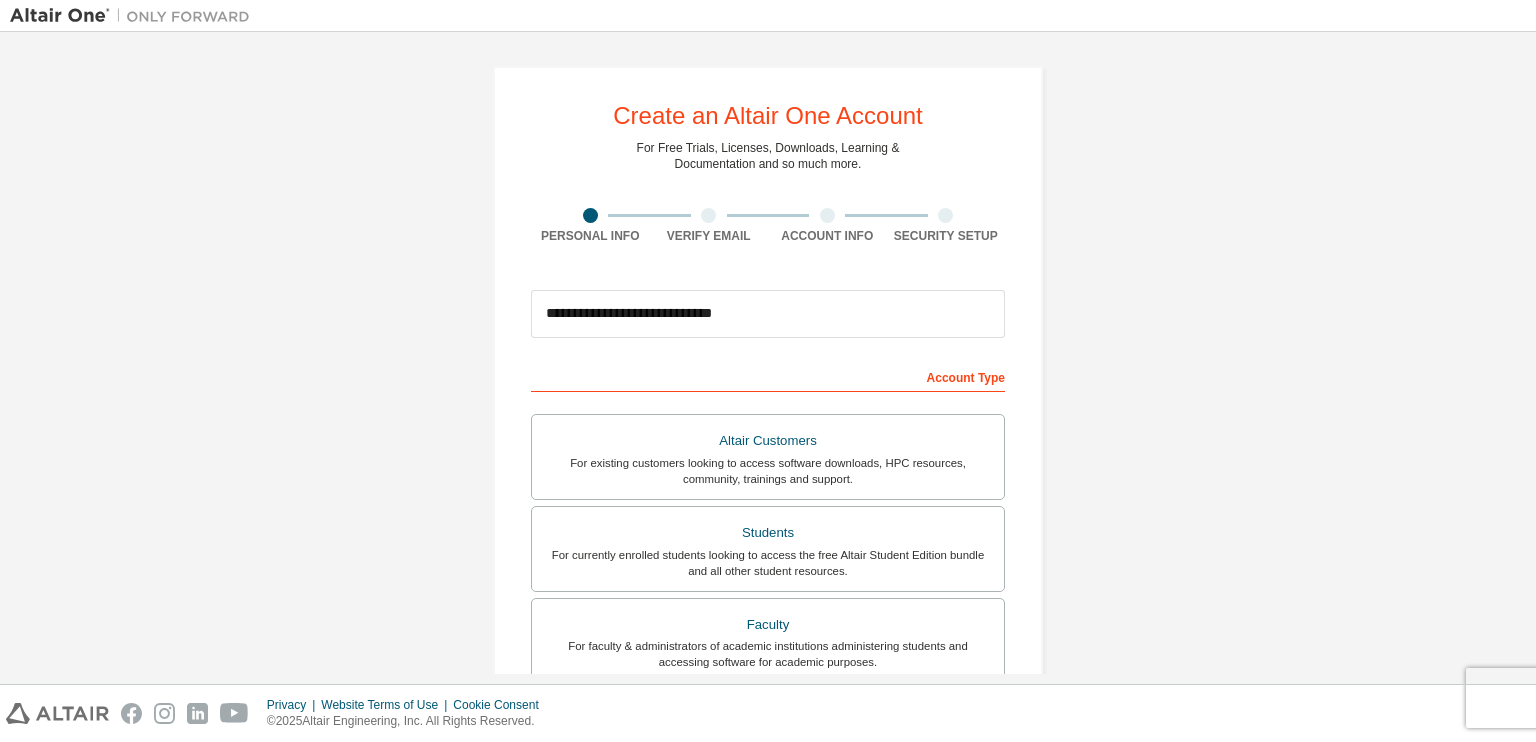 click on "Account Type" at bounding box center (768, 376) 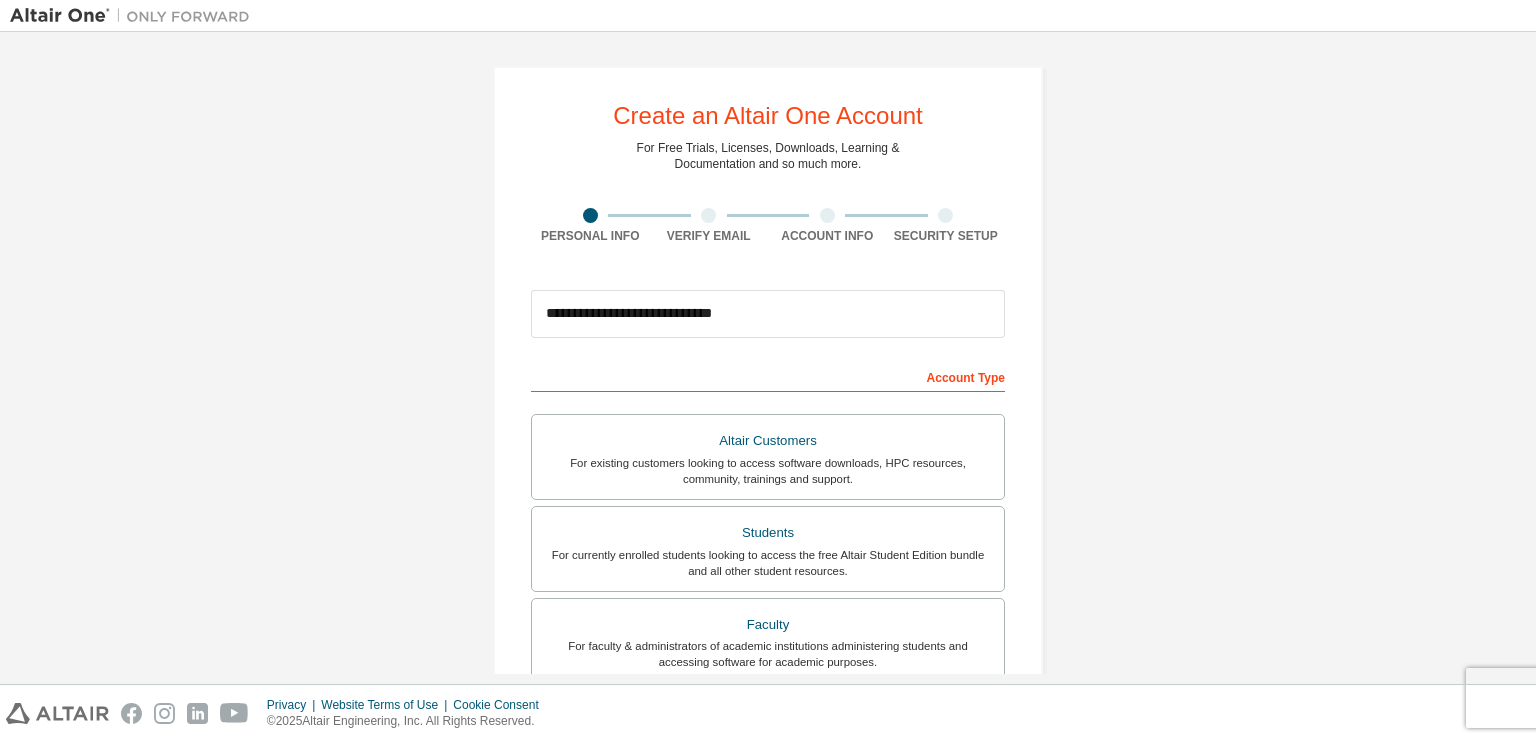 click on "Account Type" at bounding box center (768, 376) 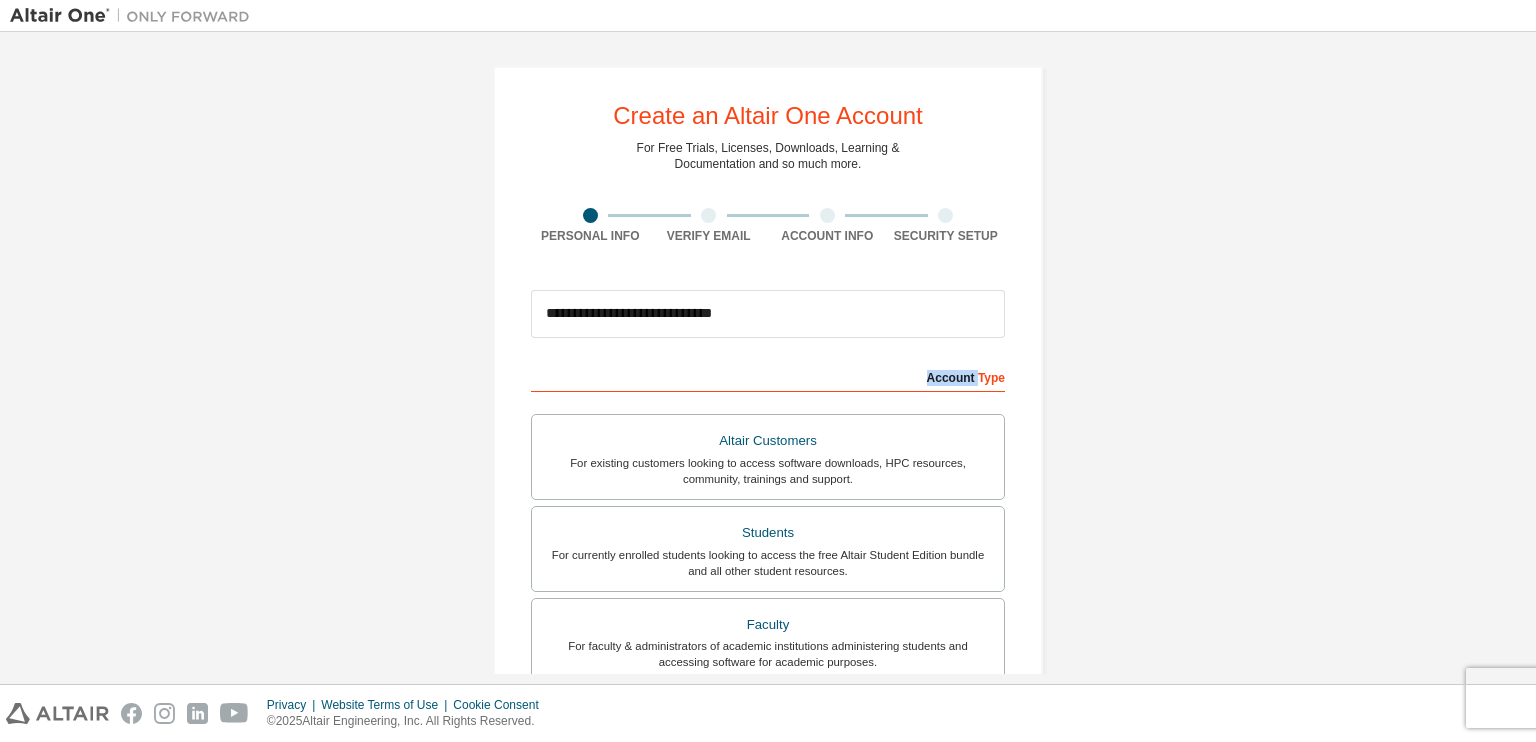 click on "Account Type" at bounding box center (768, 376) 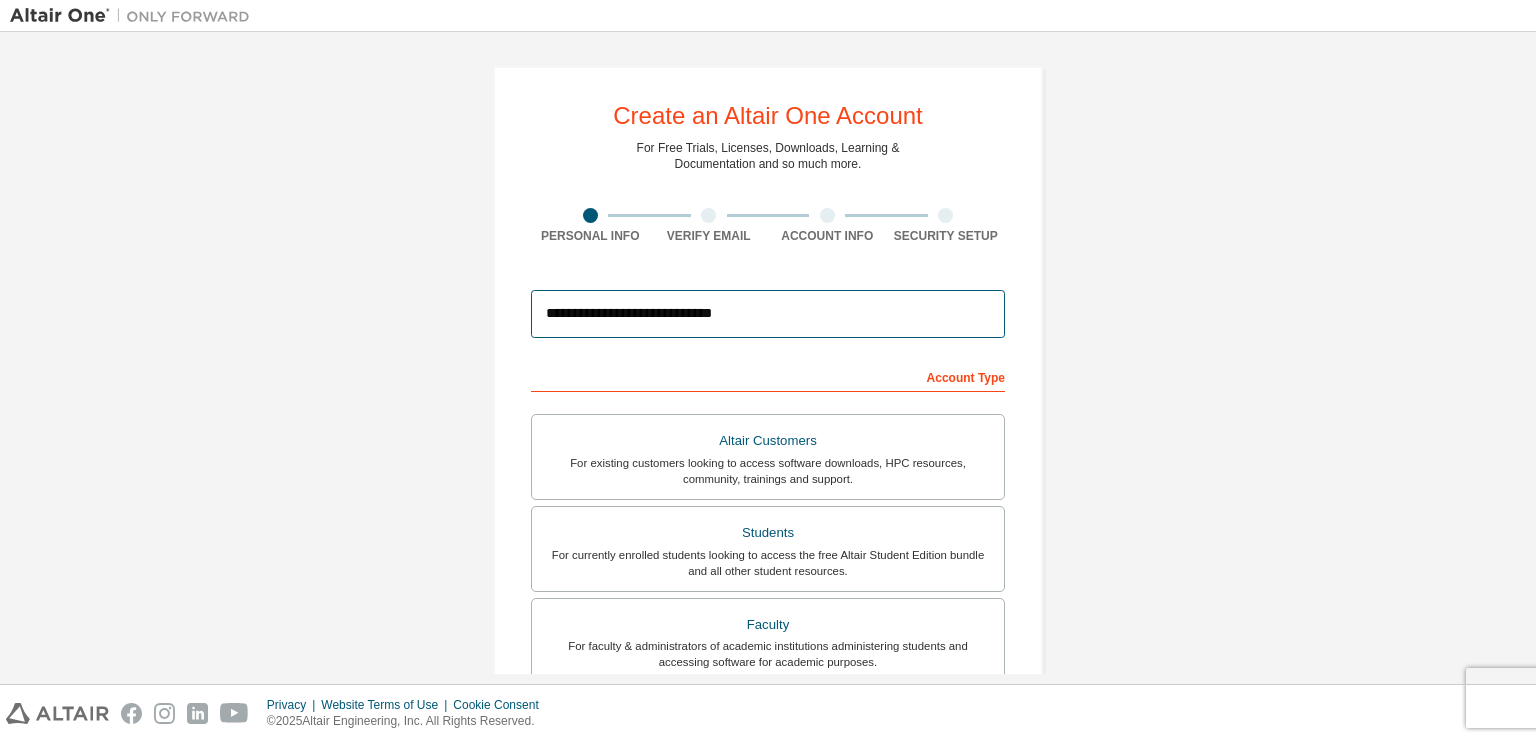 drag, startPoint x: 713, startPoint y: 301, endPoint x: 710, endPoint y: 312, distance: 11.401754 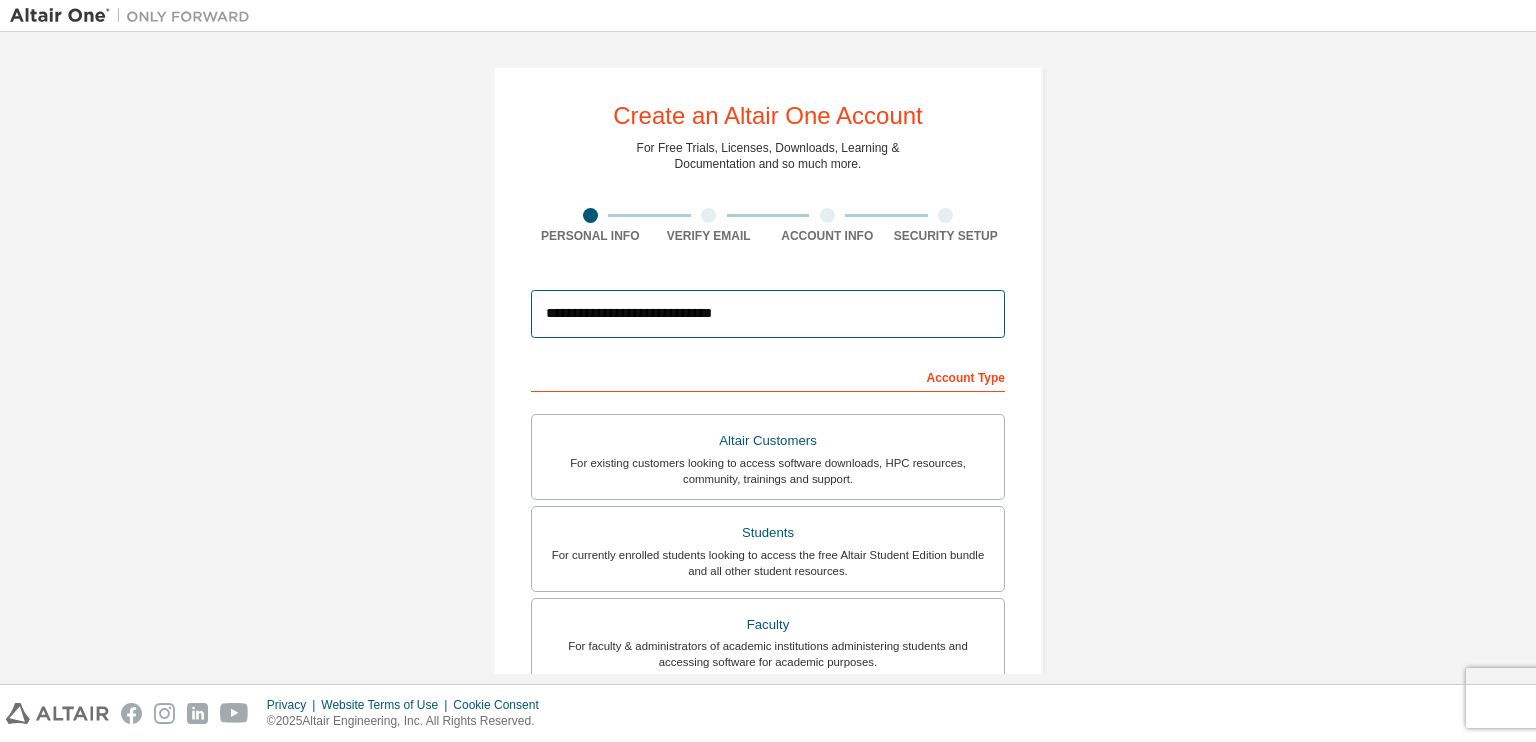 click on "**********" at bounding box center [768, 314] 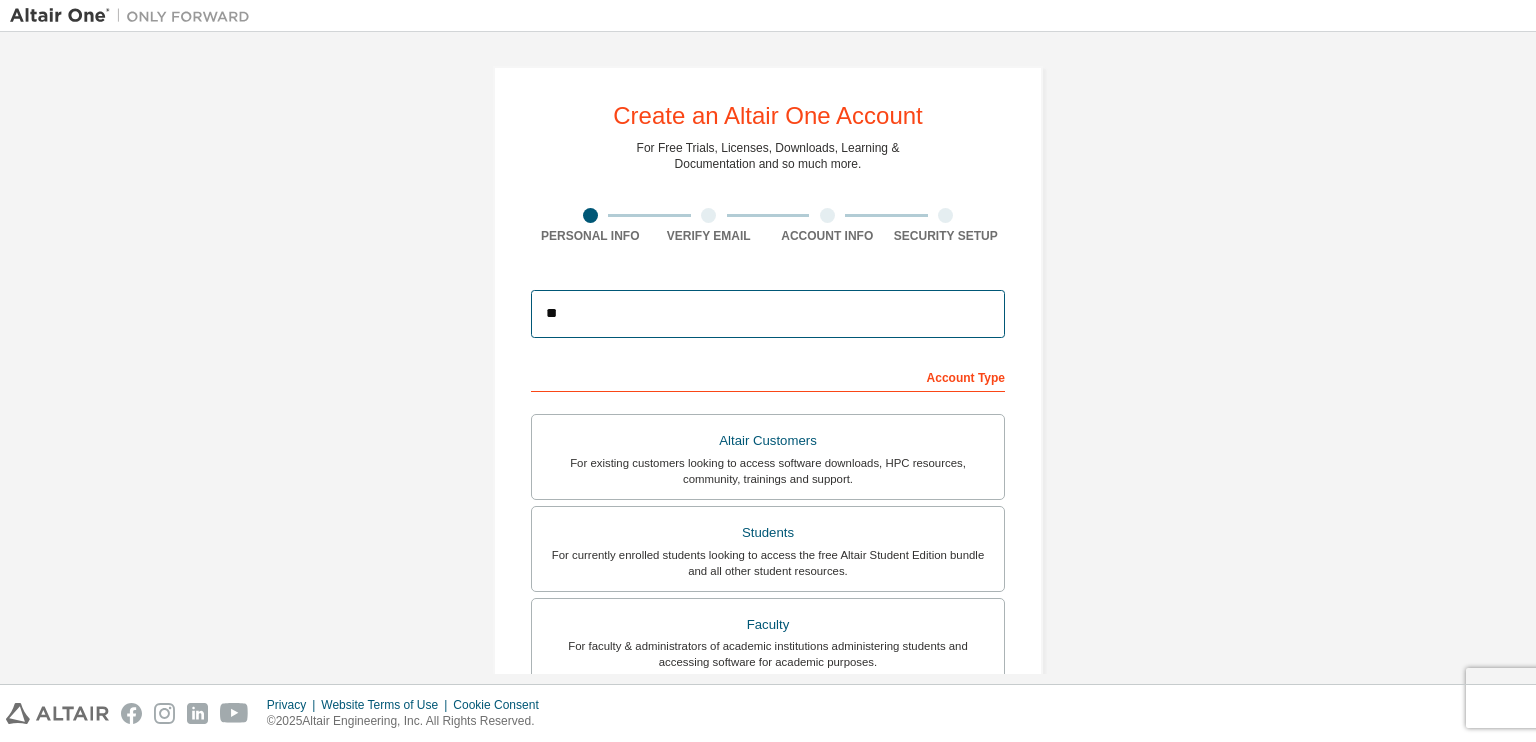 type on "*" 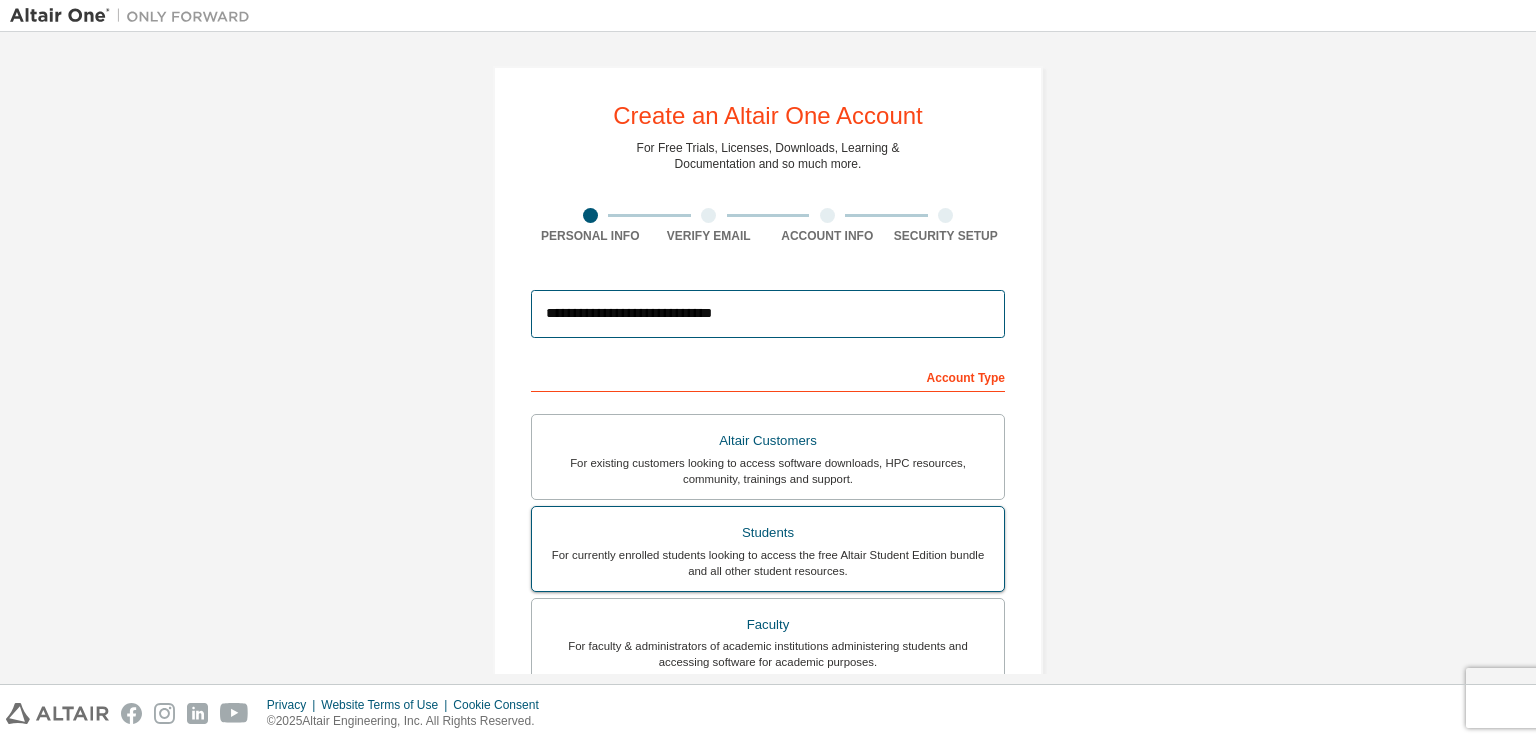 type on "**********" 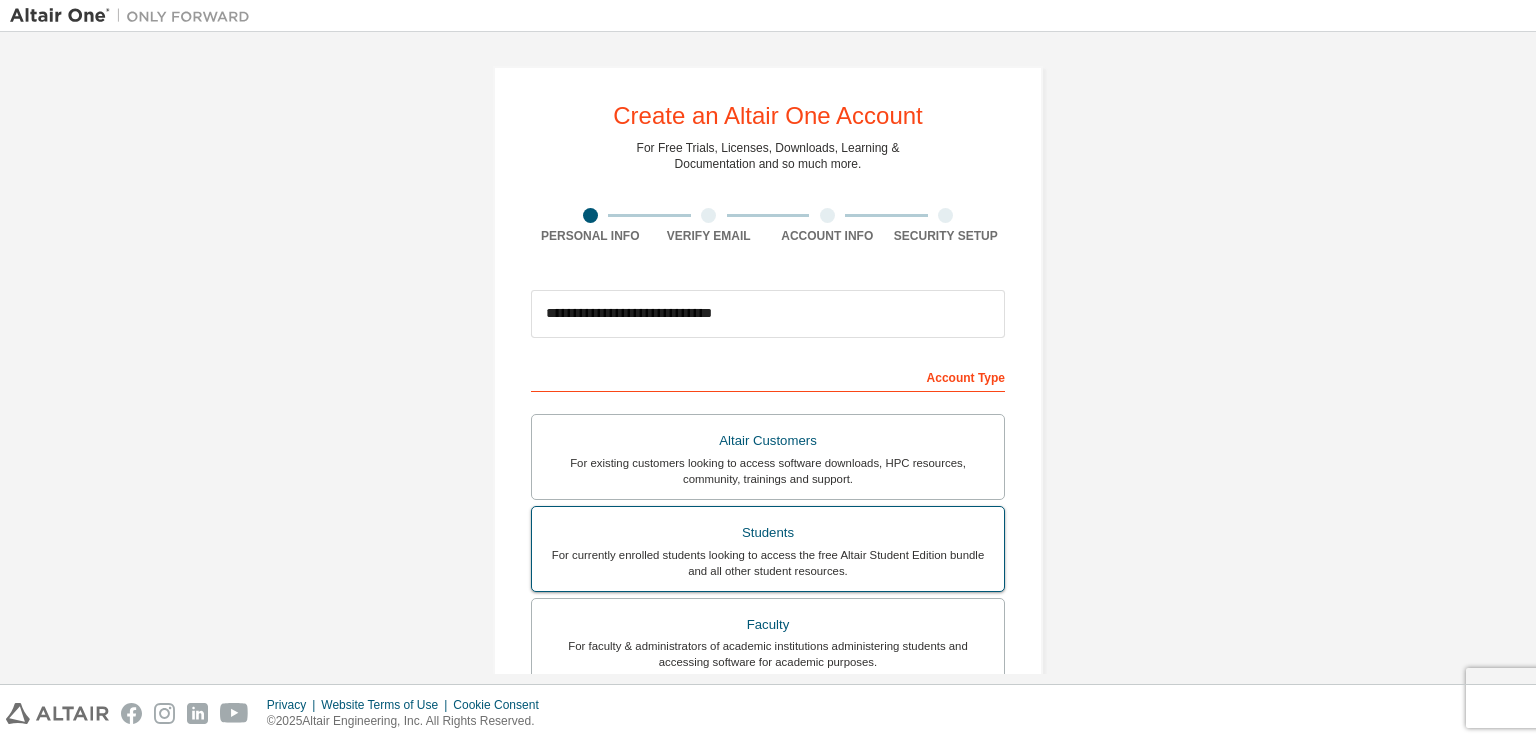 click on "For currently enrolled students looking to access the free Altair Student Edition bundle and all other student resources." at bounding box center [768, 563] 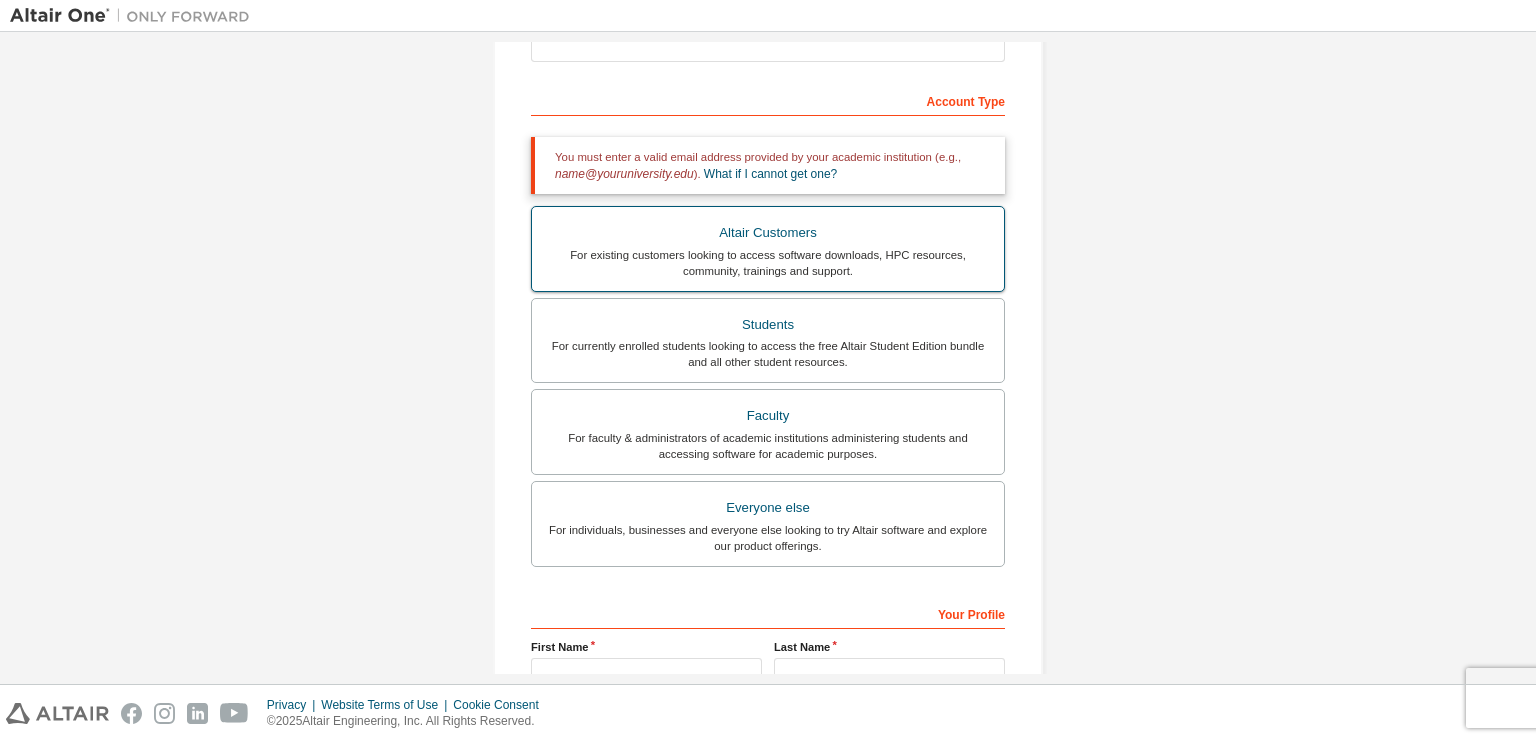 scroll, scrollTop: 400, scrollLeft: 0, axis: vertical 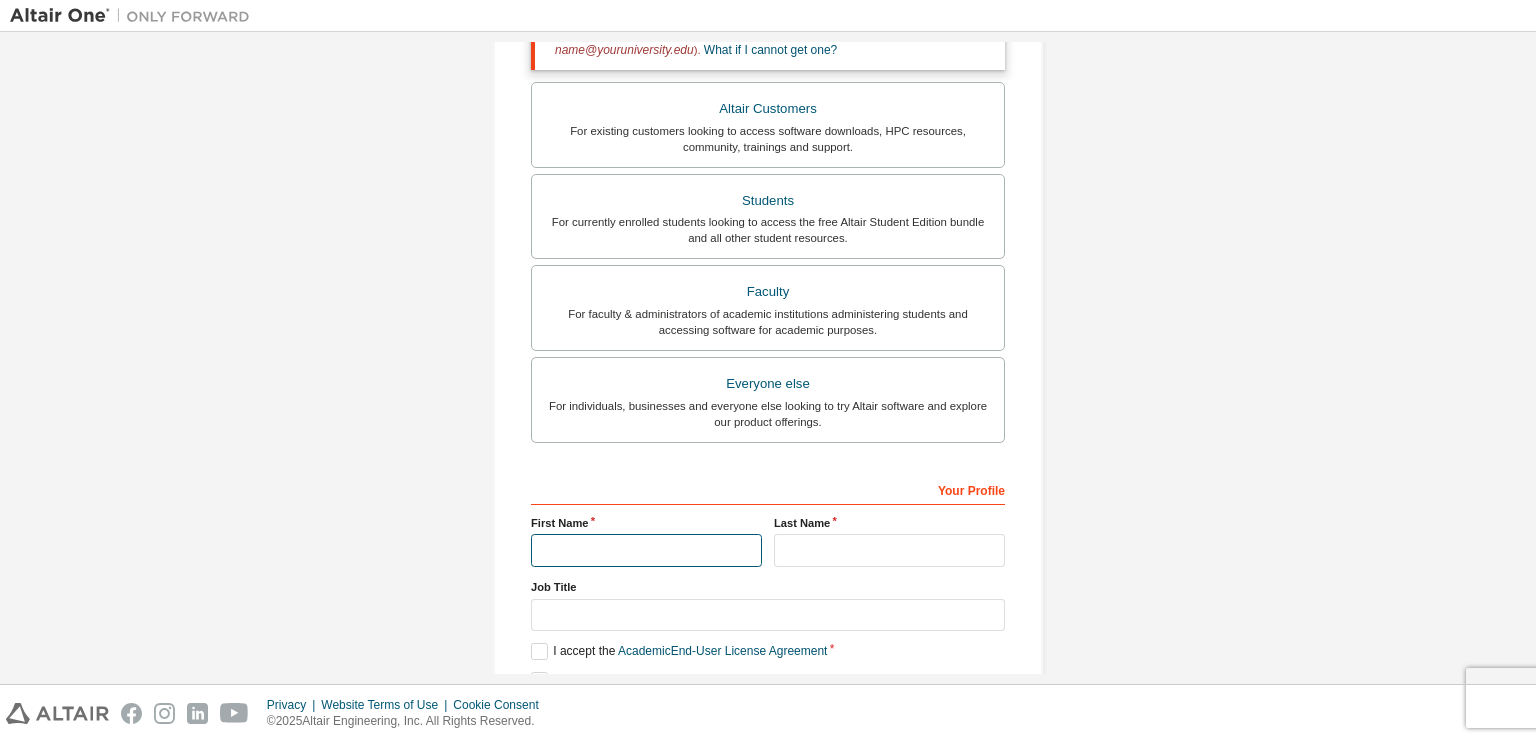 click at bounding box center [646, 550] 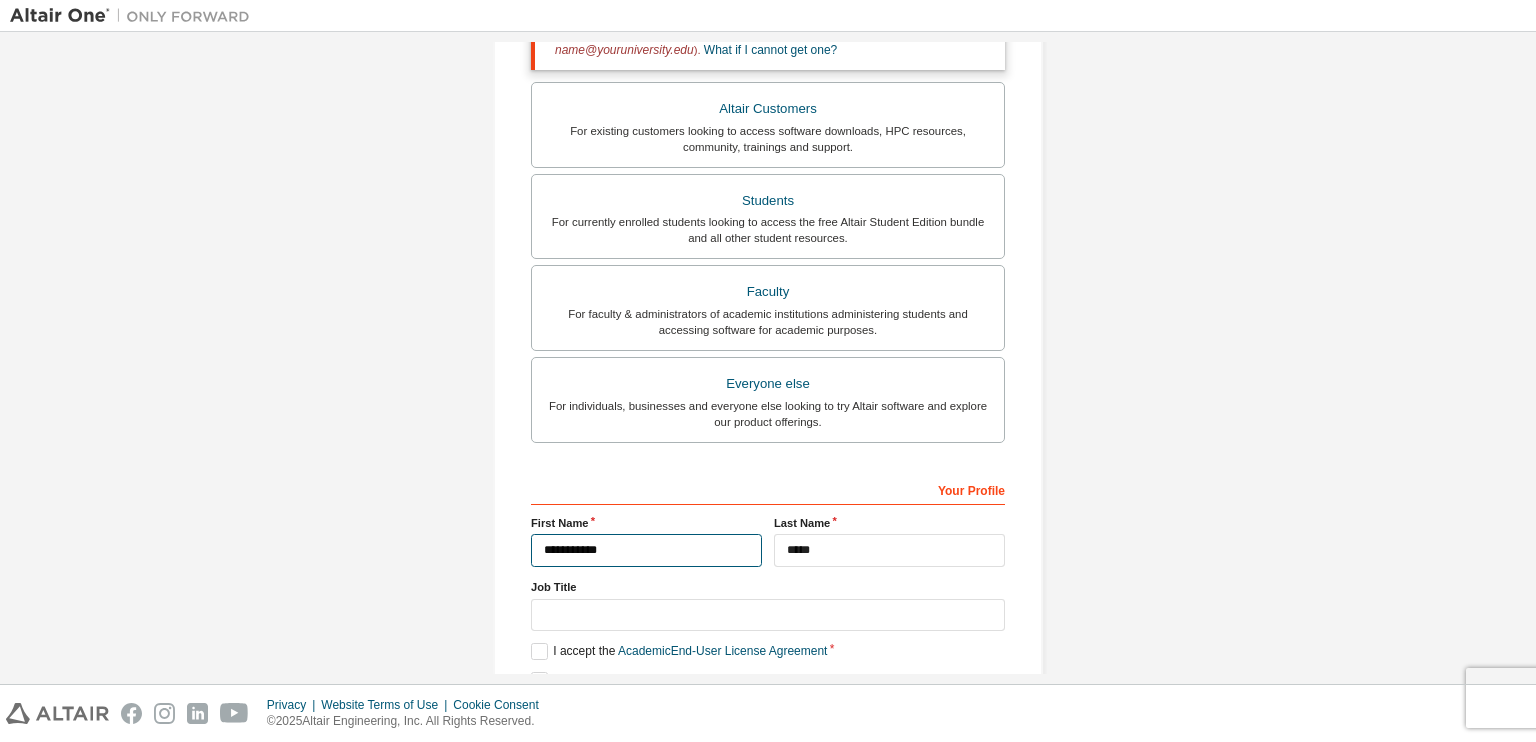 click on "**********" at bounding box center (646, 550) 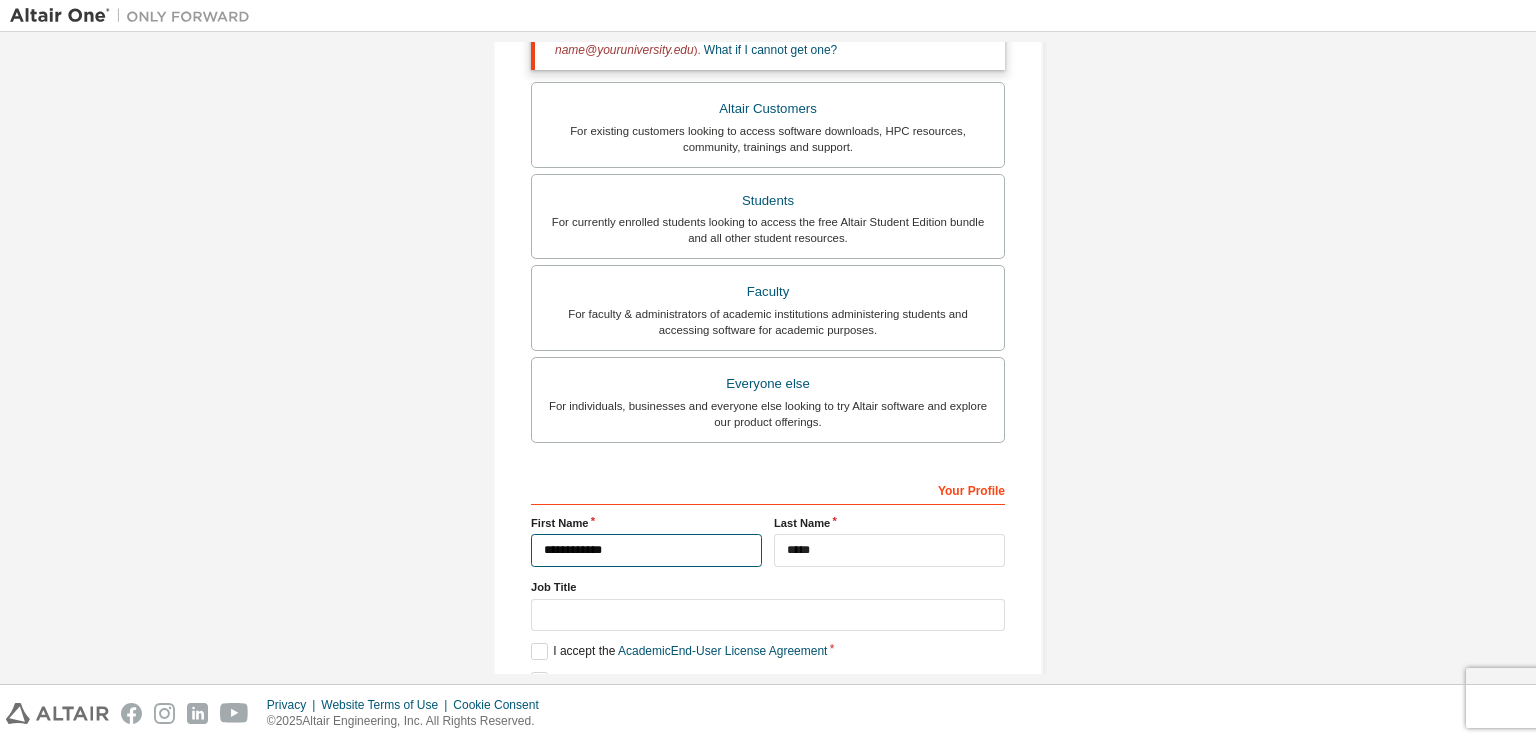 type on "**********" 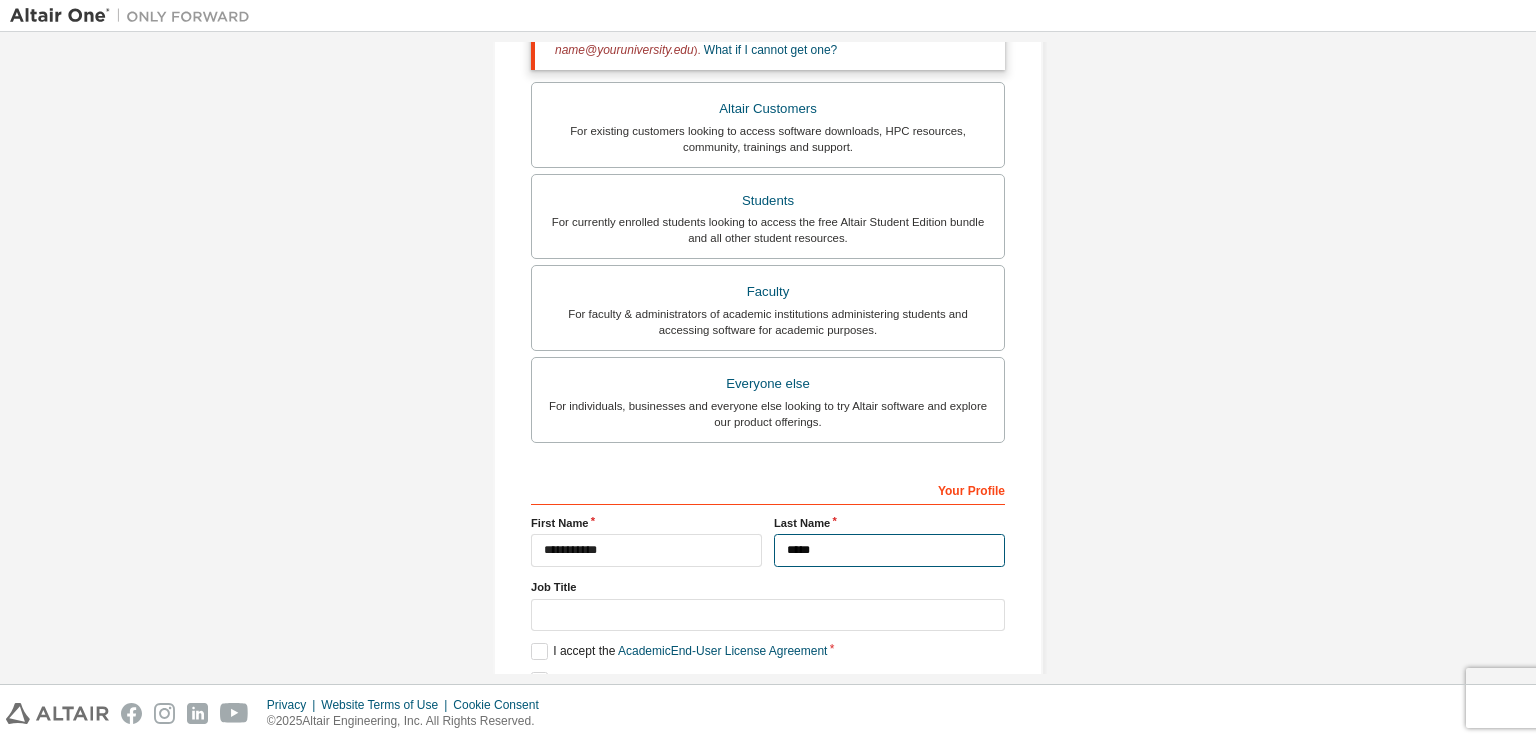 click on "*****" at bounding box center [889, 550] 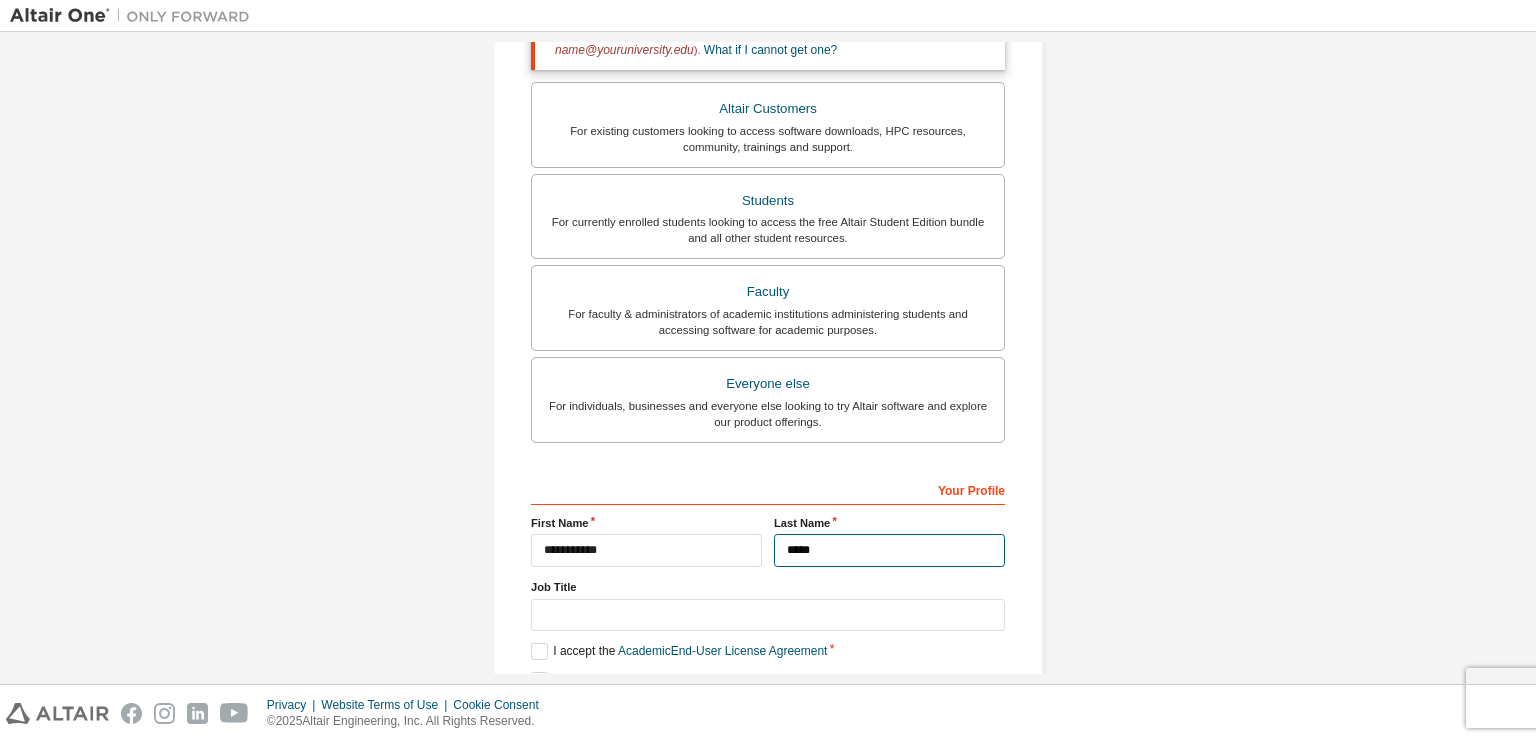 click on "*****" at bounding box center [889, 550] 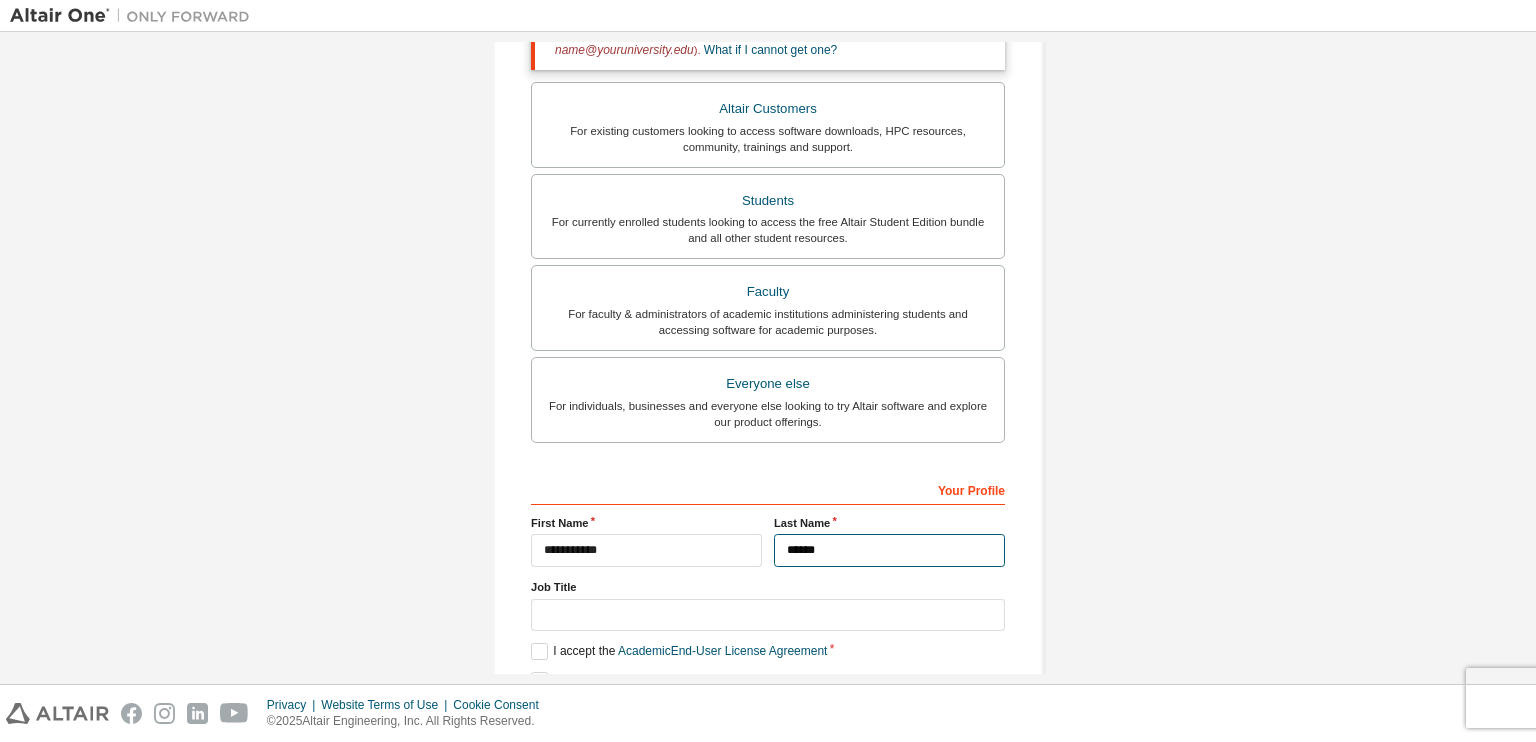 type on "*****" 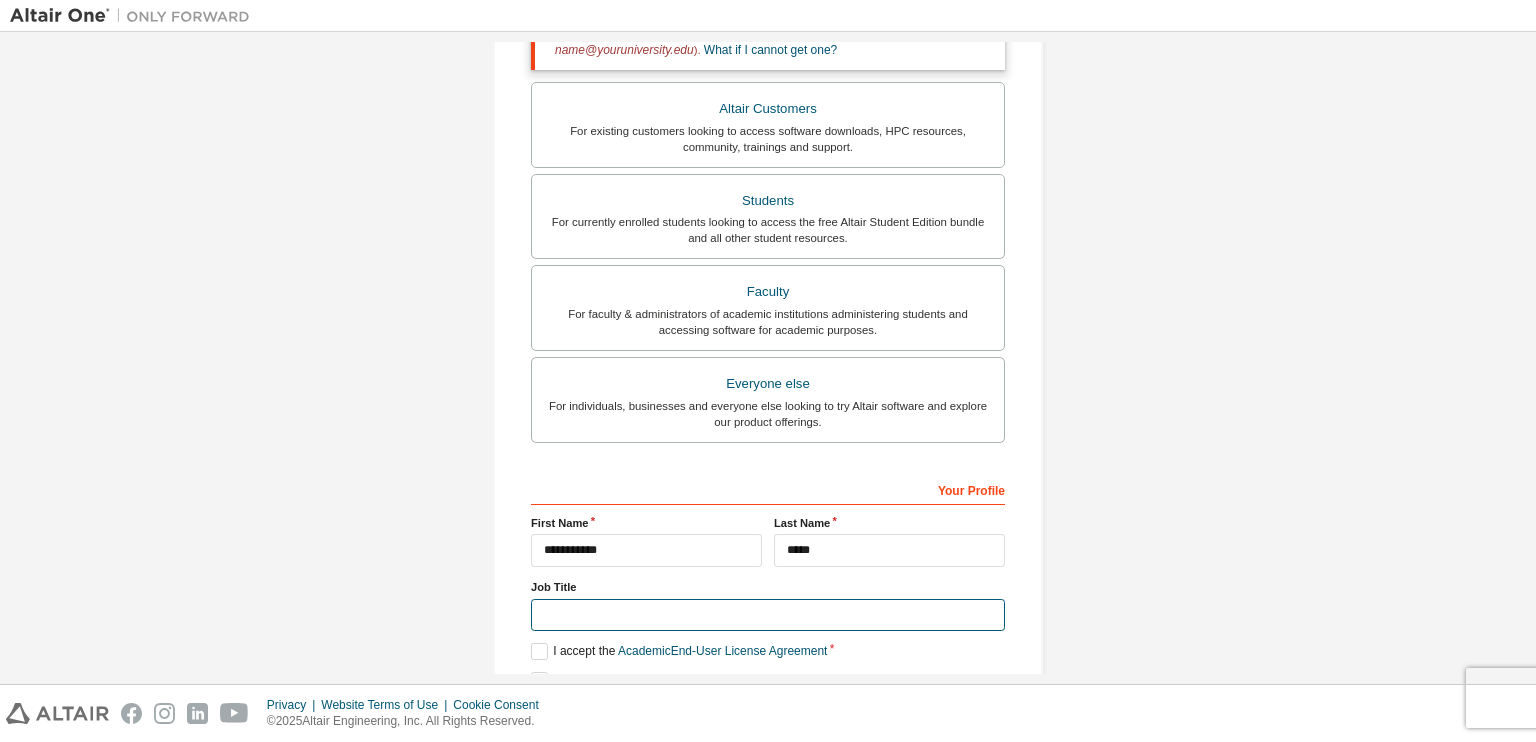 click at bounding box center [768, 615] 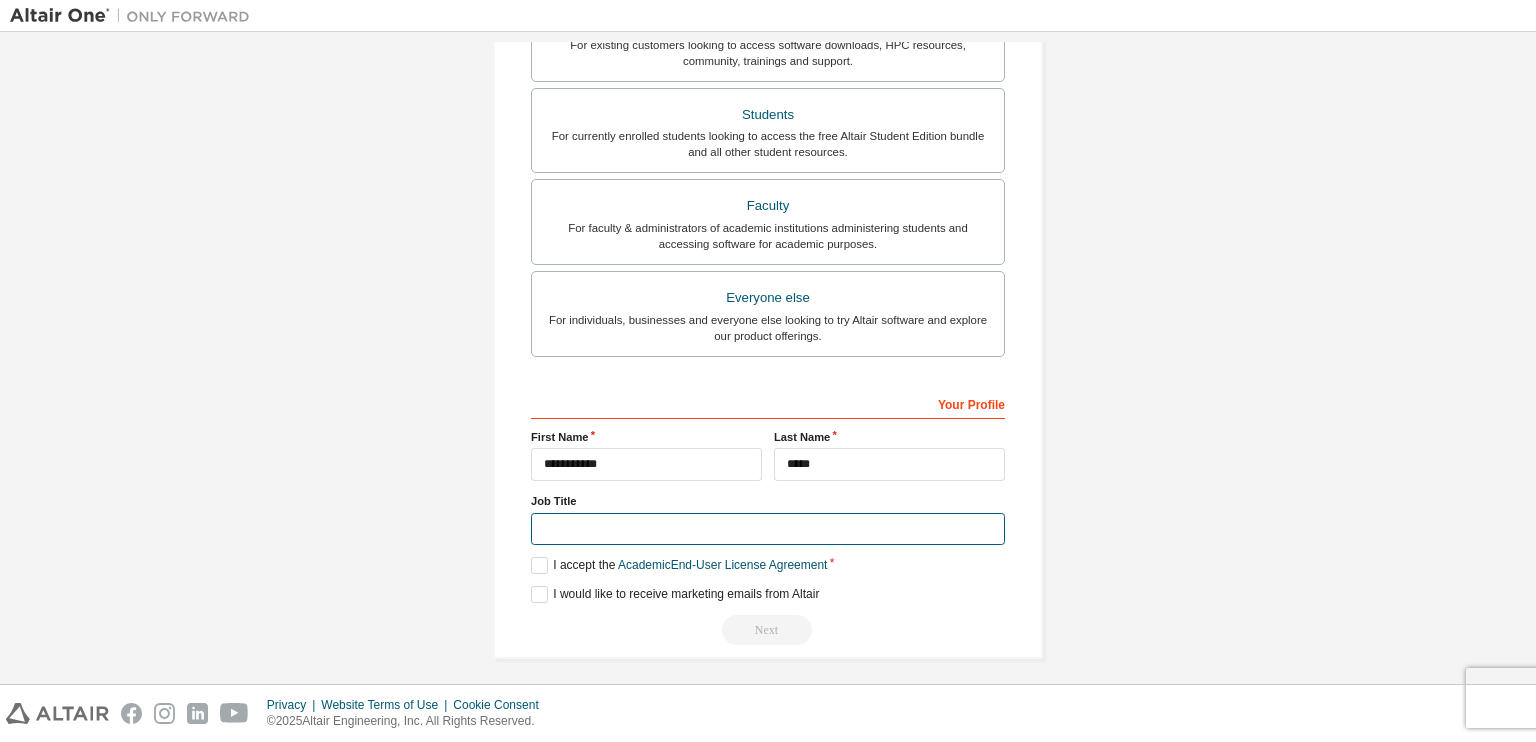 scroll, scrollTop: 491, scrollLeft: 0, axis: vertical 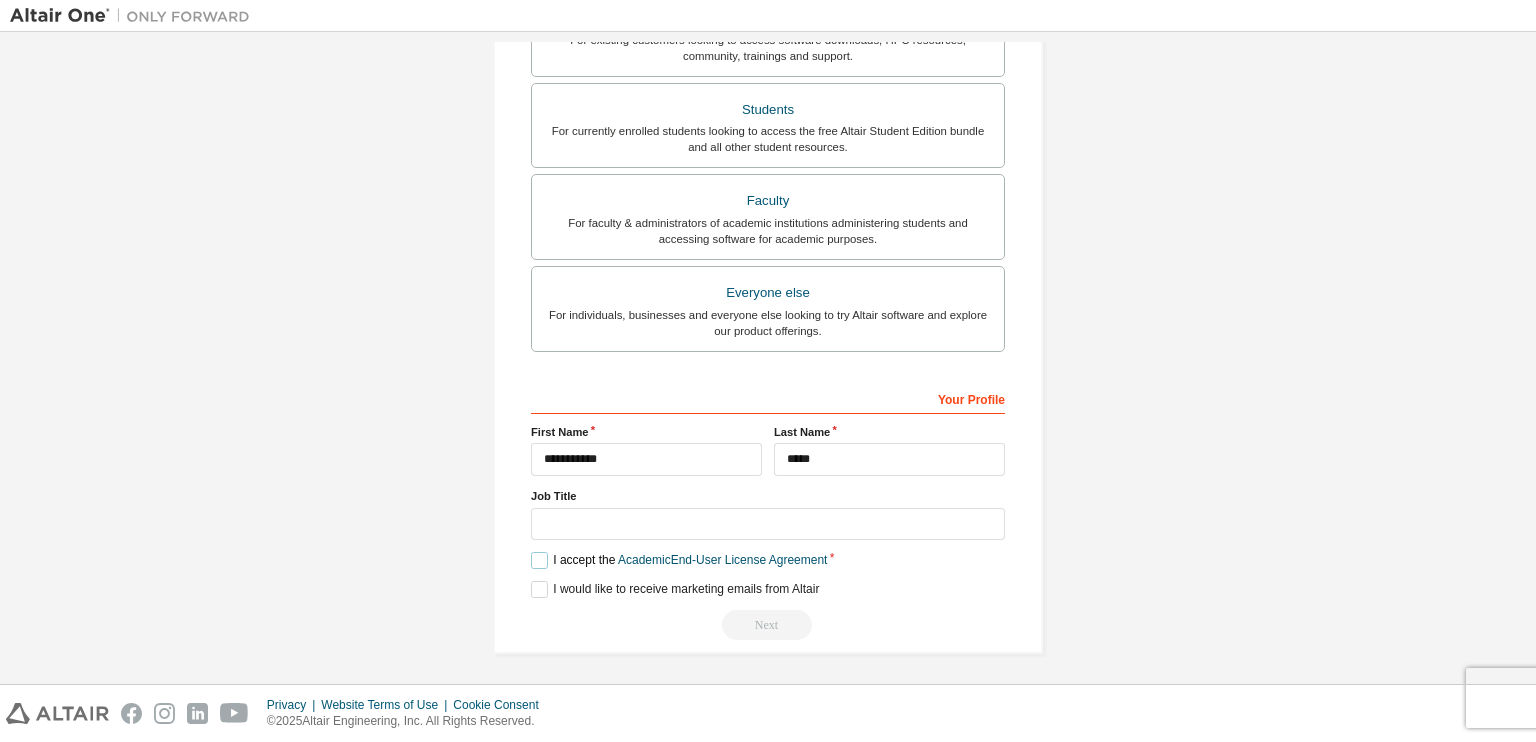 click on "I accept the   Academic   End-User License Agreement" at bounding box center (679, 560) 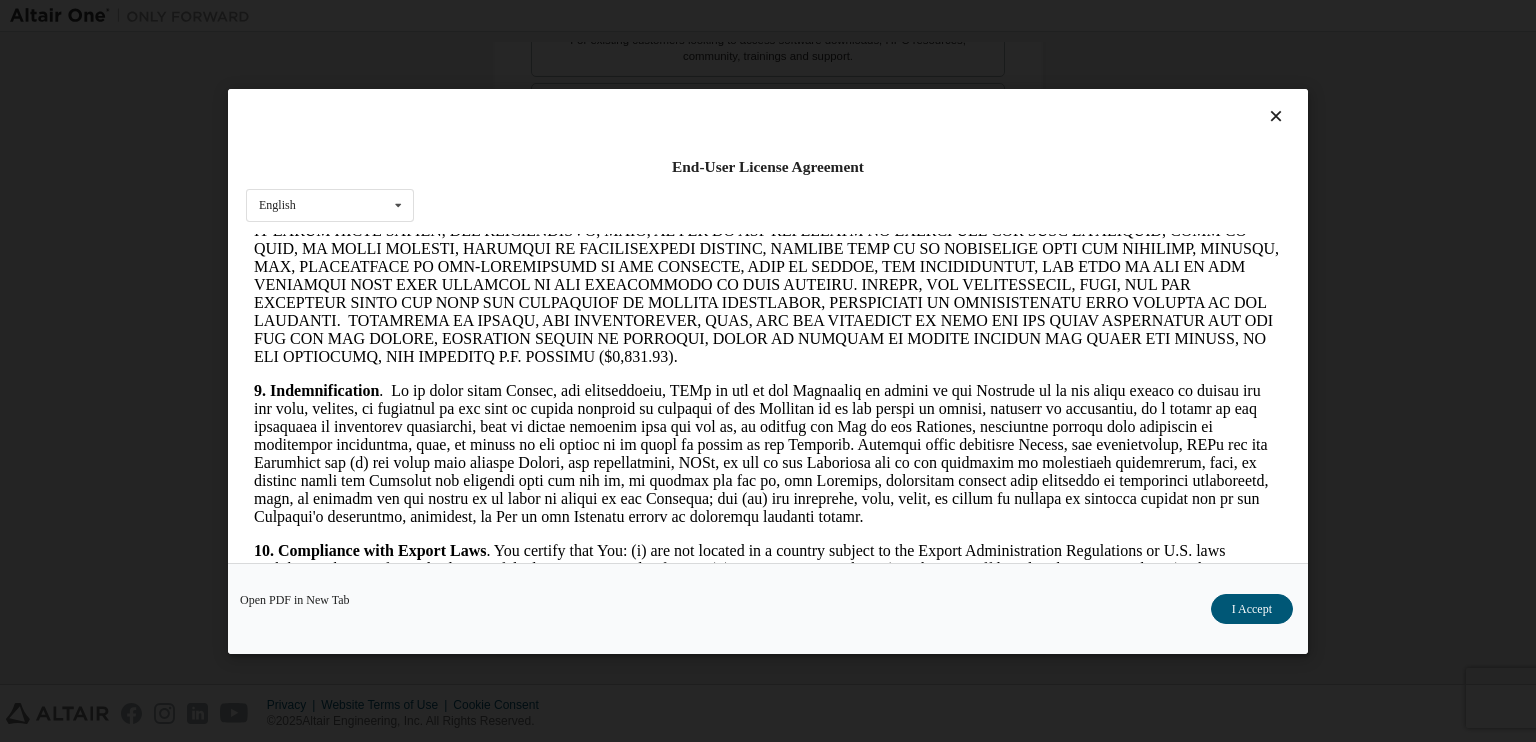 scroll, scrollTop: 2600, scrollLeft: 0, axis: vertical 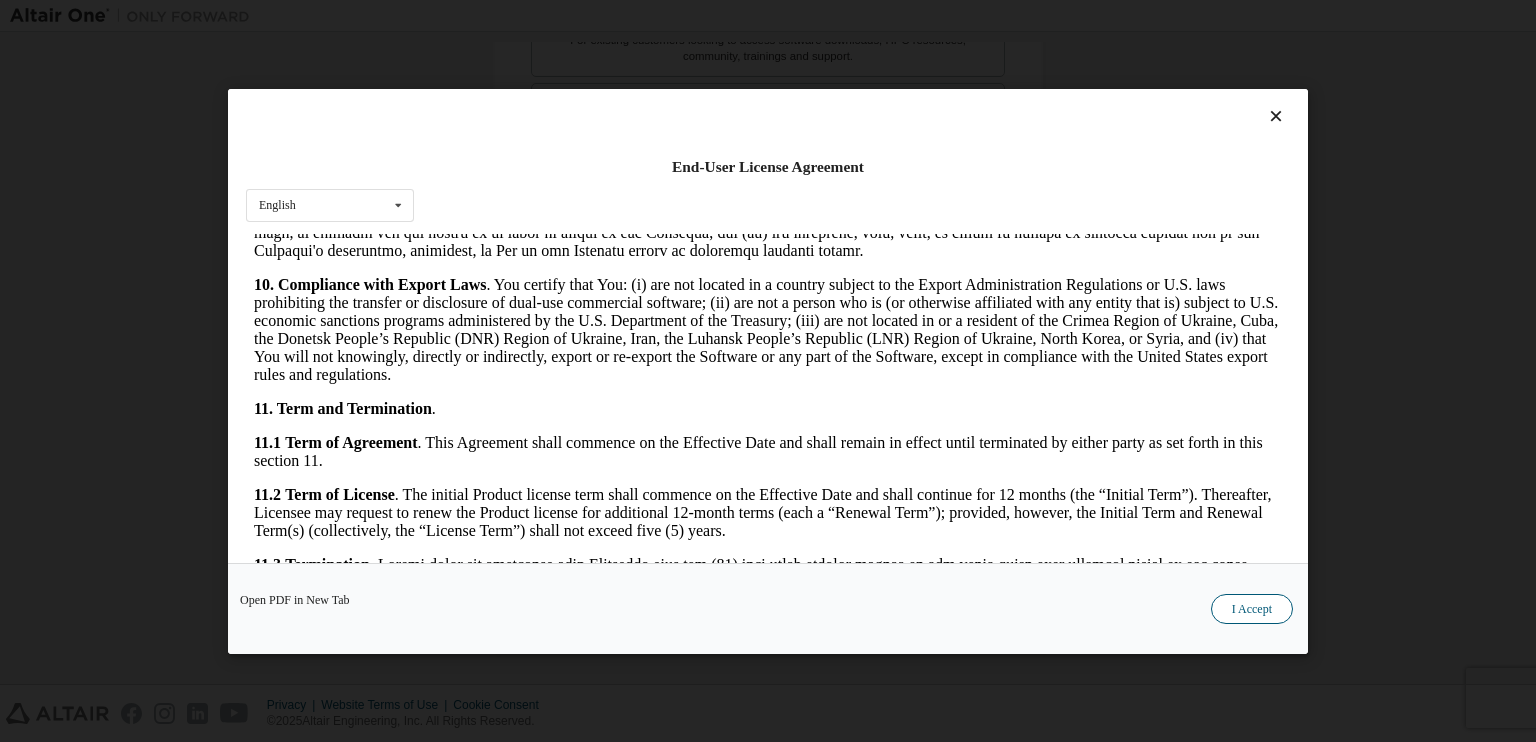 click on "I Accept" at bounding box center [1252, 608] 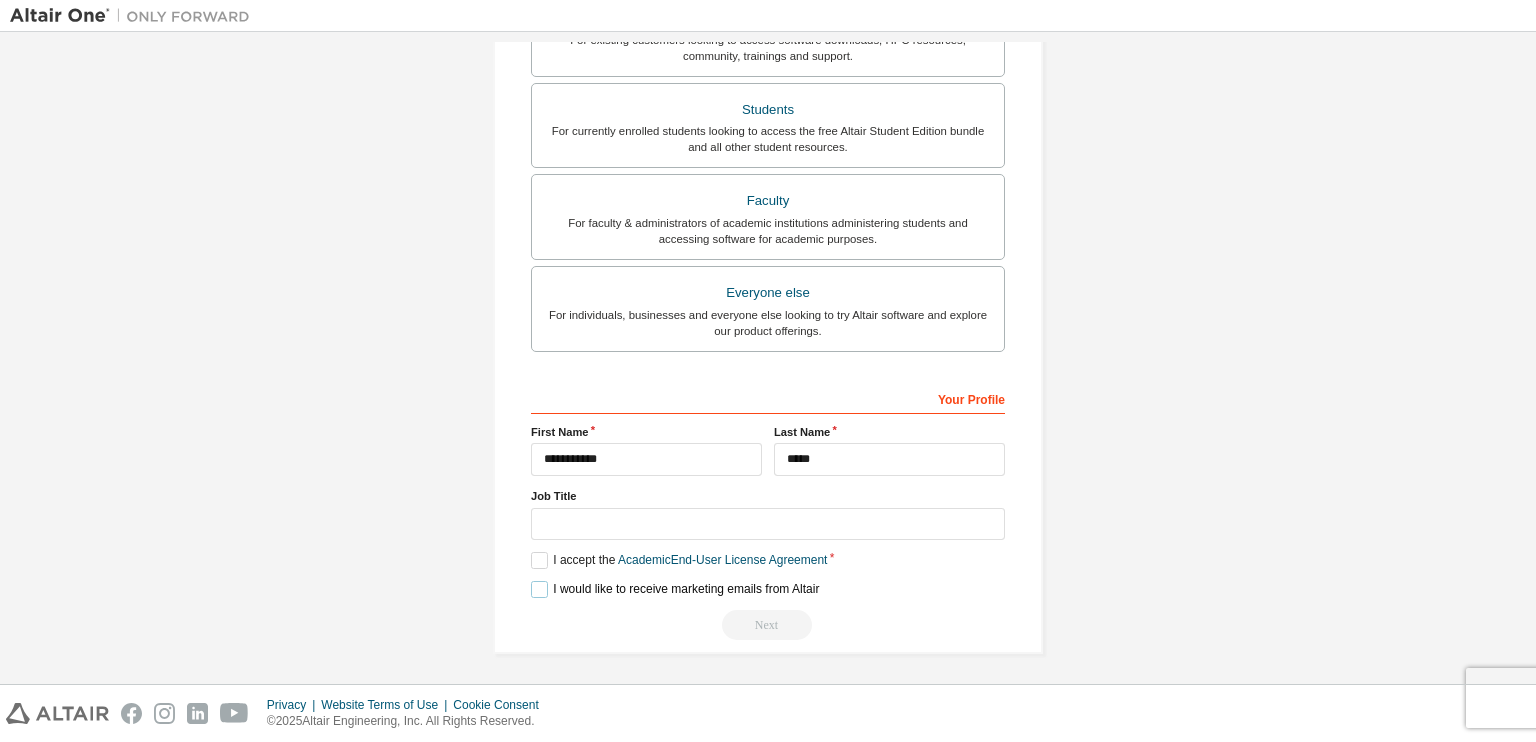 click on "I would like to receive marketing emails from Altair" at bounding box center [675, 589] 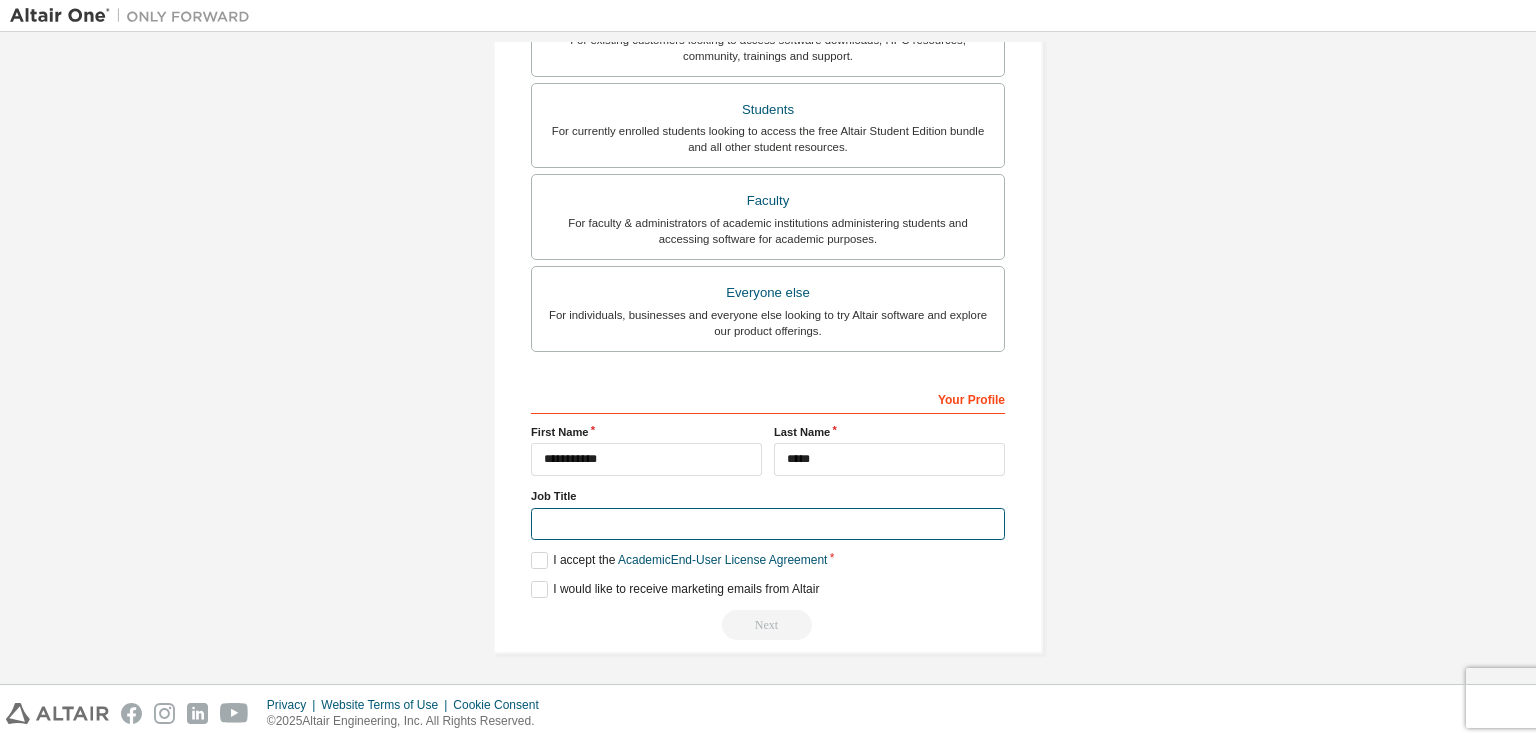 click at bounding box center [768, 524] 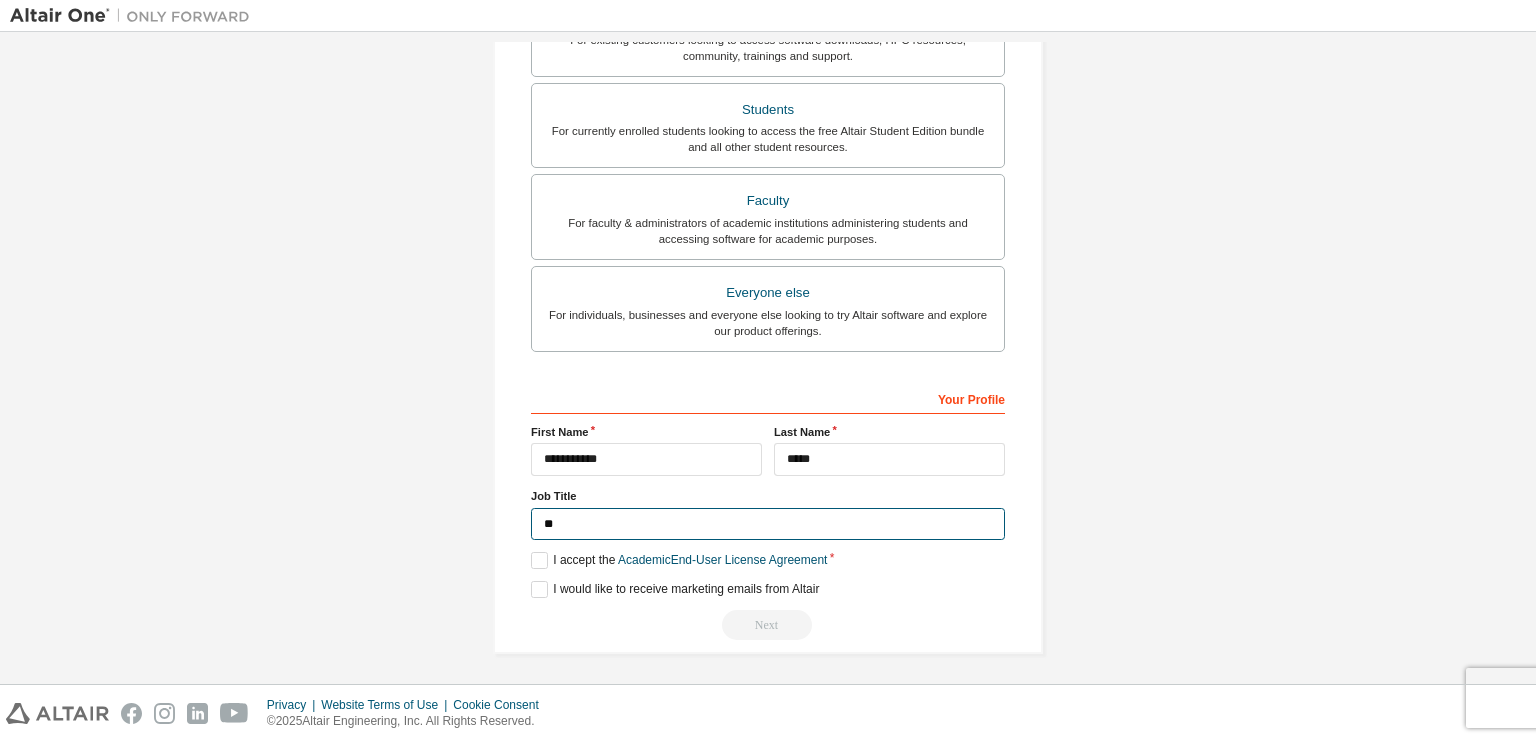 type on "*" 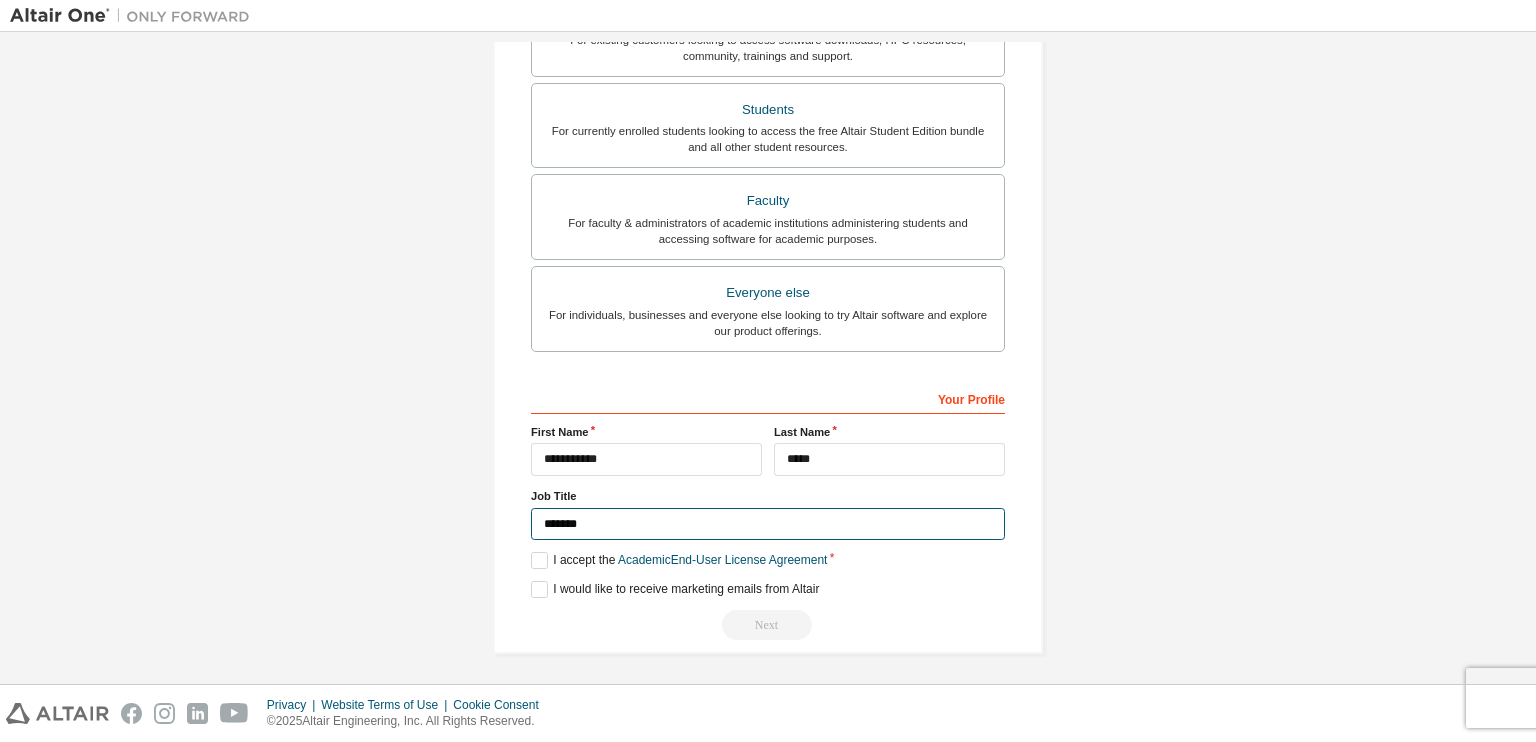click on "******" at bounding box center [768, 524] 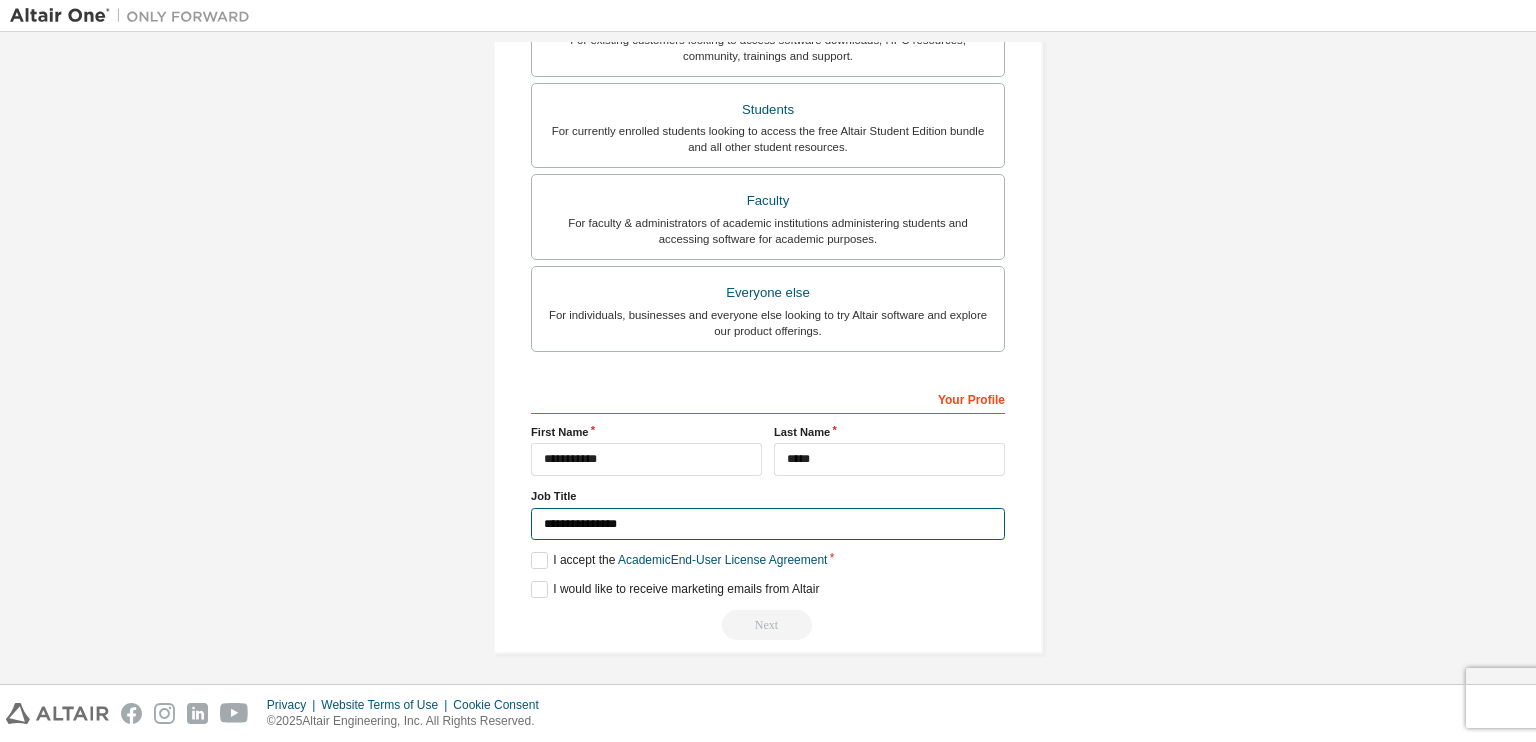 type on "**********" 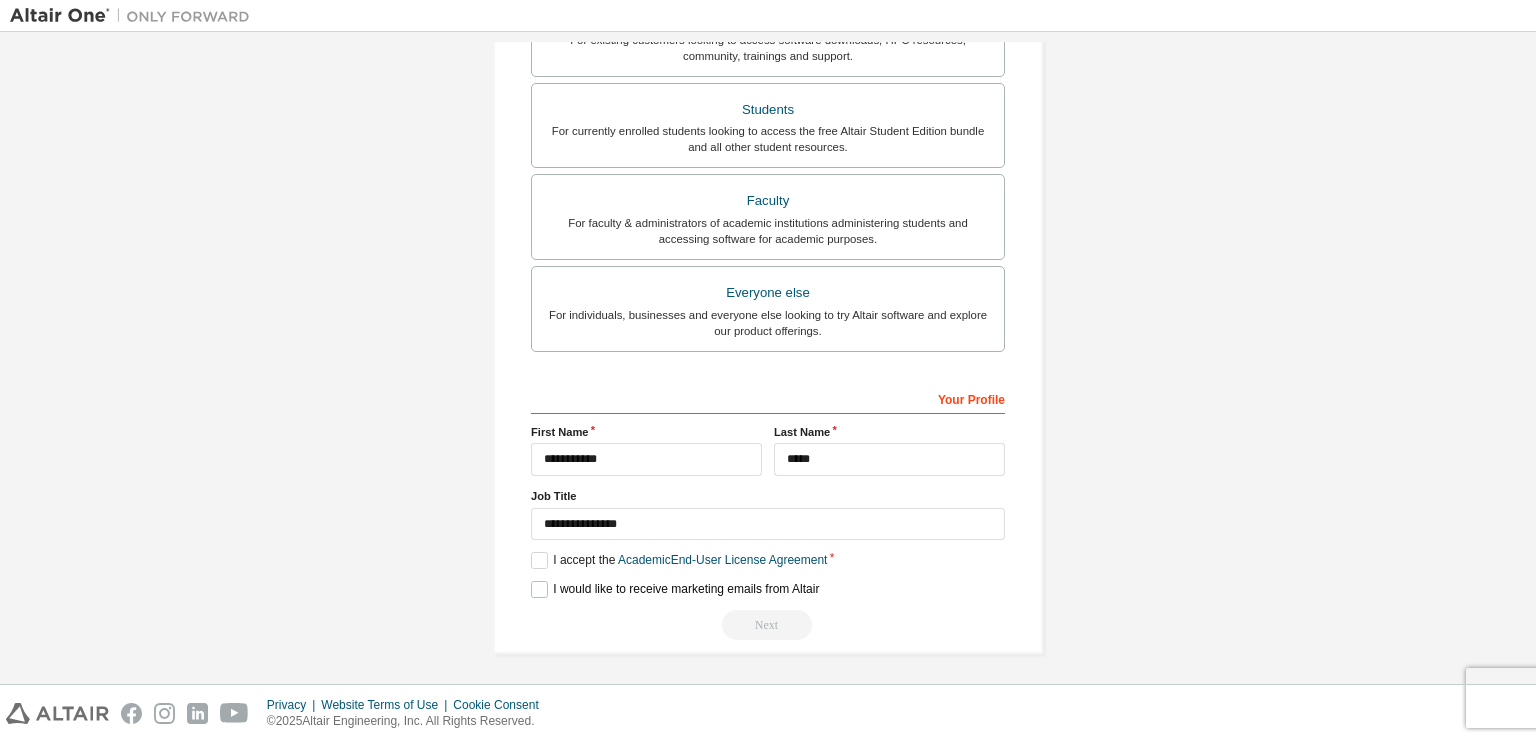 click on "I would like to receive marketing emails from Altair" at bounding box center [675, 589] 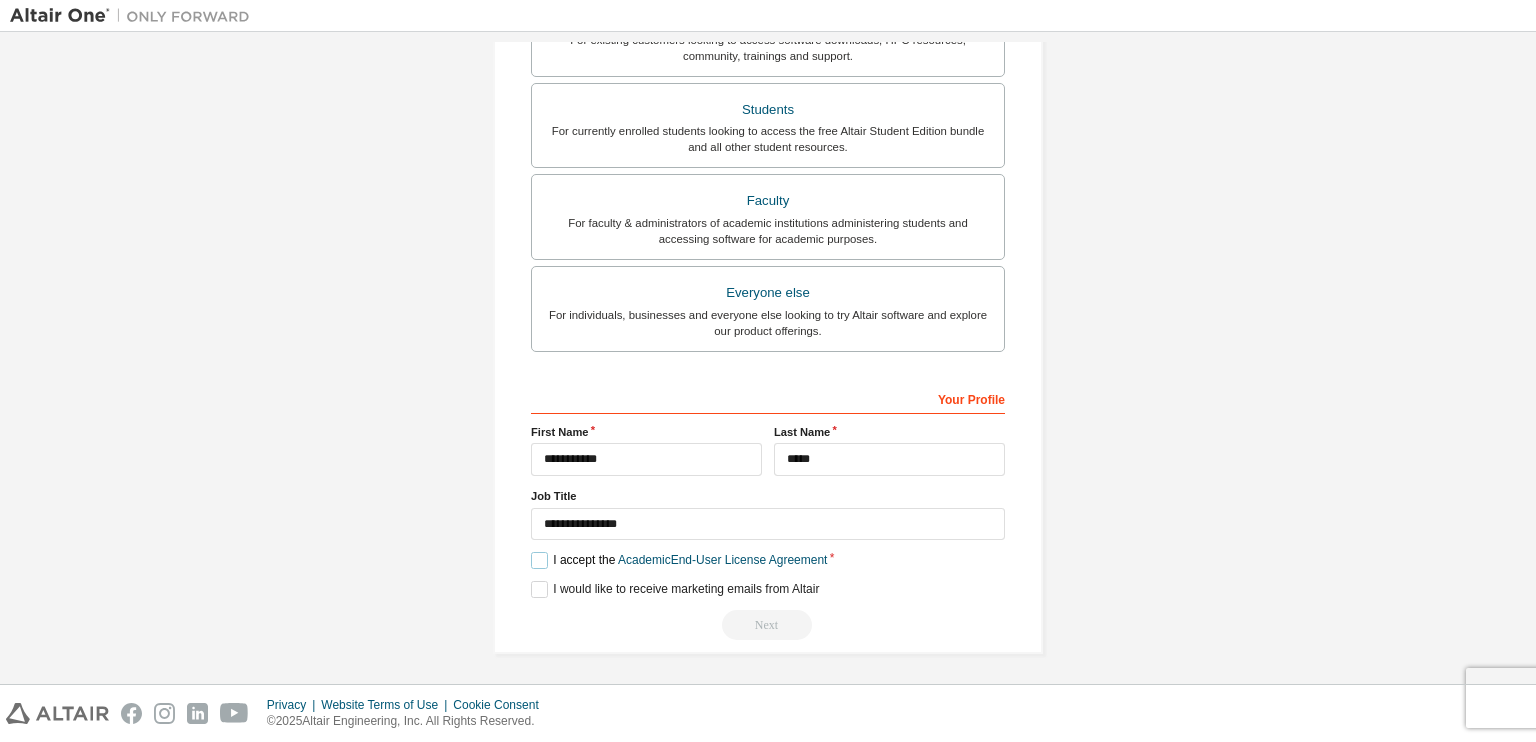 click on "I accept the   Academic   End-User License Agreement" at bounding box center (679, 560) 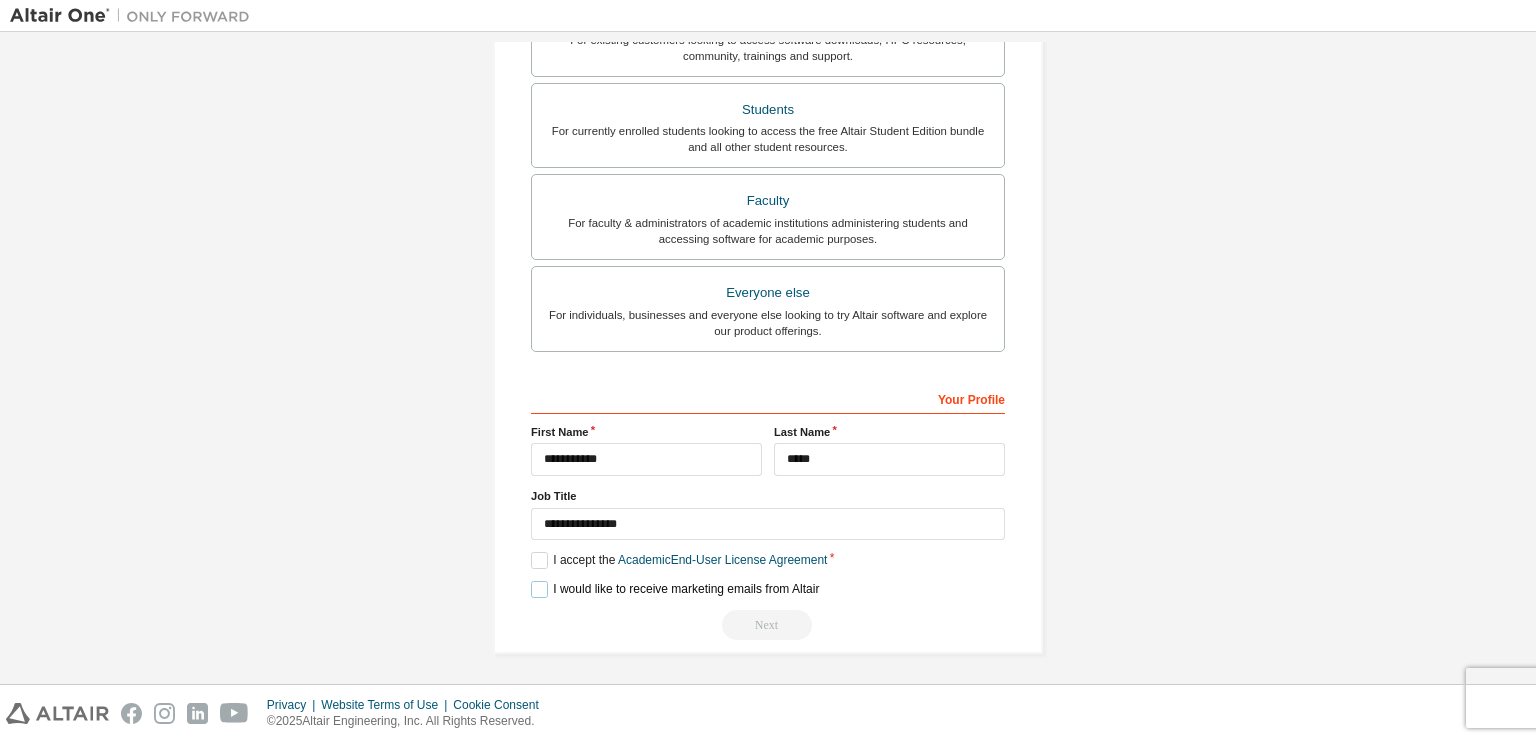 click on "I would like to receive marketing emails from Altair" at bounding box center (675, 589) 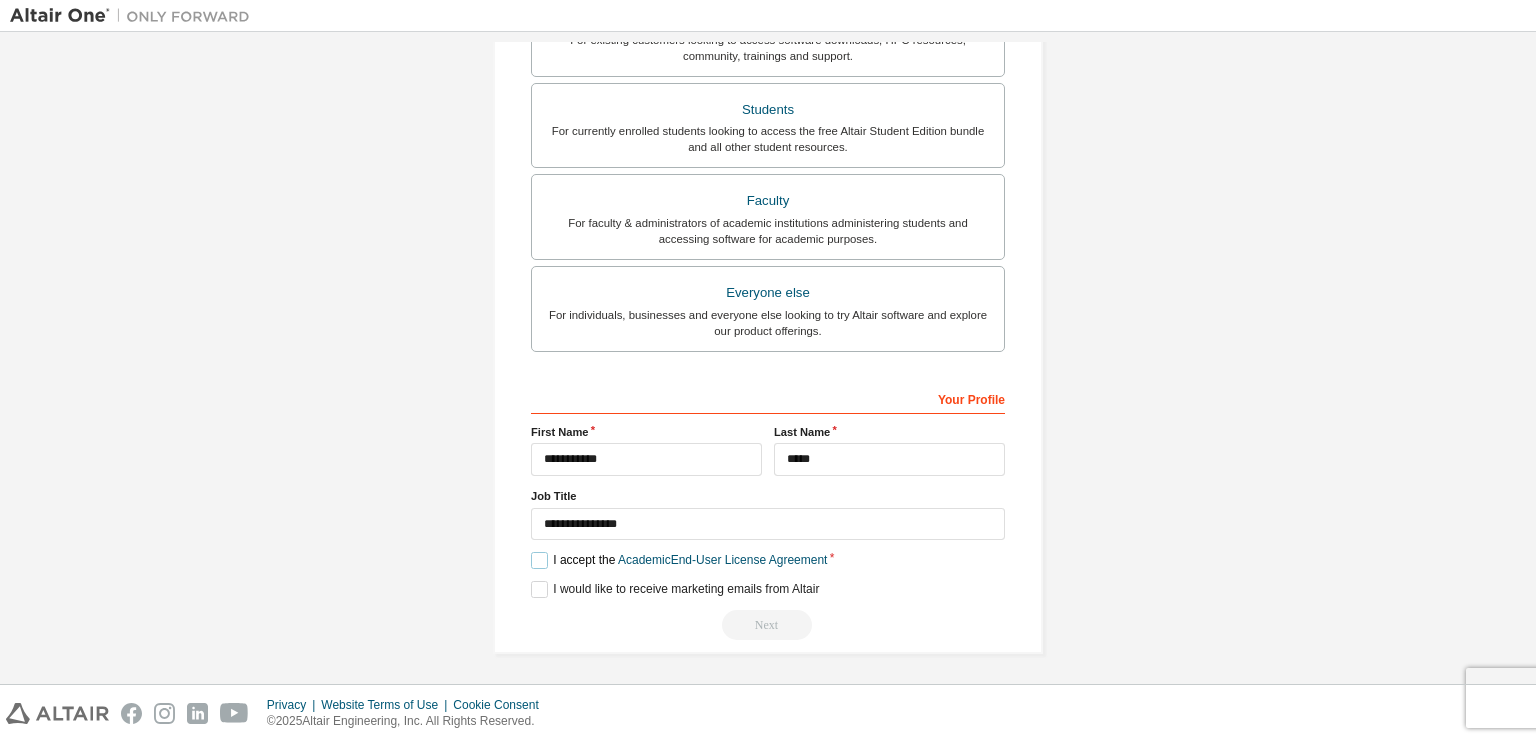 click on "I accept the   Academic   End-User License Agreement" at bounding box center [679, 560] 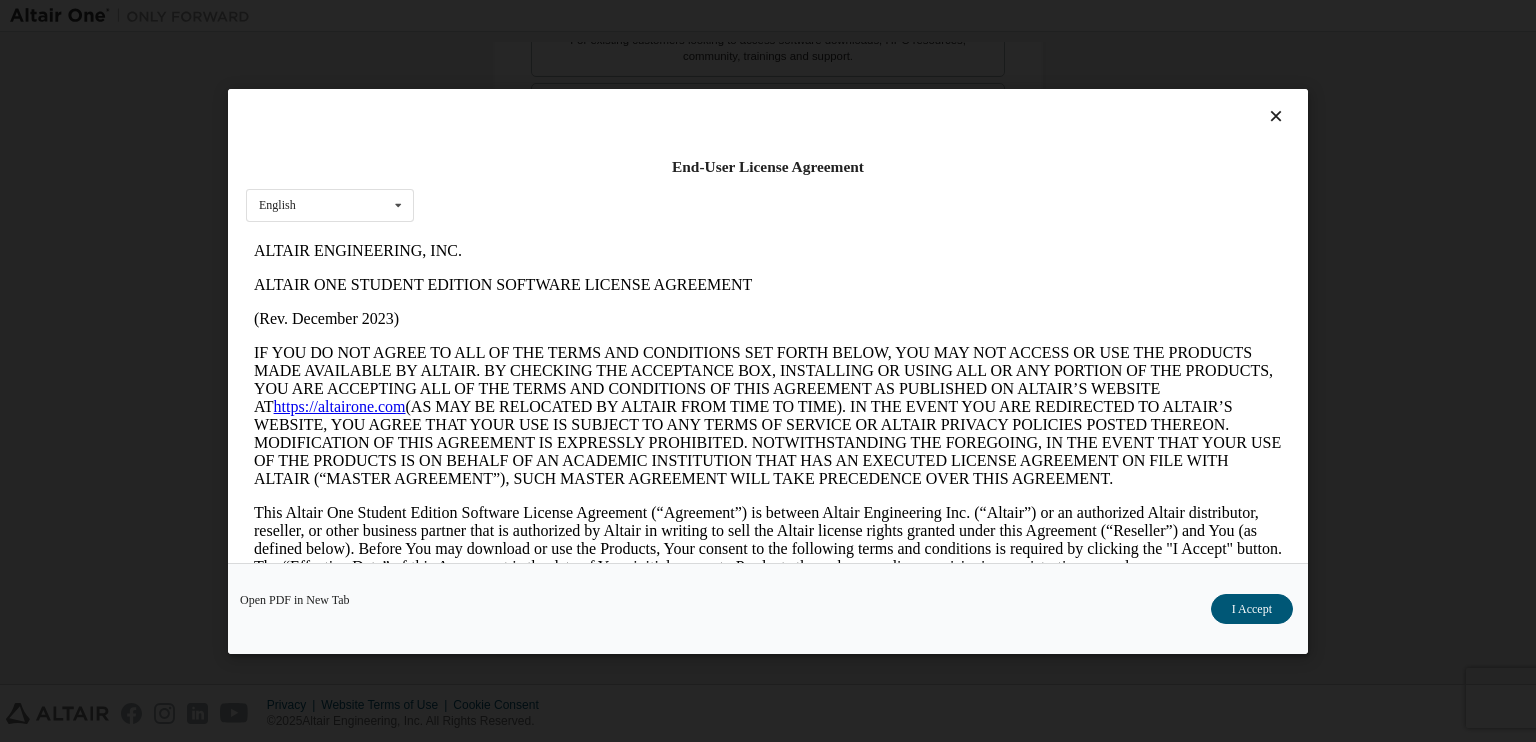 scroll, scrollTop: 0, scrollLeft: 0, axis: both 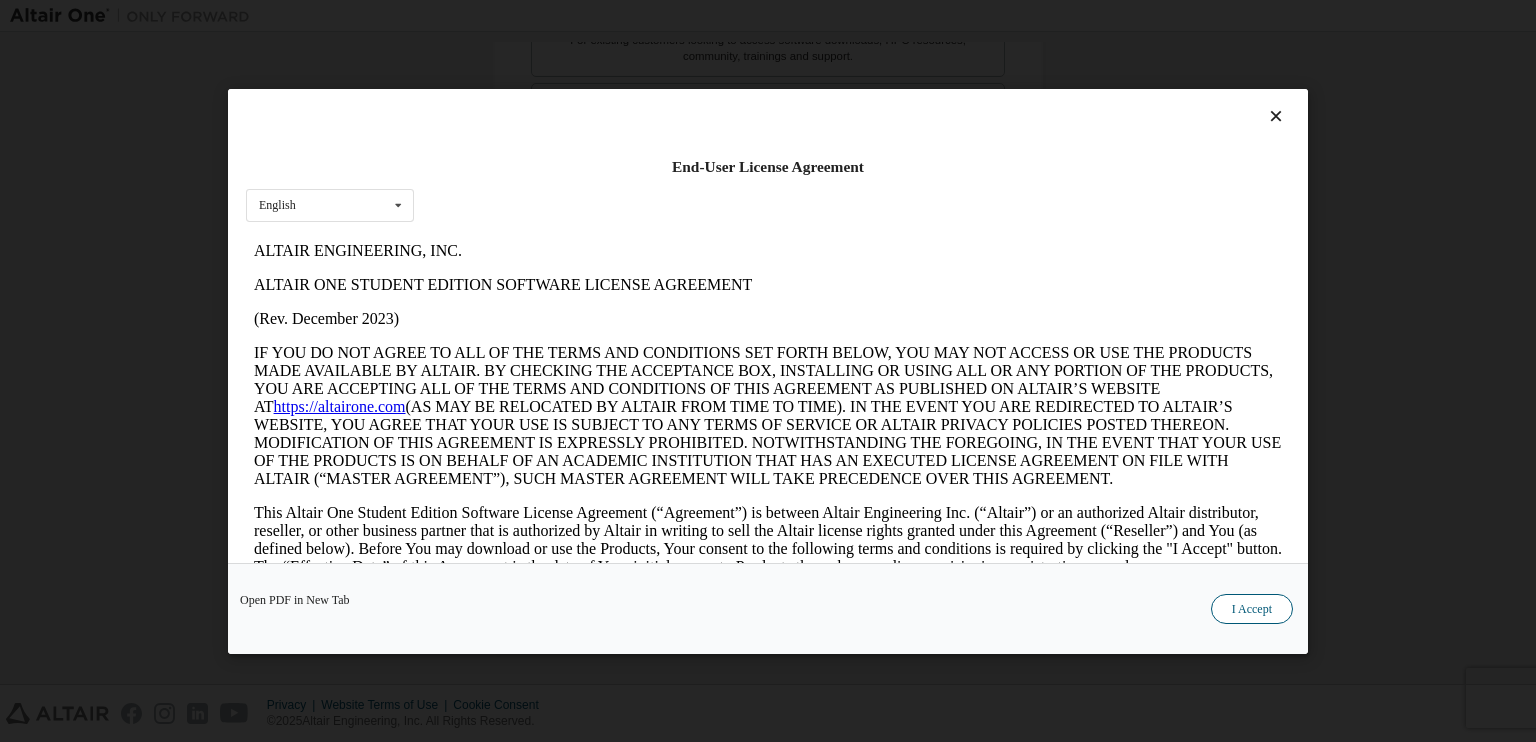 click on "I Accept" at bounding box center (1252, 608) 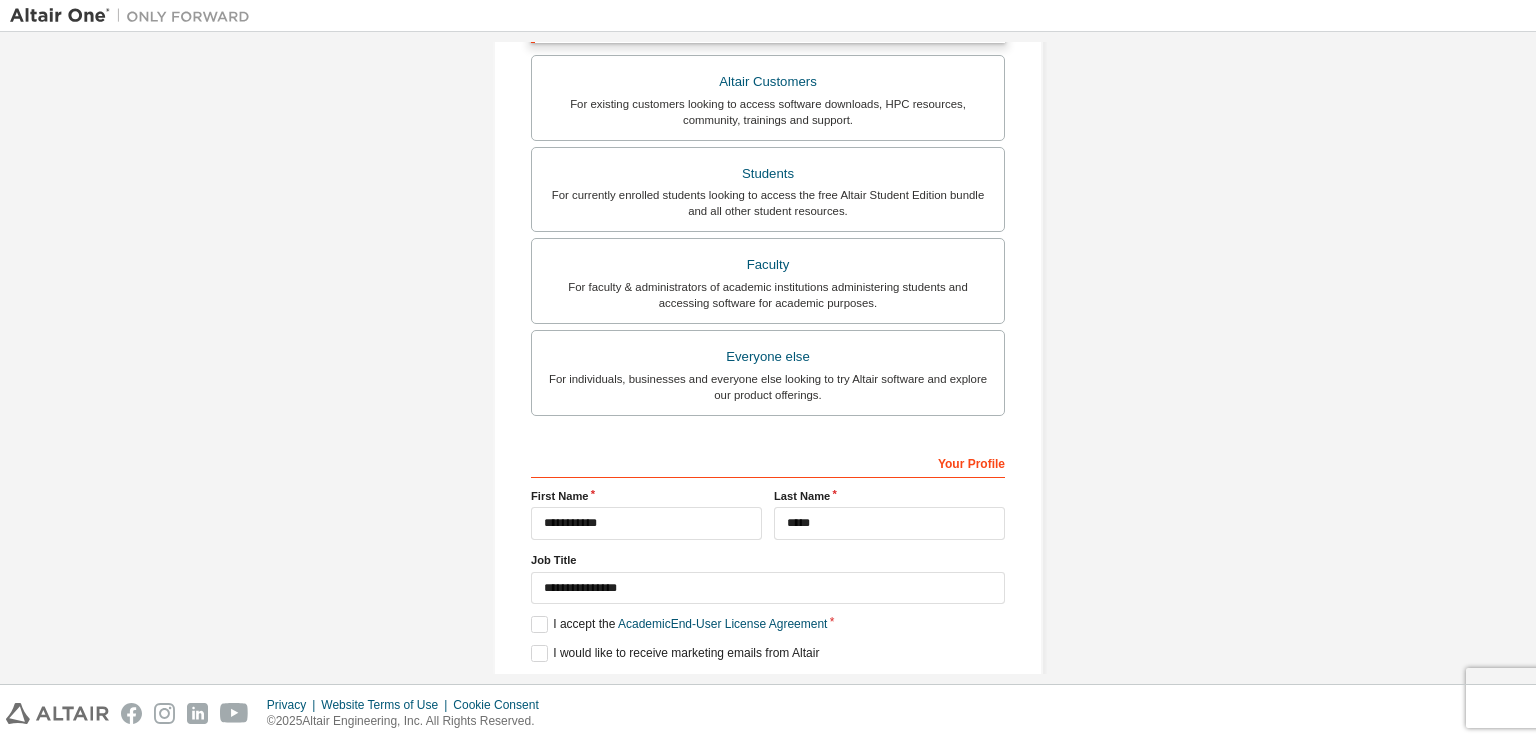 scroll, scrollTop: 491, scrollLeft: 0, axis: vertical 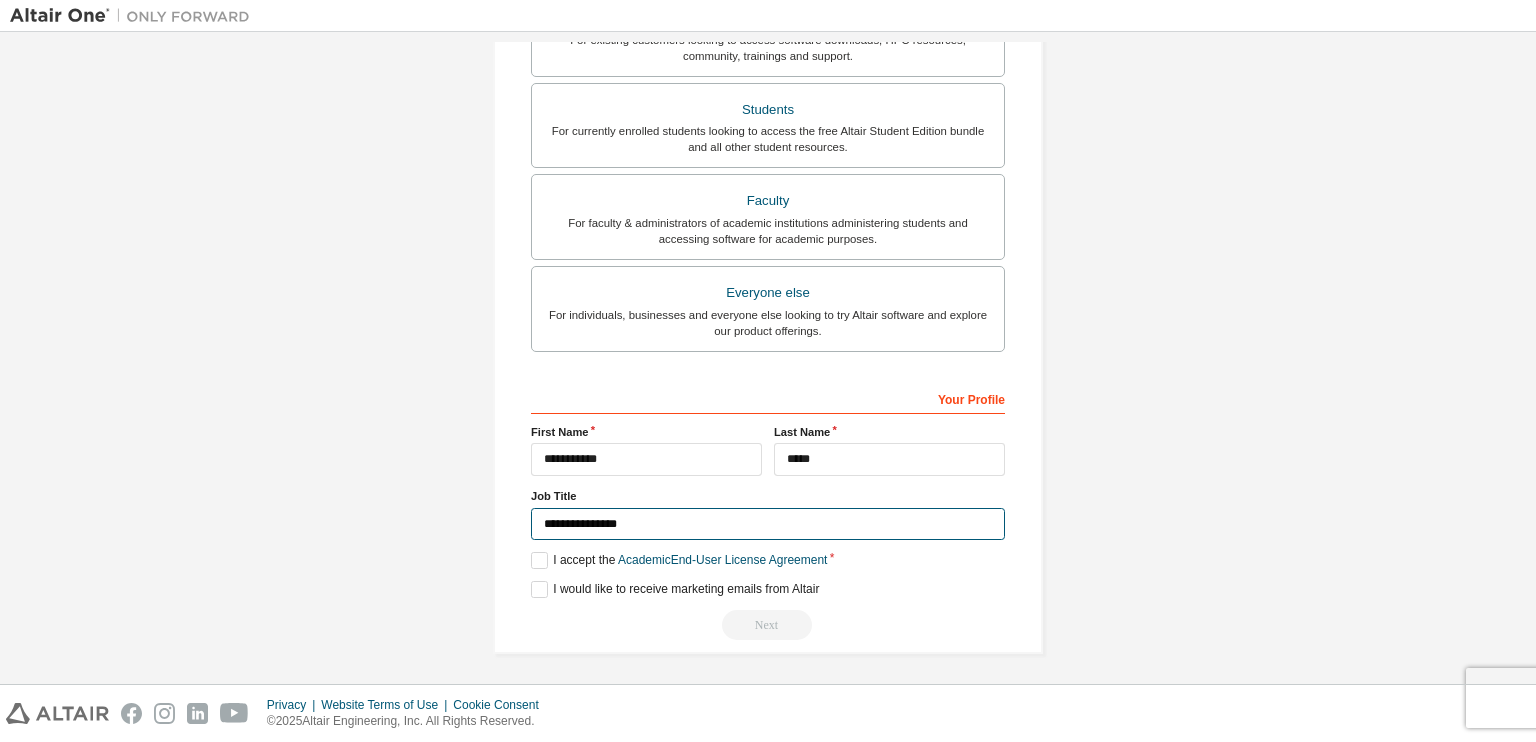 click on "**********" at bounding box center (768, 524) 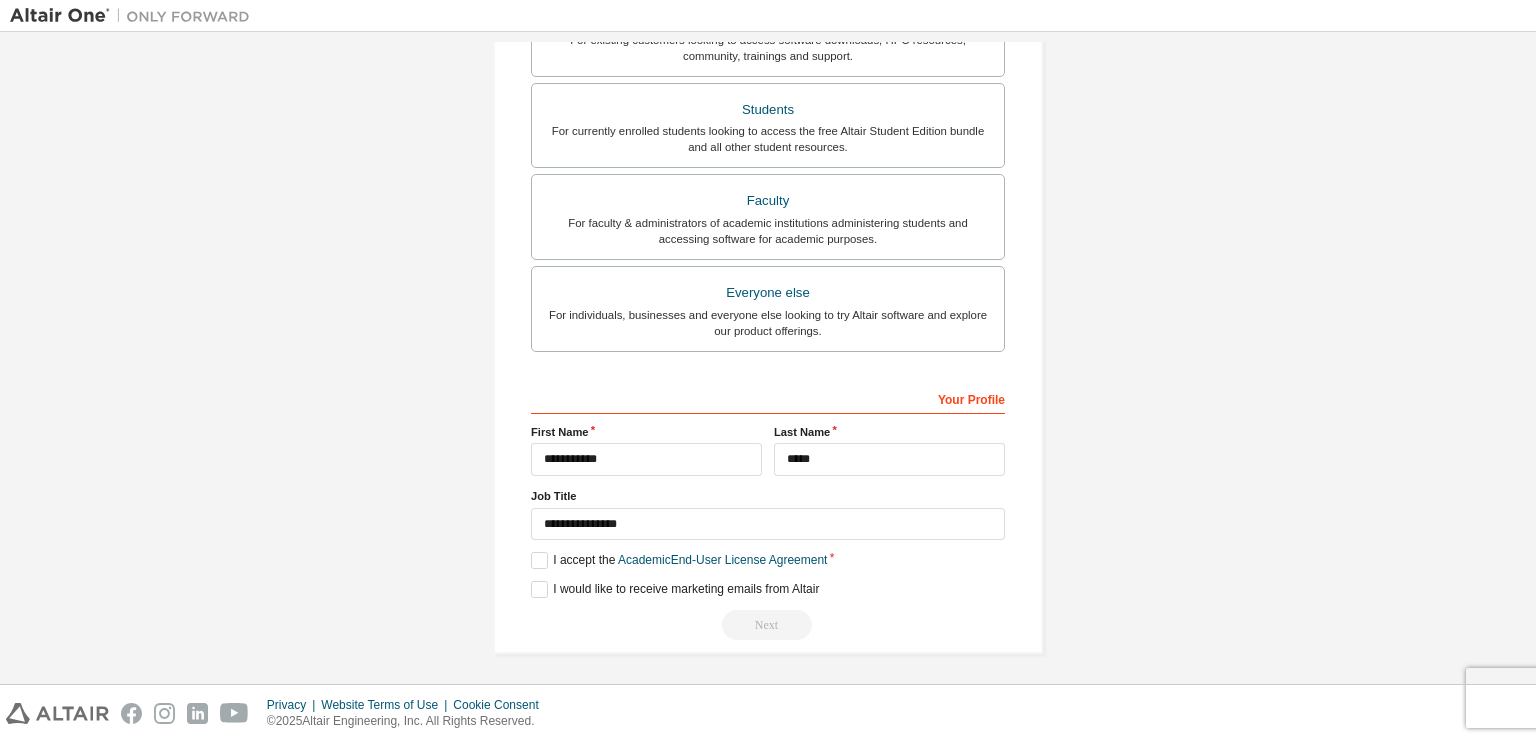 drag, startPoint x: 768, startPoint y: 619, endPoint x: 764, endPoint y: 605, distance: 14.56022 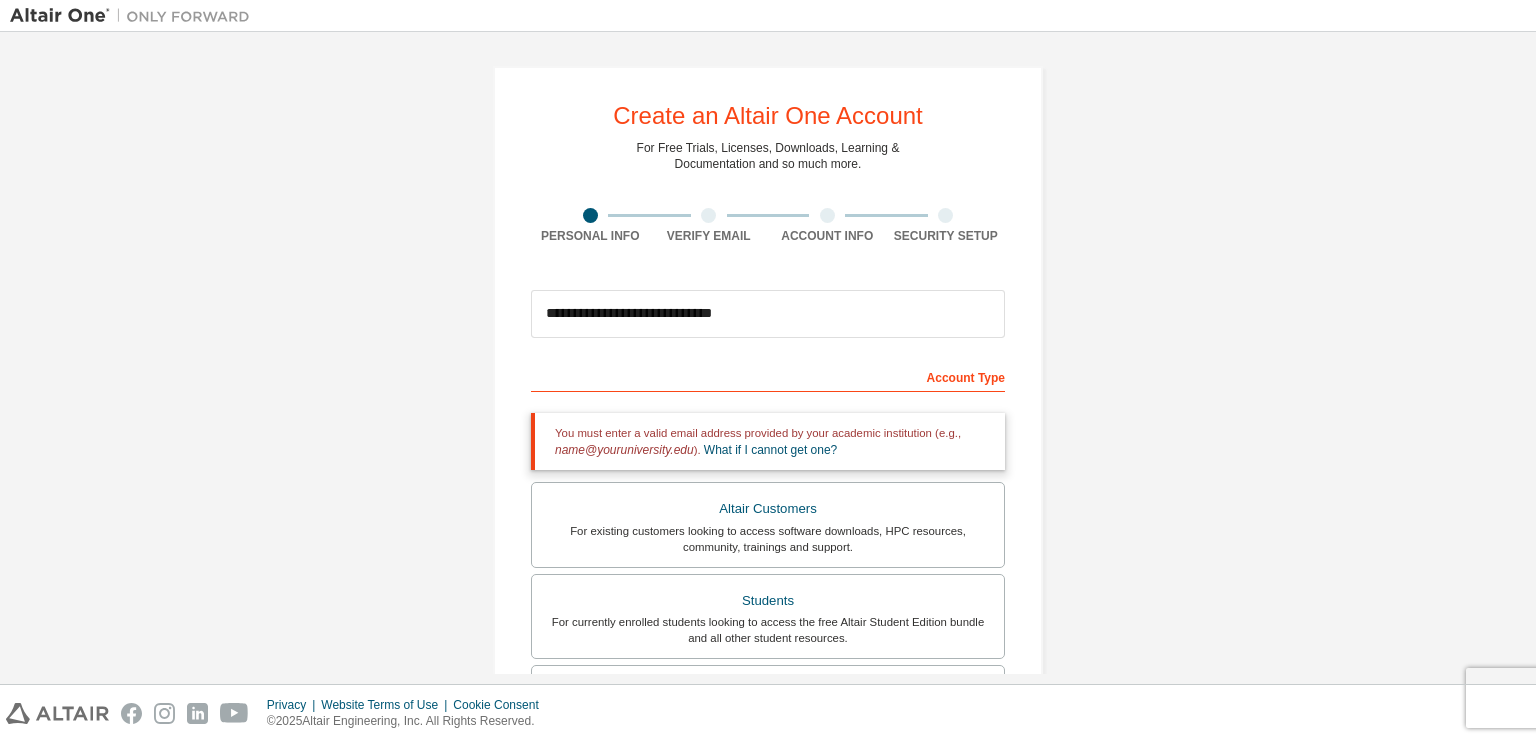scroll, scrollTop: 0, scrollLeft: 0, axis: both 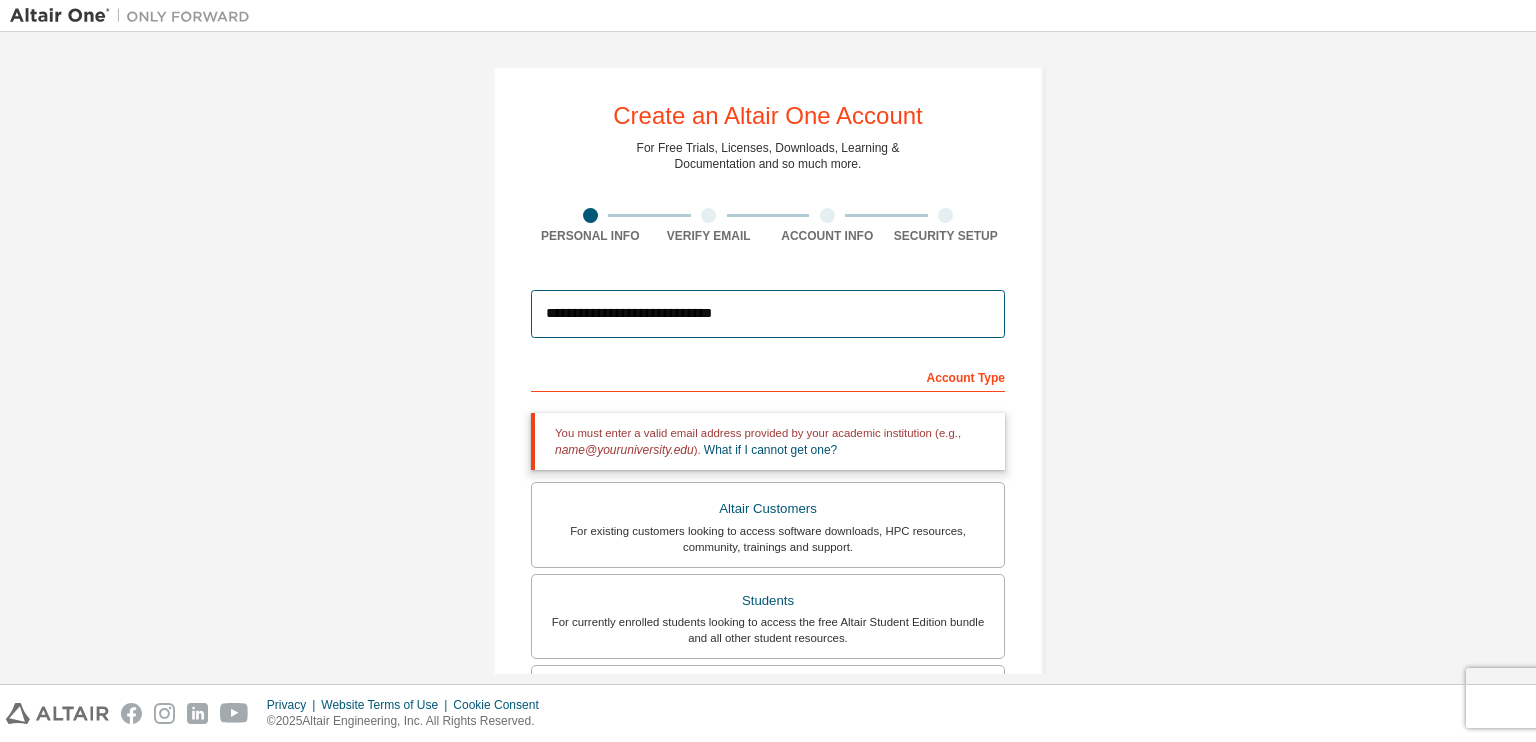click on "**********" at bounding box center [768, 314] 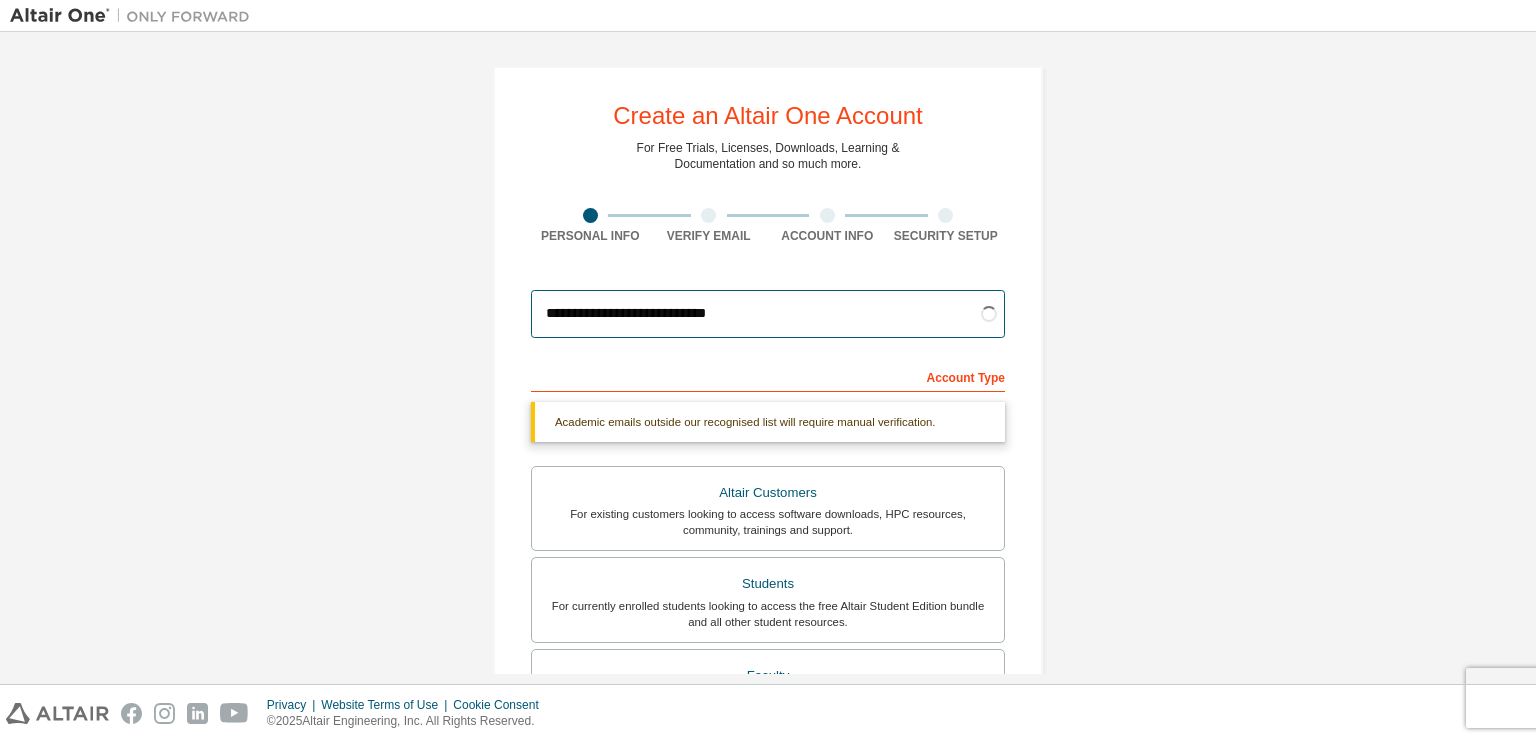 type on "**********" 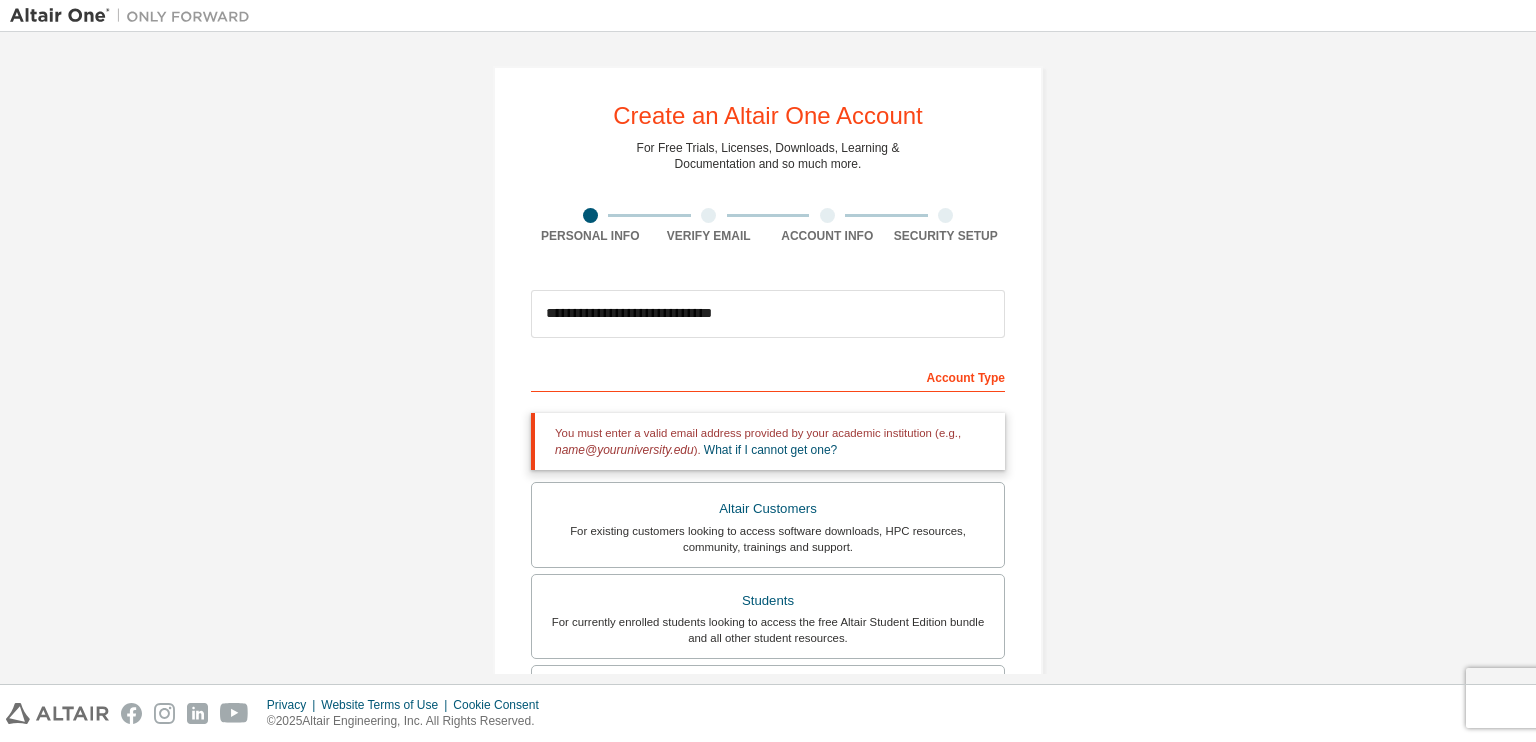 click on "name@youruniversity.edu" at bounding box center (624, 450) 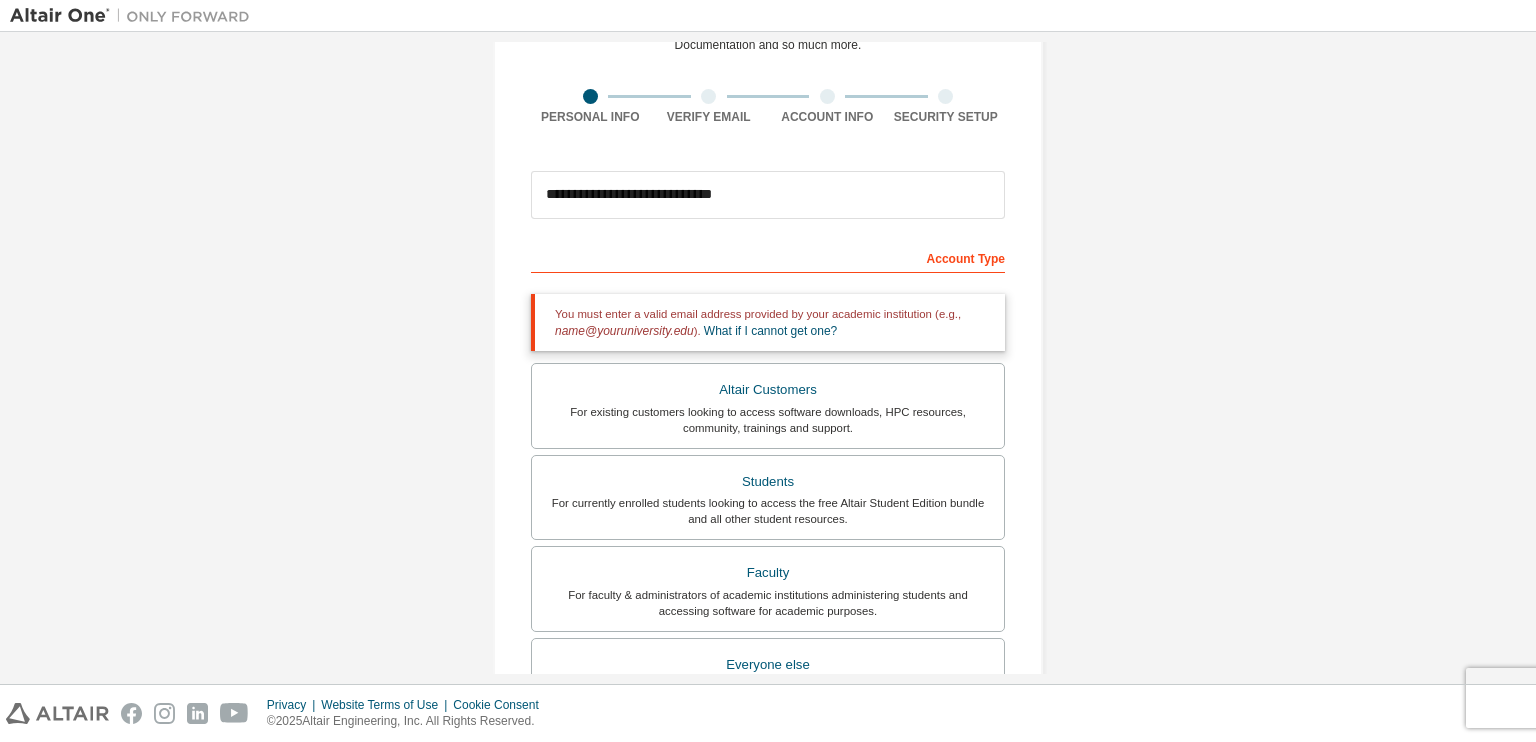 scroll, scrollTop: 0, scrollLeft: 0, axis: both 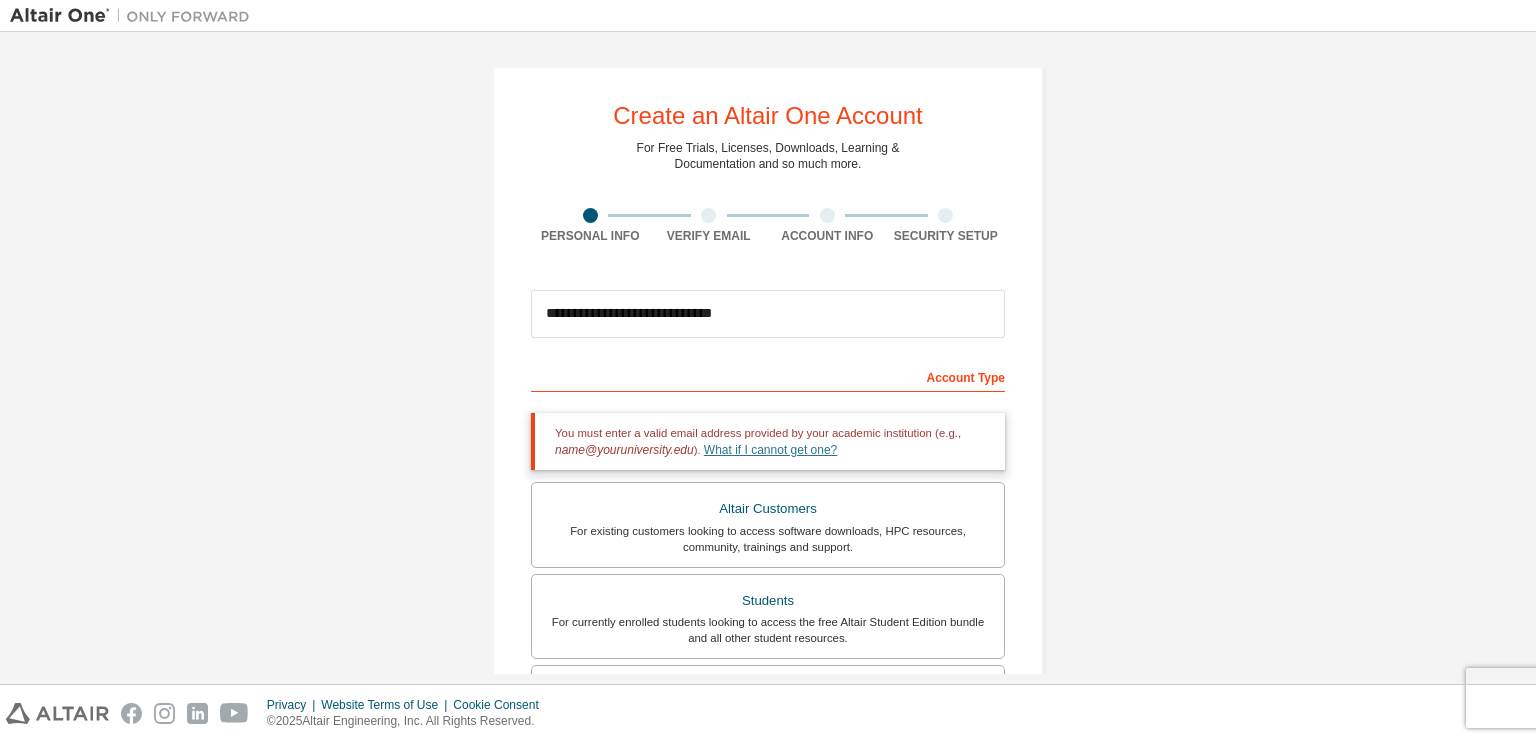 click on "What if I cannot get one?" at bounding box center [770, 450] 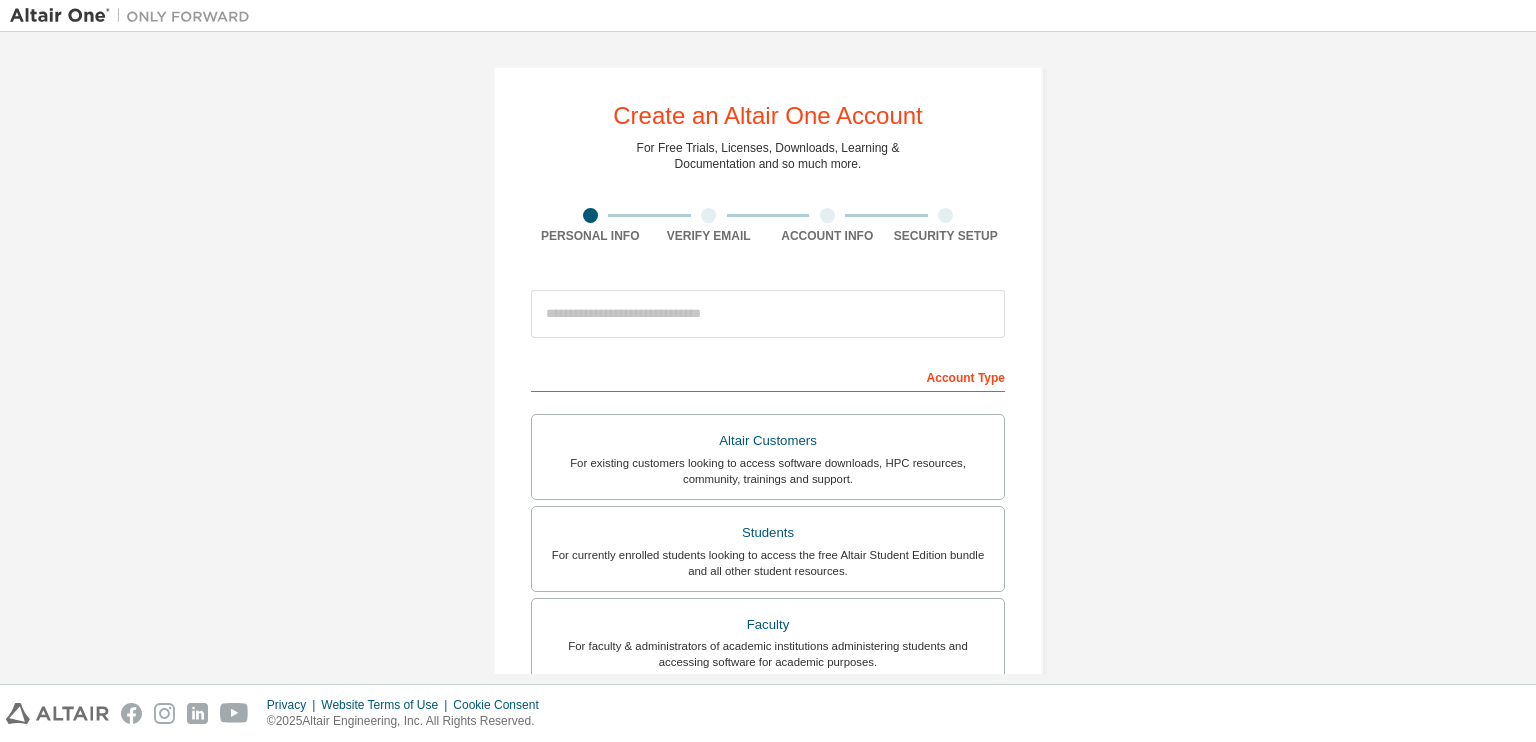 scroll, scrollTop: 0, scrollLeft: 0, axis: both 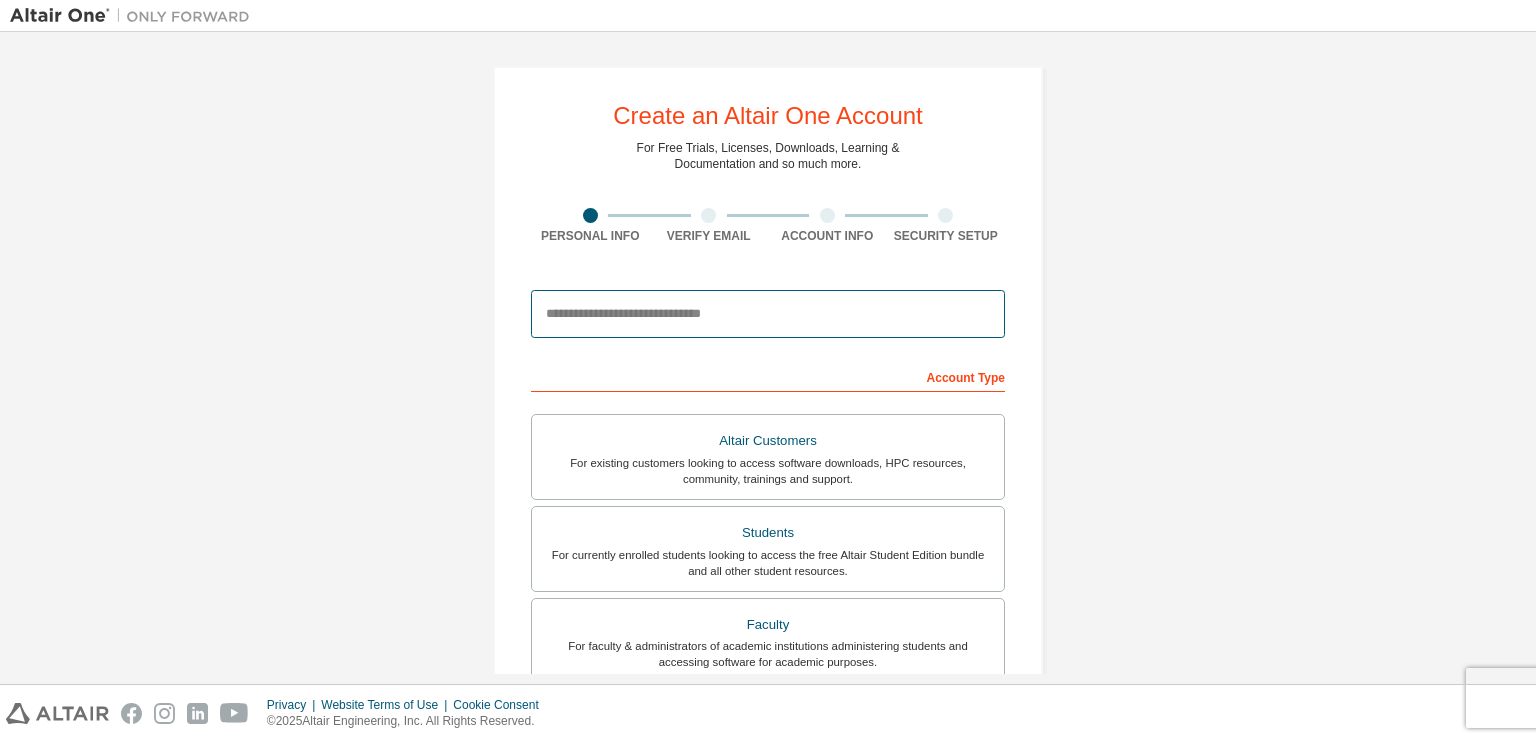 click at bounding box center (768, 314) 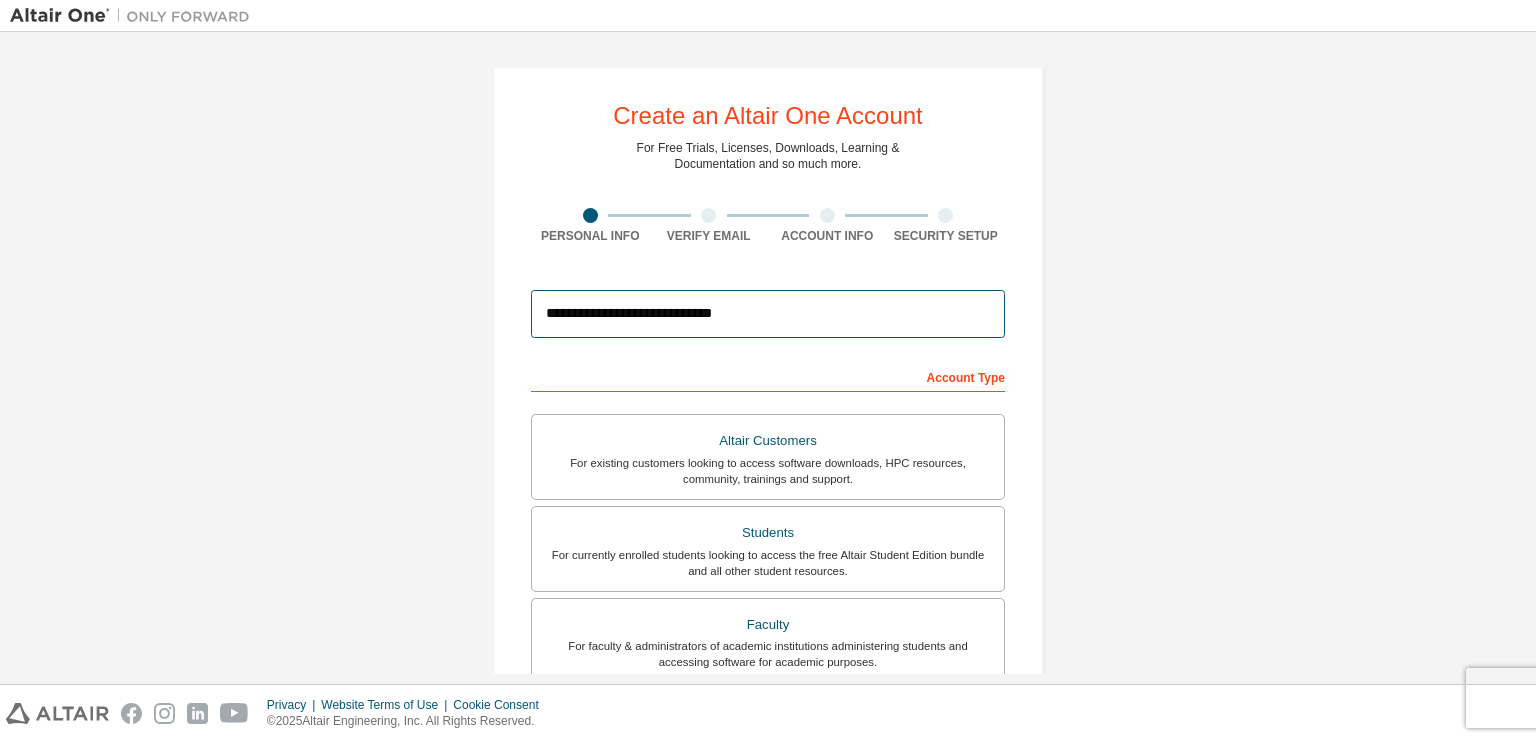 click on "**********" at bounding box center (768, 314) 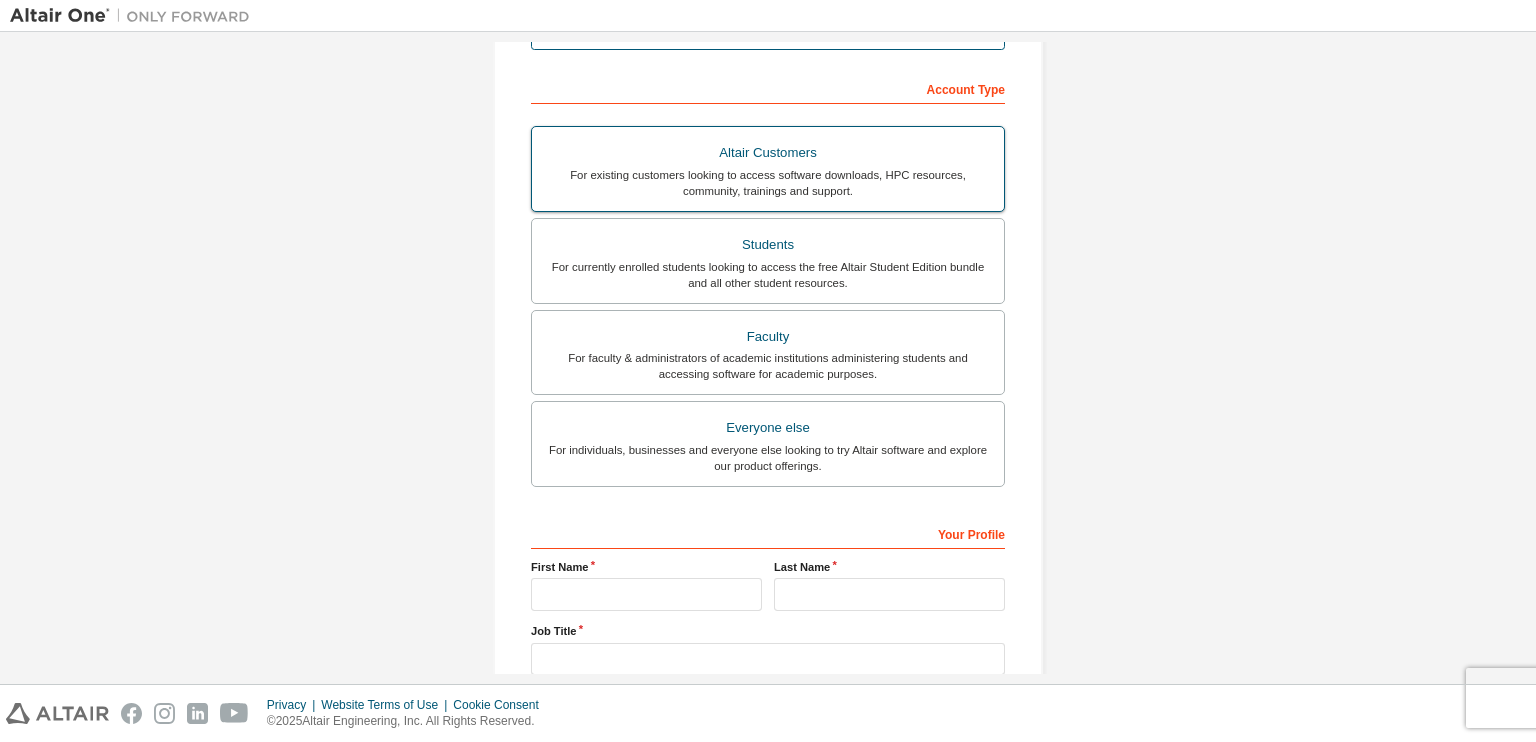 scroll, scrollTop: 300, scrollLeft: 0, axis: vertical 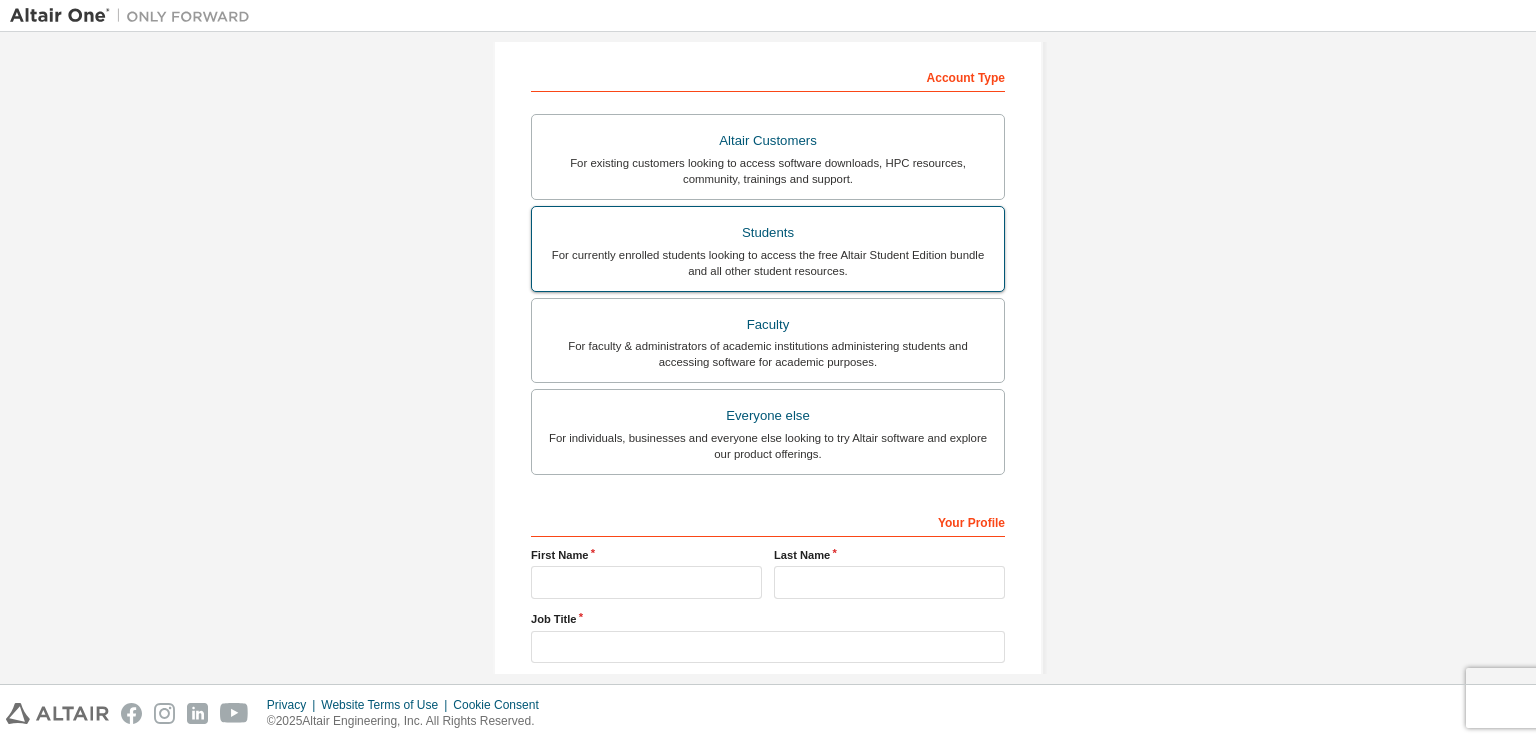 click on "For currently enrolled students looking to access the free Altair Student Edition bundle and all other student resources." at bounding box center (768, 263) 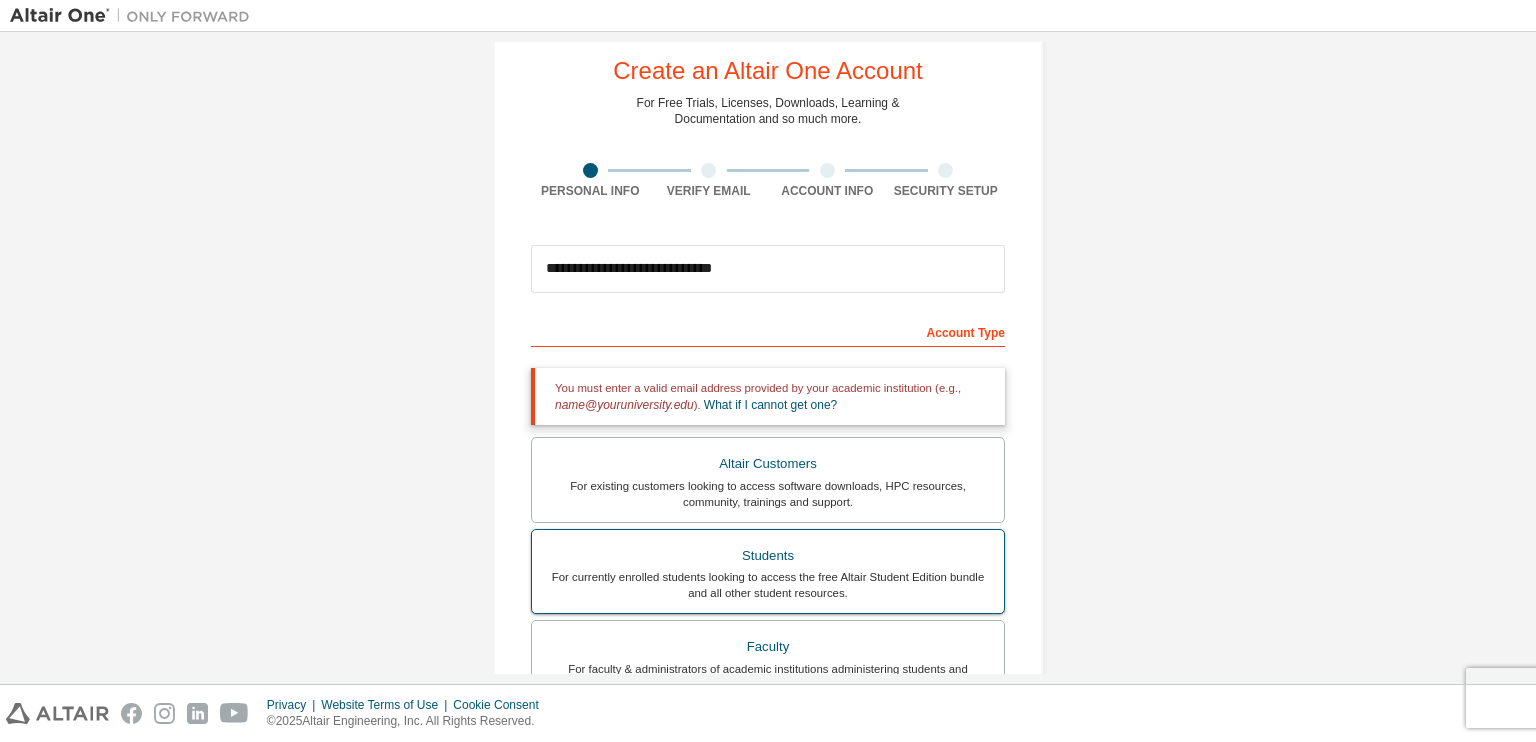 scroll, scrollTop: 0, scrollLeft: 0, axis: both 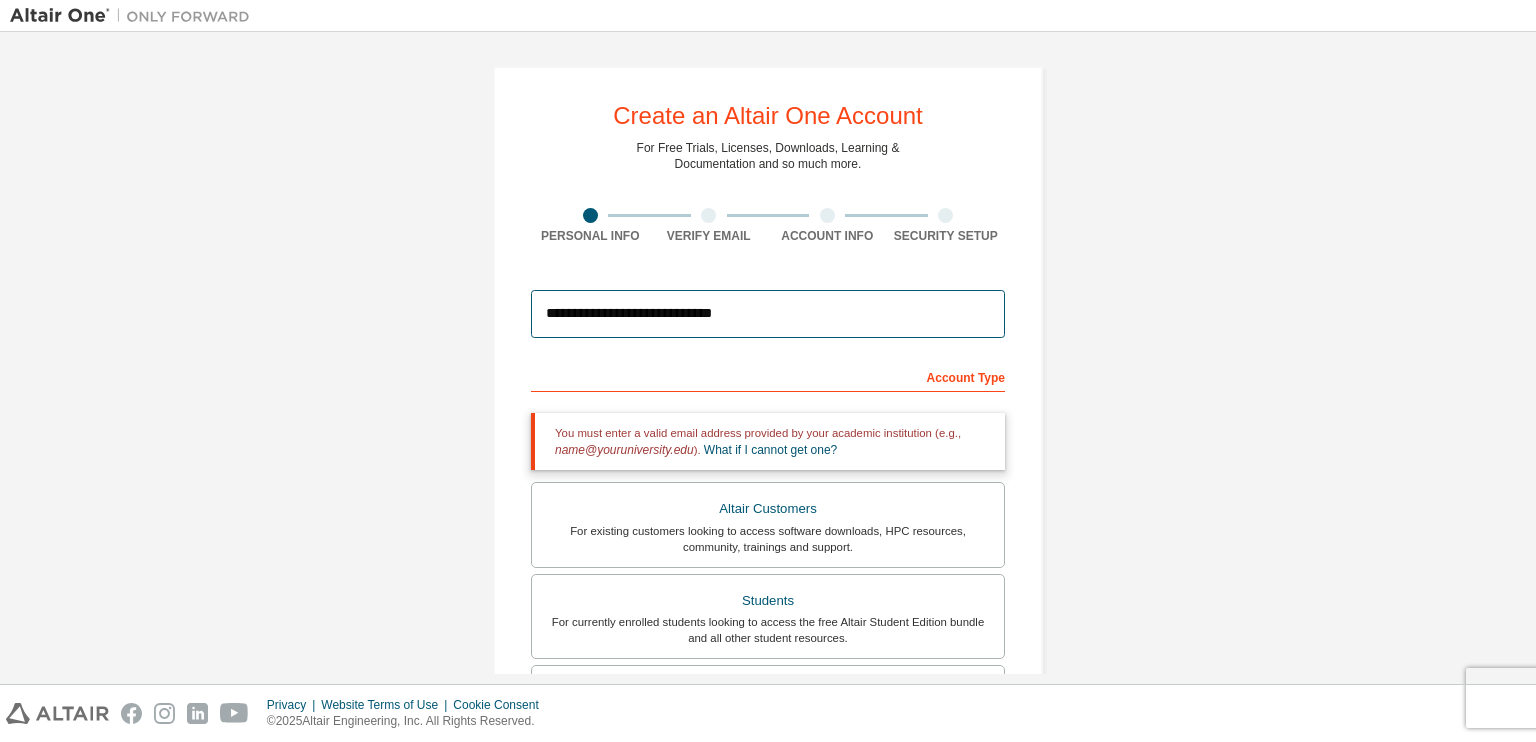 click on "**********" at bounding box center [768, 314] 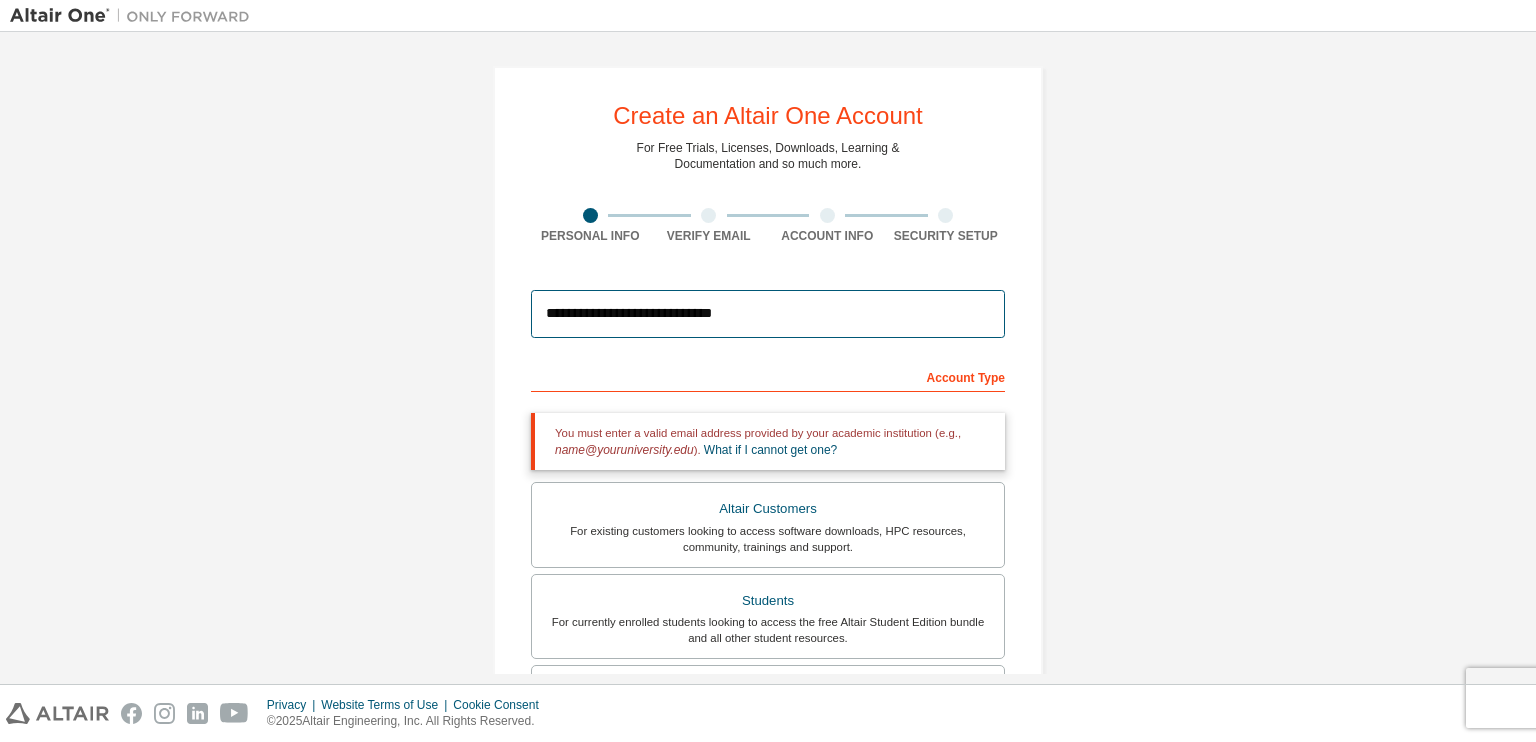 drag, startPoint x: 543, startPoint y: 318, endPoint x: 772, endPoint y: 312, distance: 229.07858 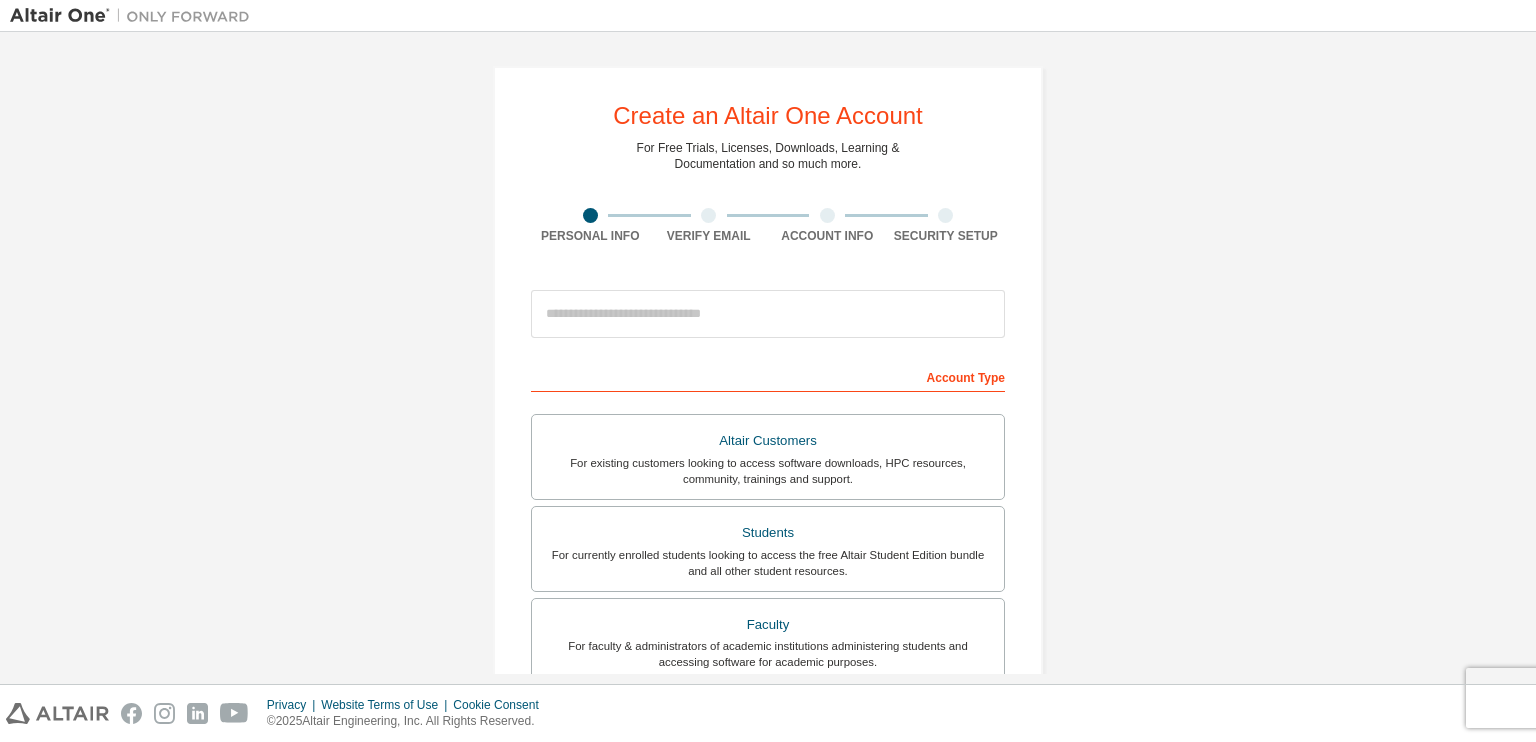 scroll, scrollTop: 0, scrollLeft: 0, axis: both 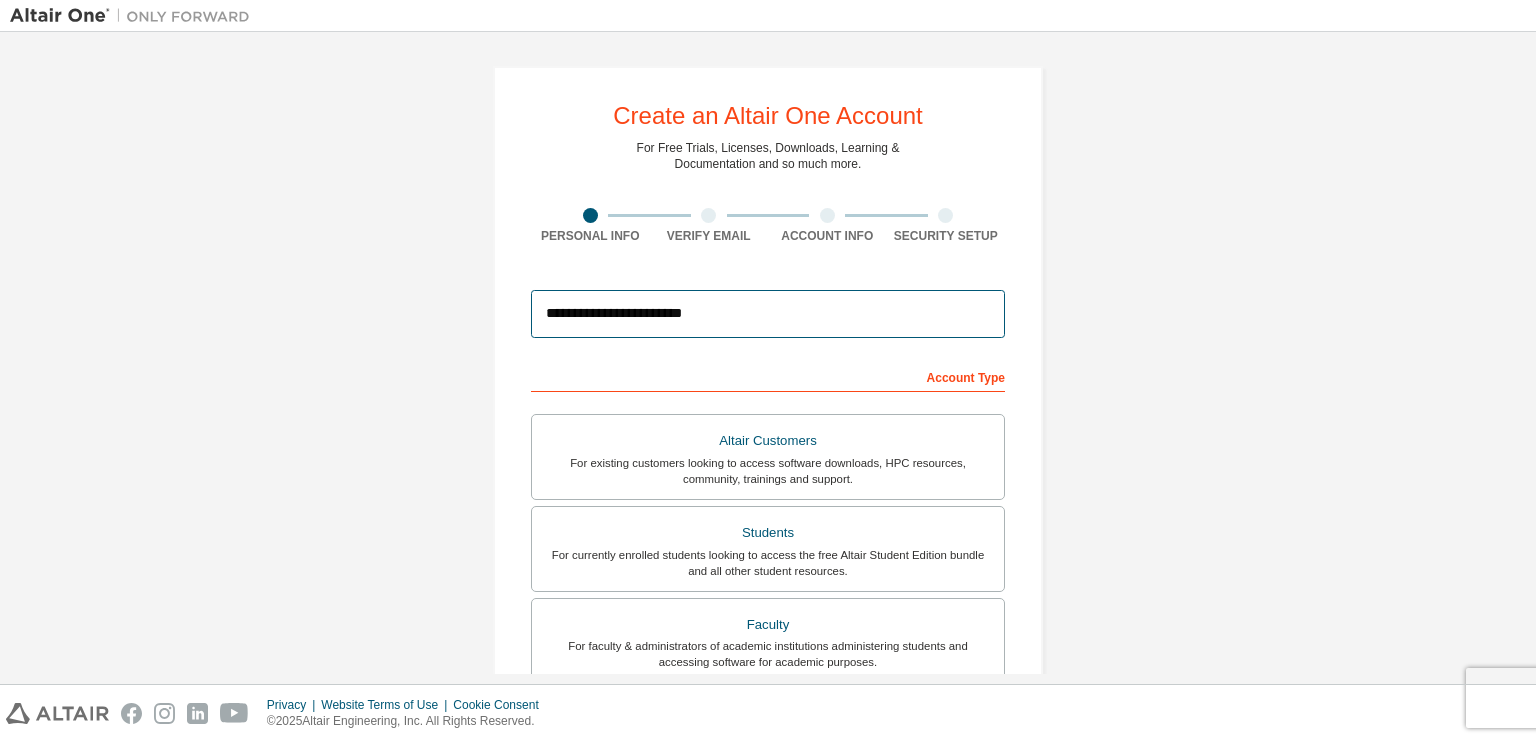 click on "**********" at bounding box center [768, 314] 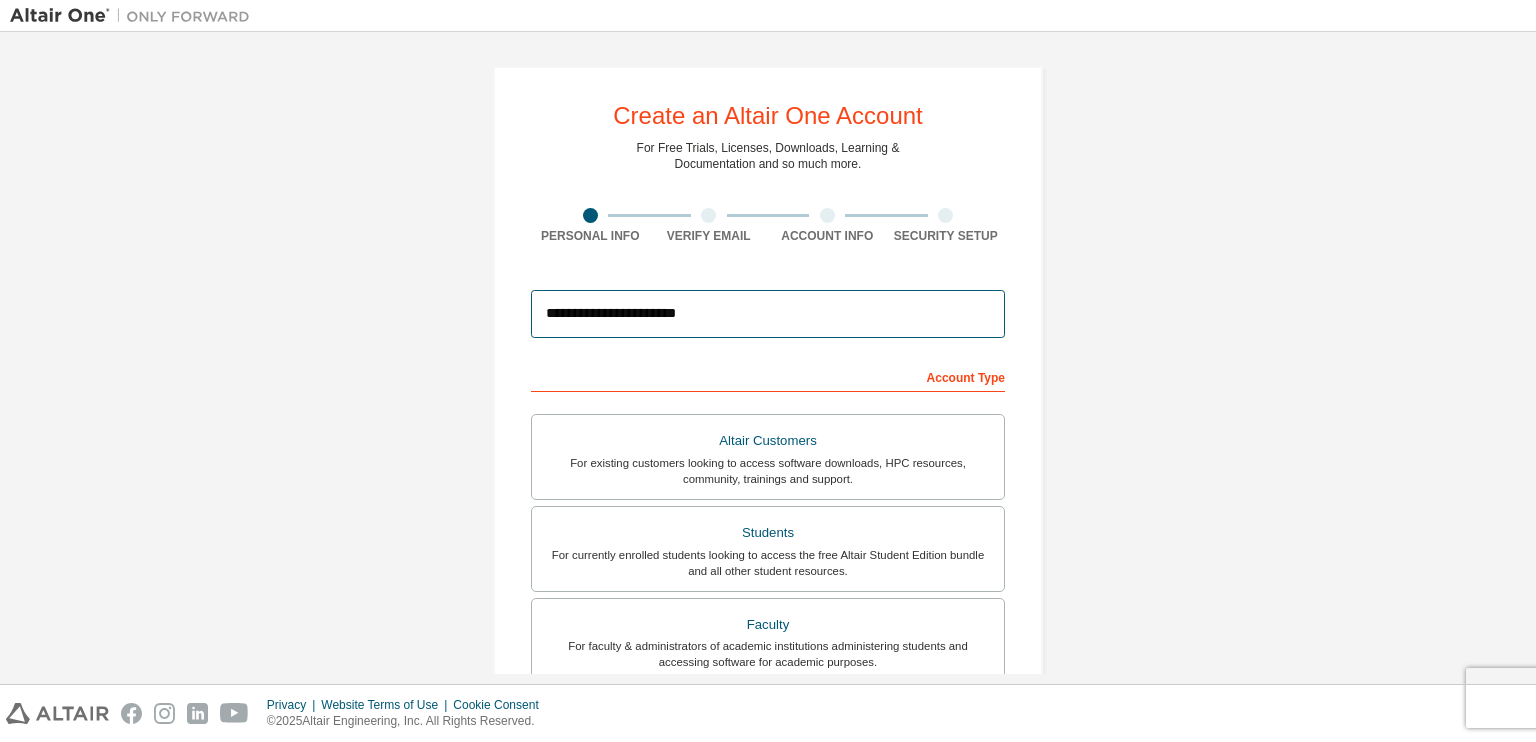 type on "**********" 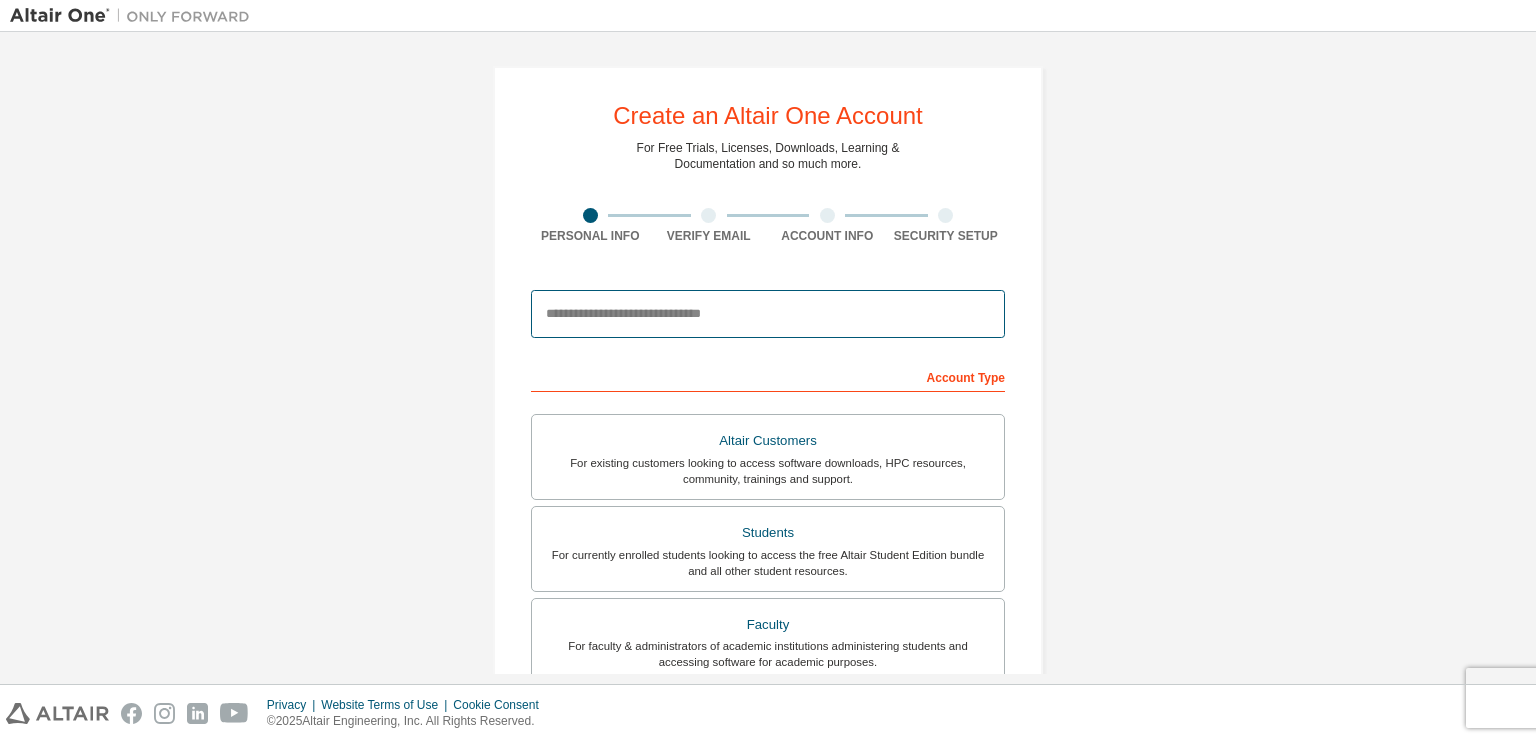 paste on "**********" 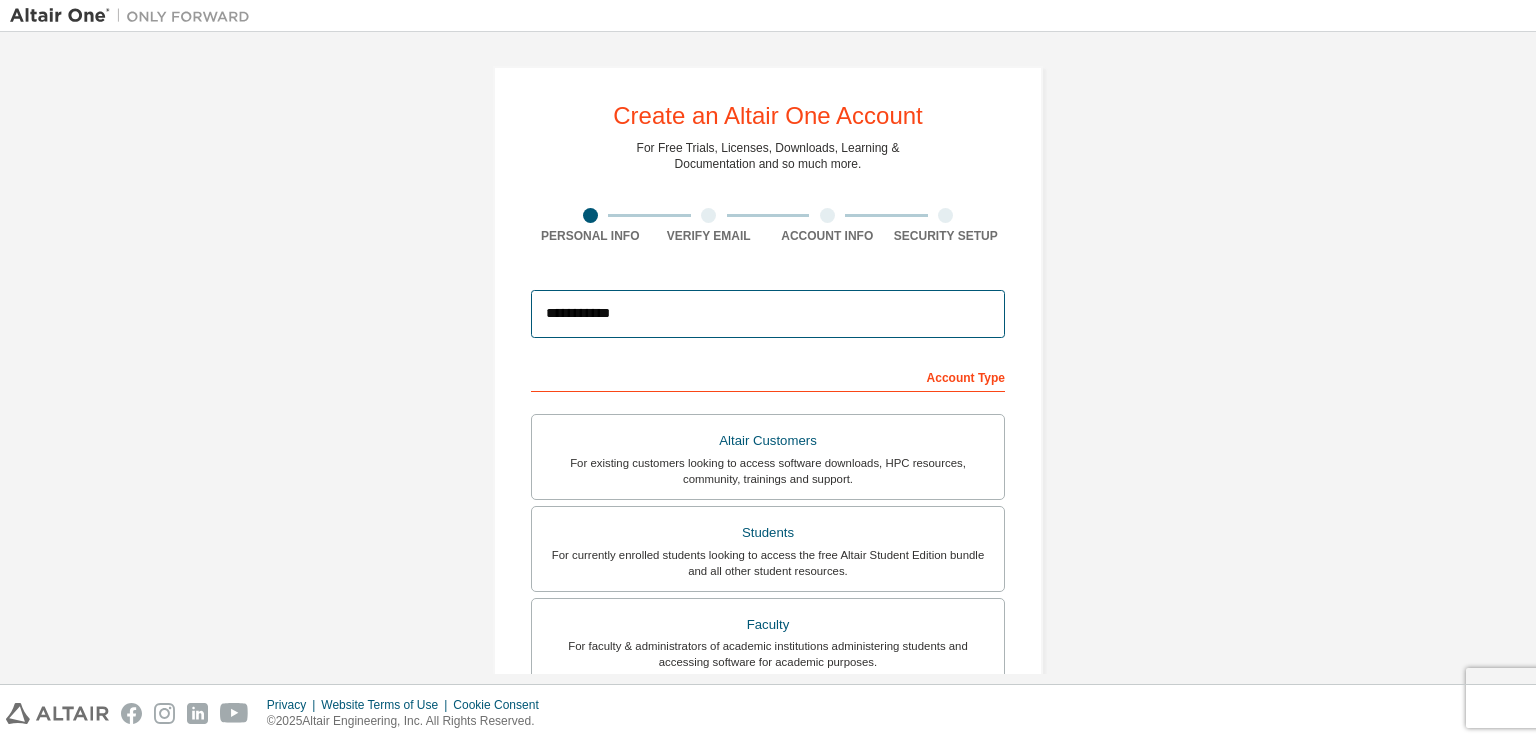 click on "**********" at bounding box center [768, 314] 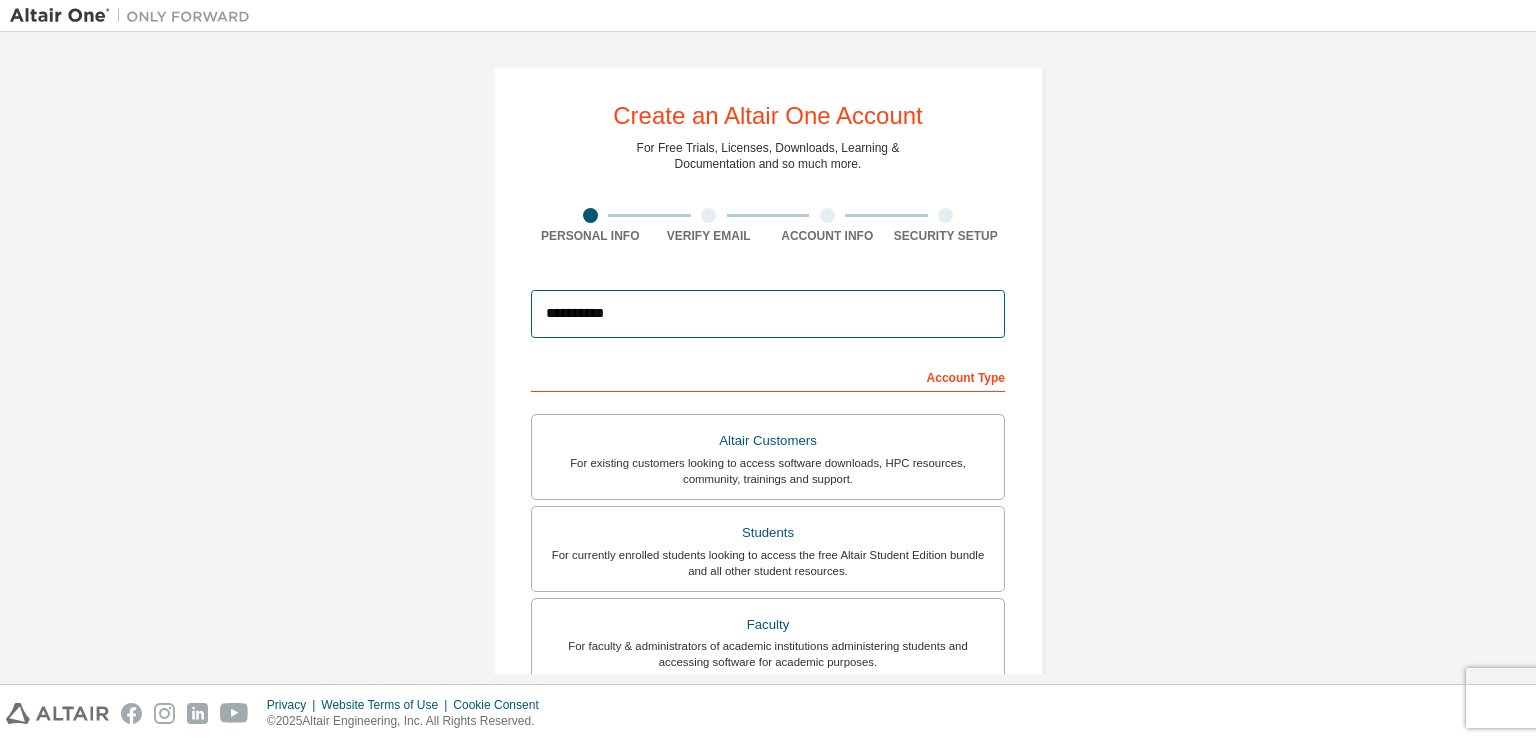 type on "**********" 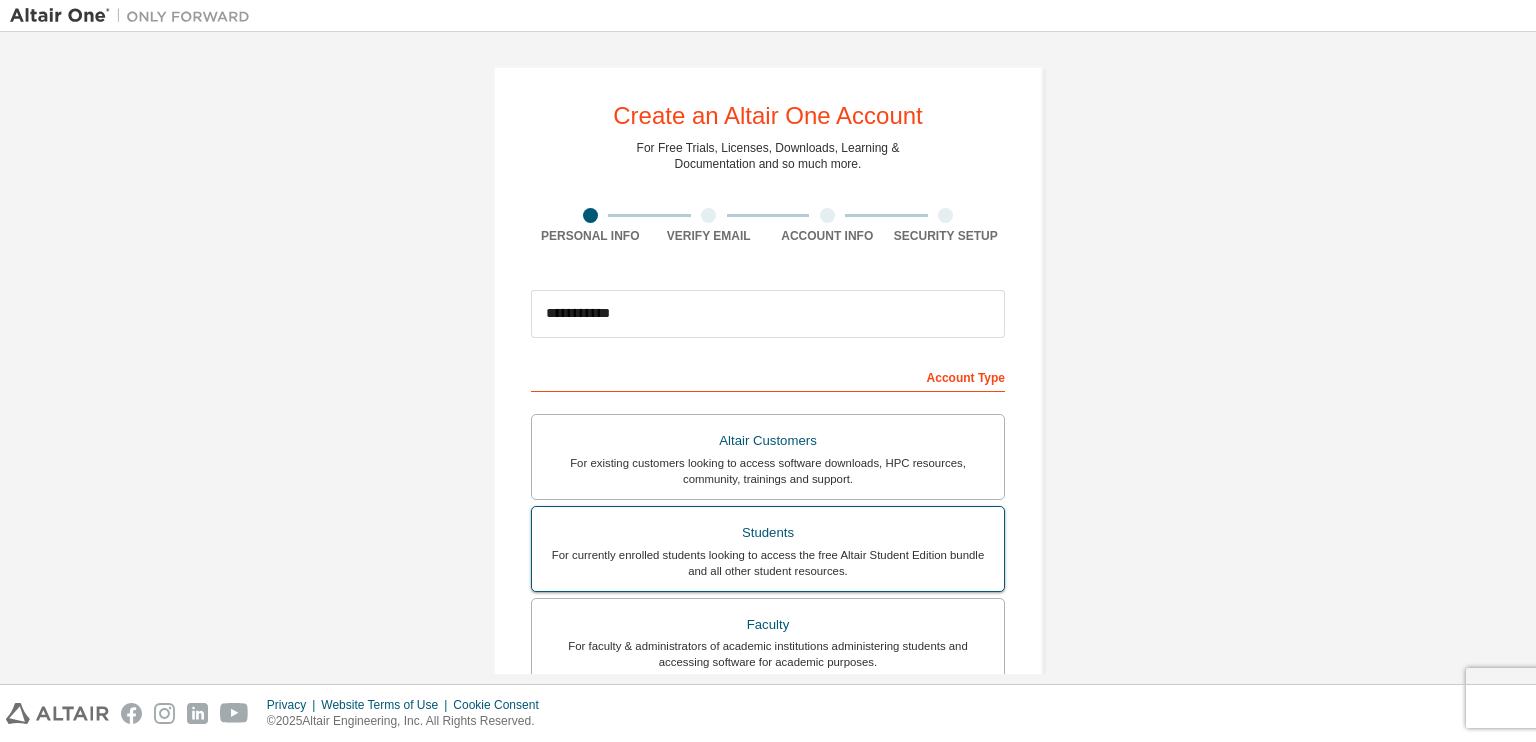 click on "Students" at bounding box center [768, 533] 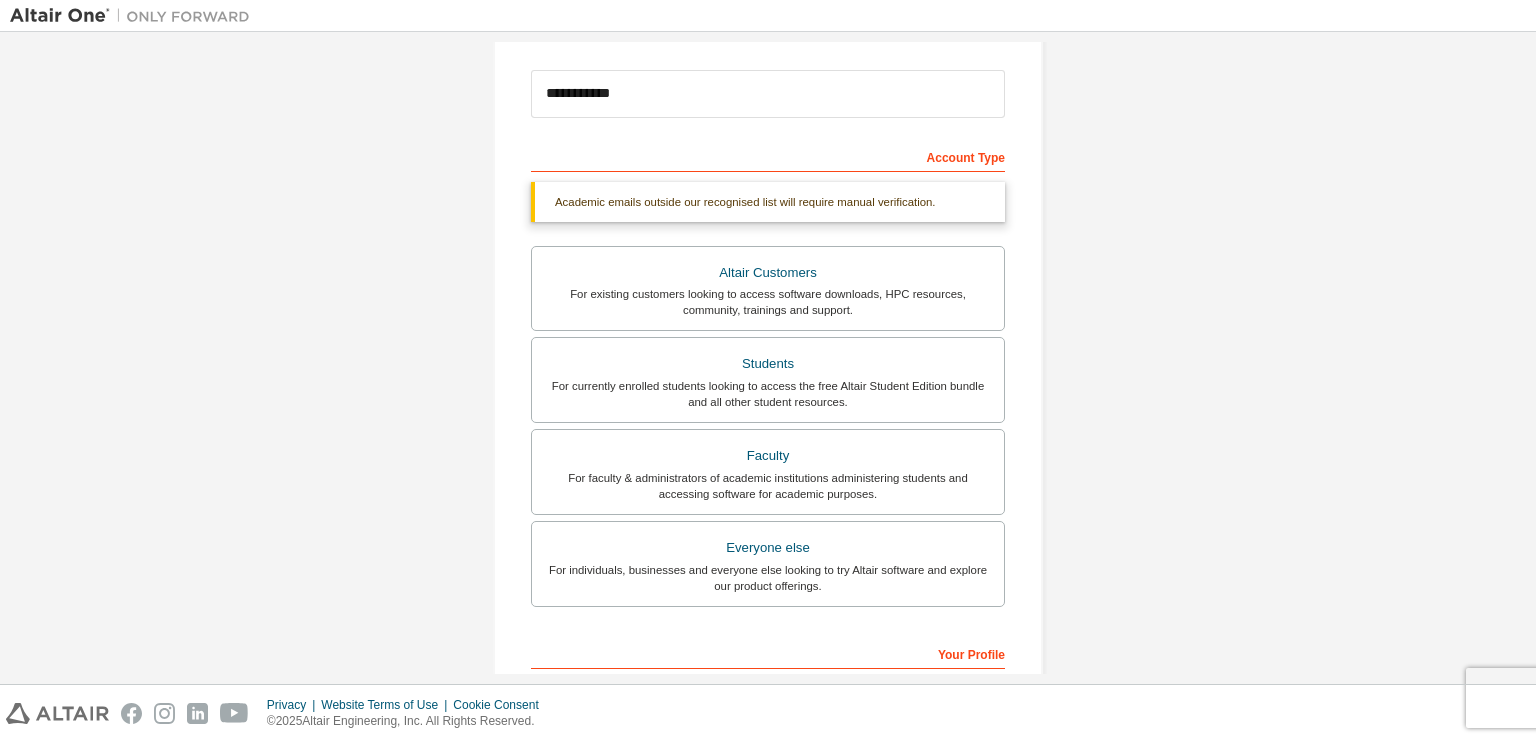 scroll, scrollTop: 174, scrollLeft: 0, axis: vertical 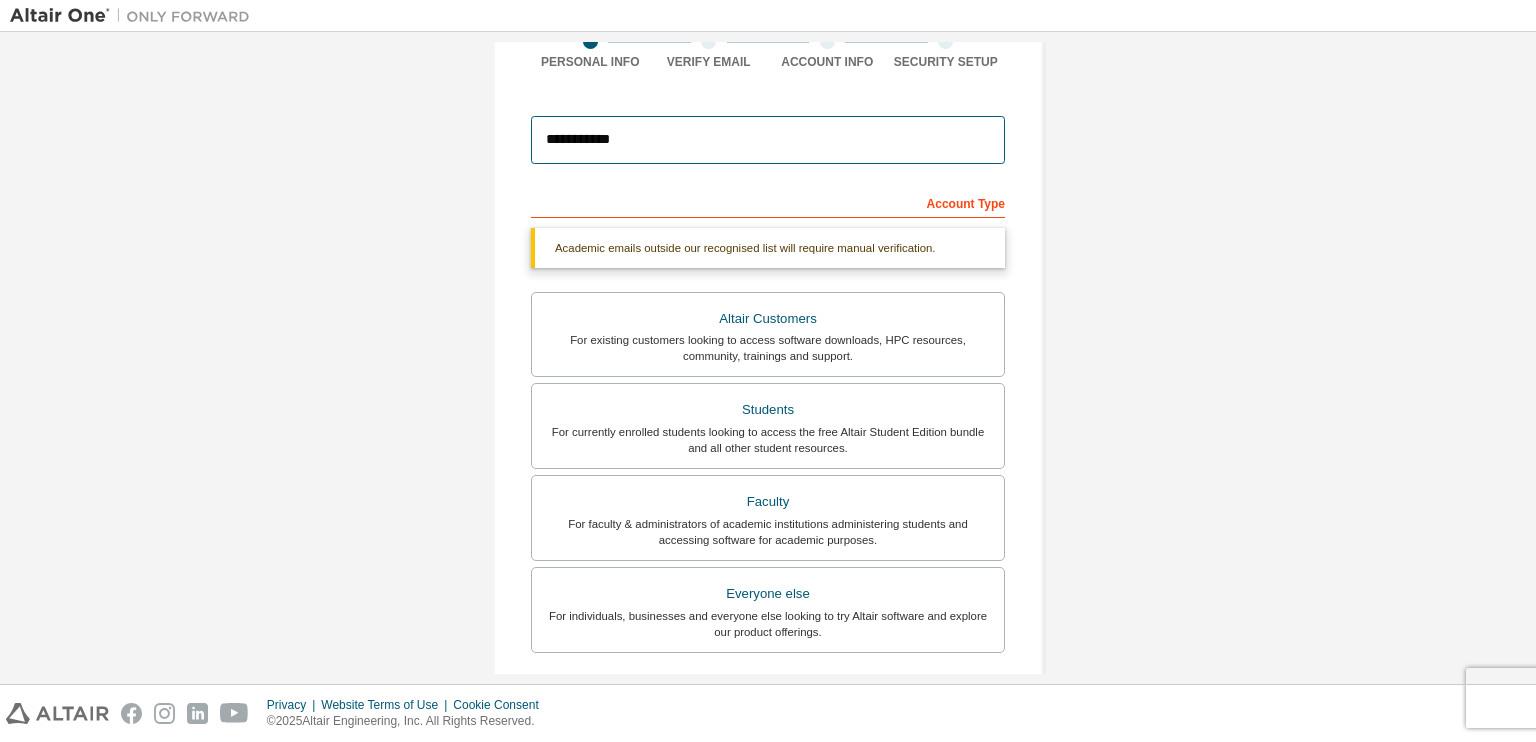 drag, startPoint x: 633, startPoint y: 121, endPoint x: 400, endPoint y: 167, distance: 237.49738 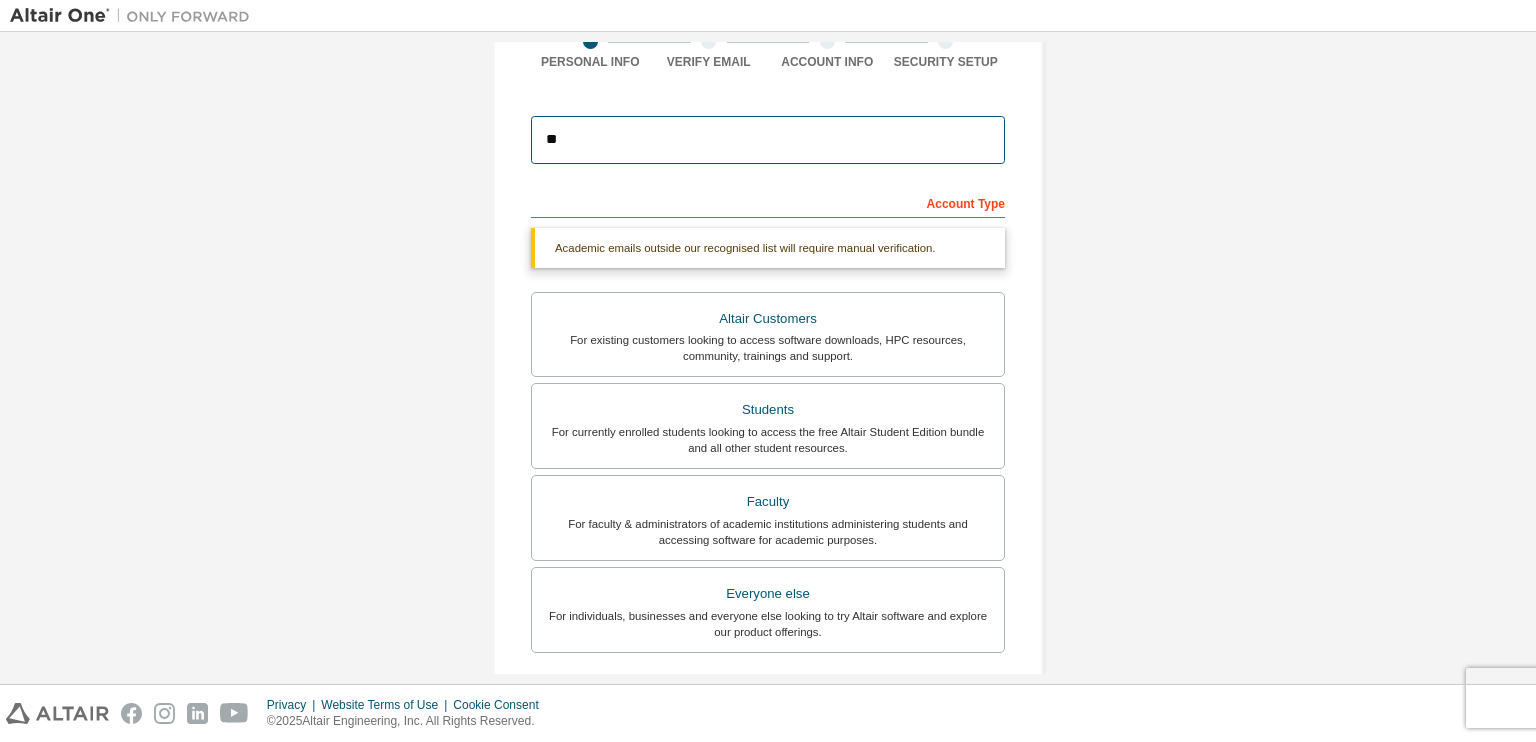 type on "**********" 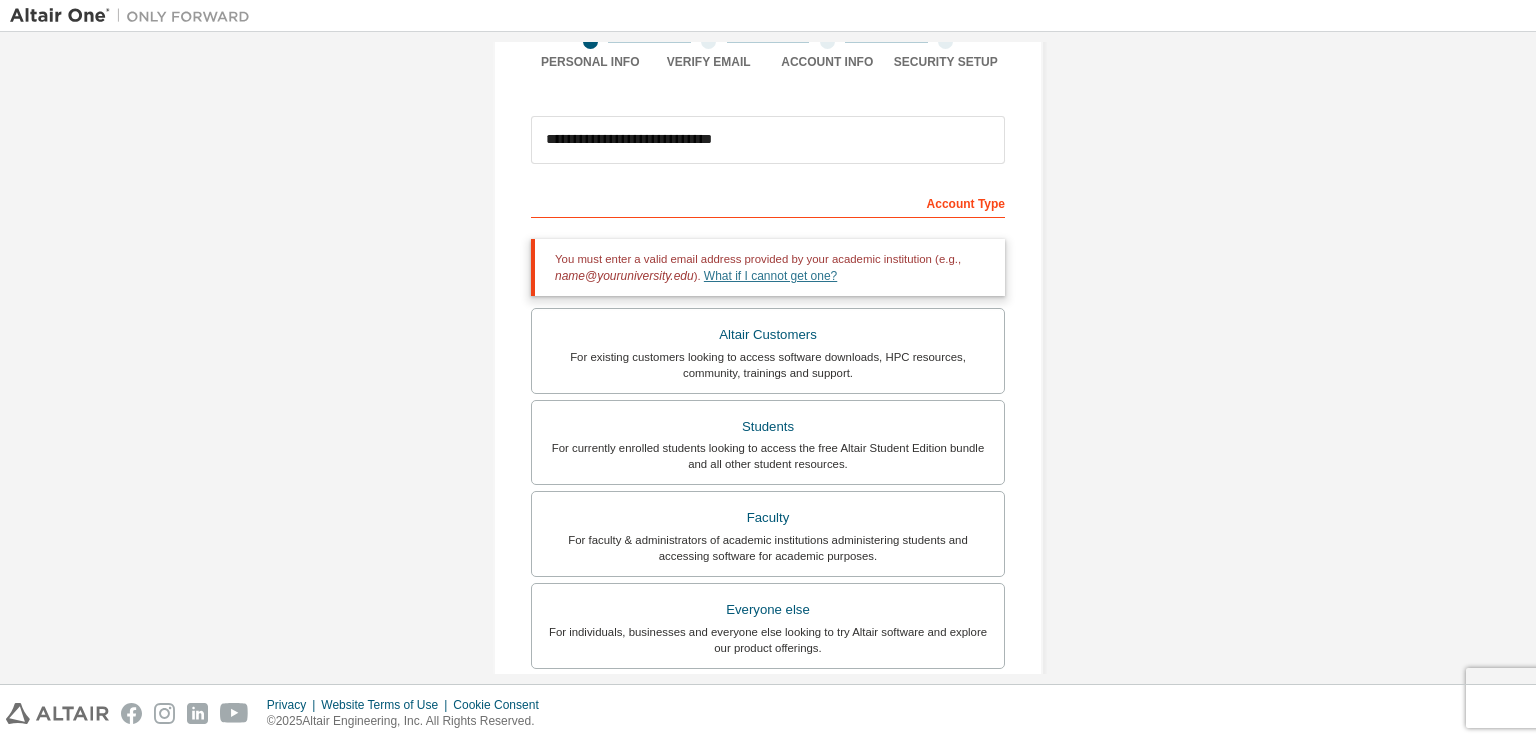 click on "What if I cannot get one?" at bounding box center (770, 276) 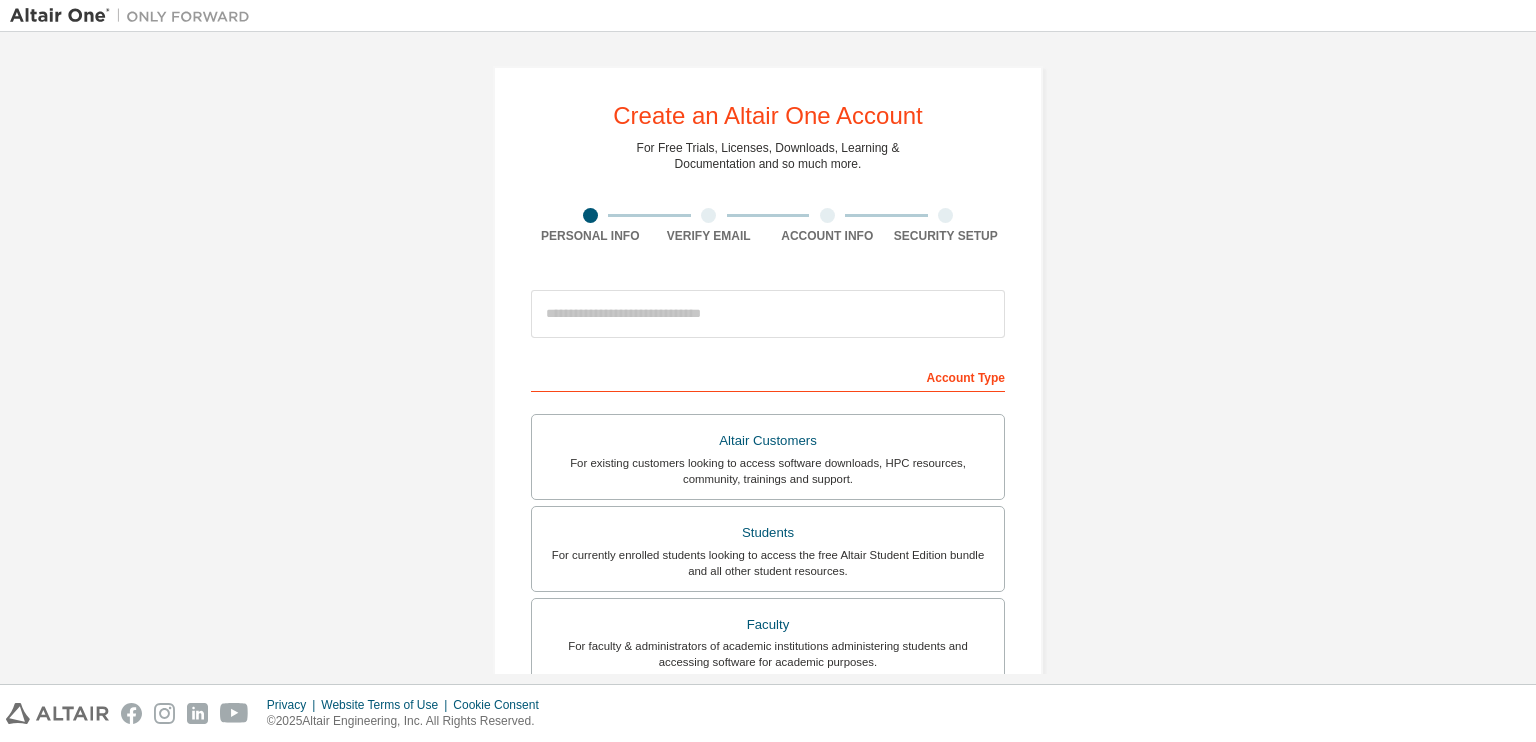 scroll, scrollTop: 0, scrollLeft: 0, axis: both 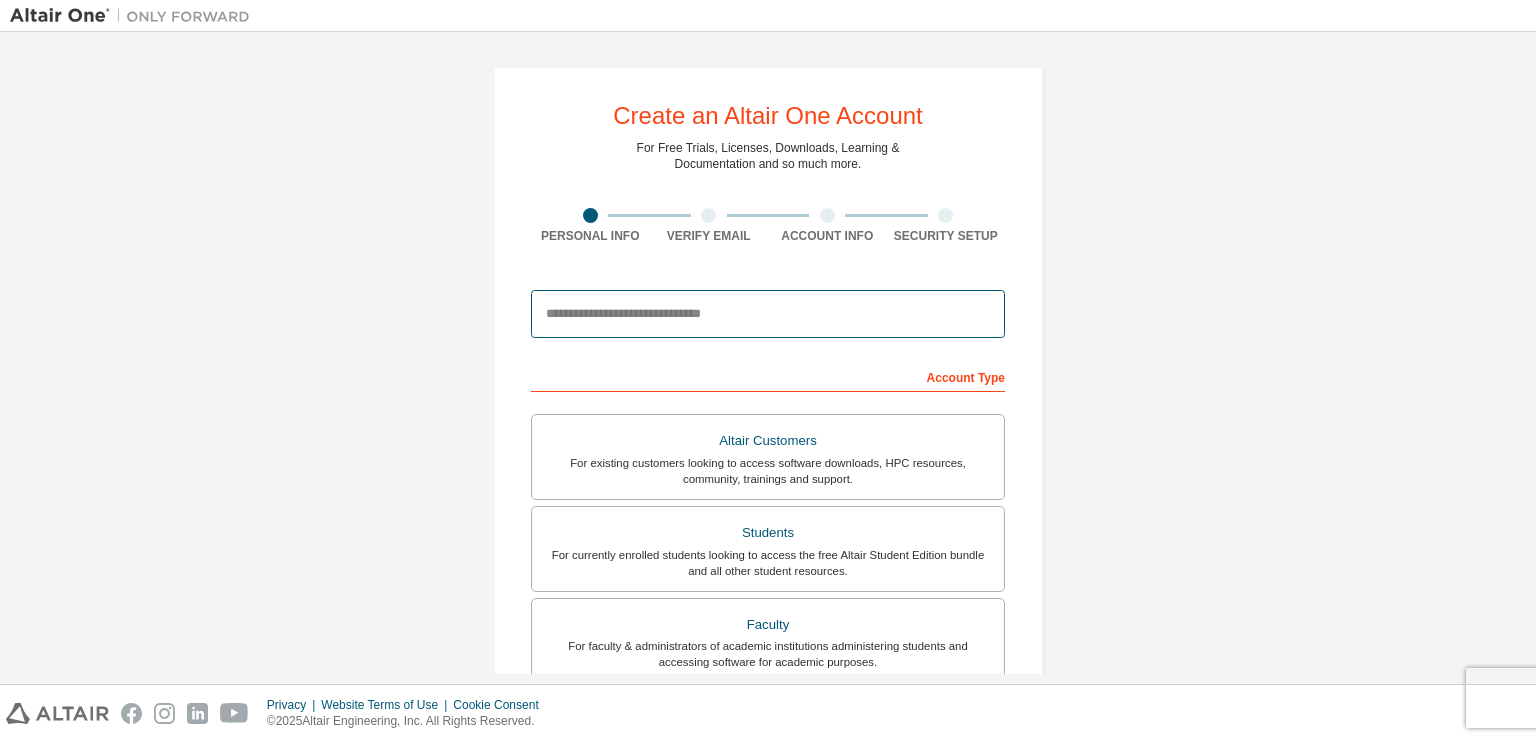 click at bounding box center (768, 314) 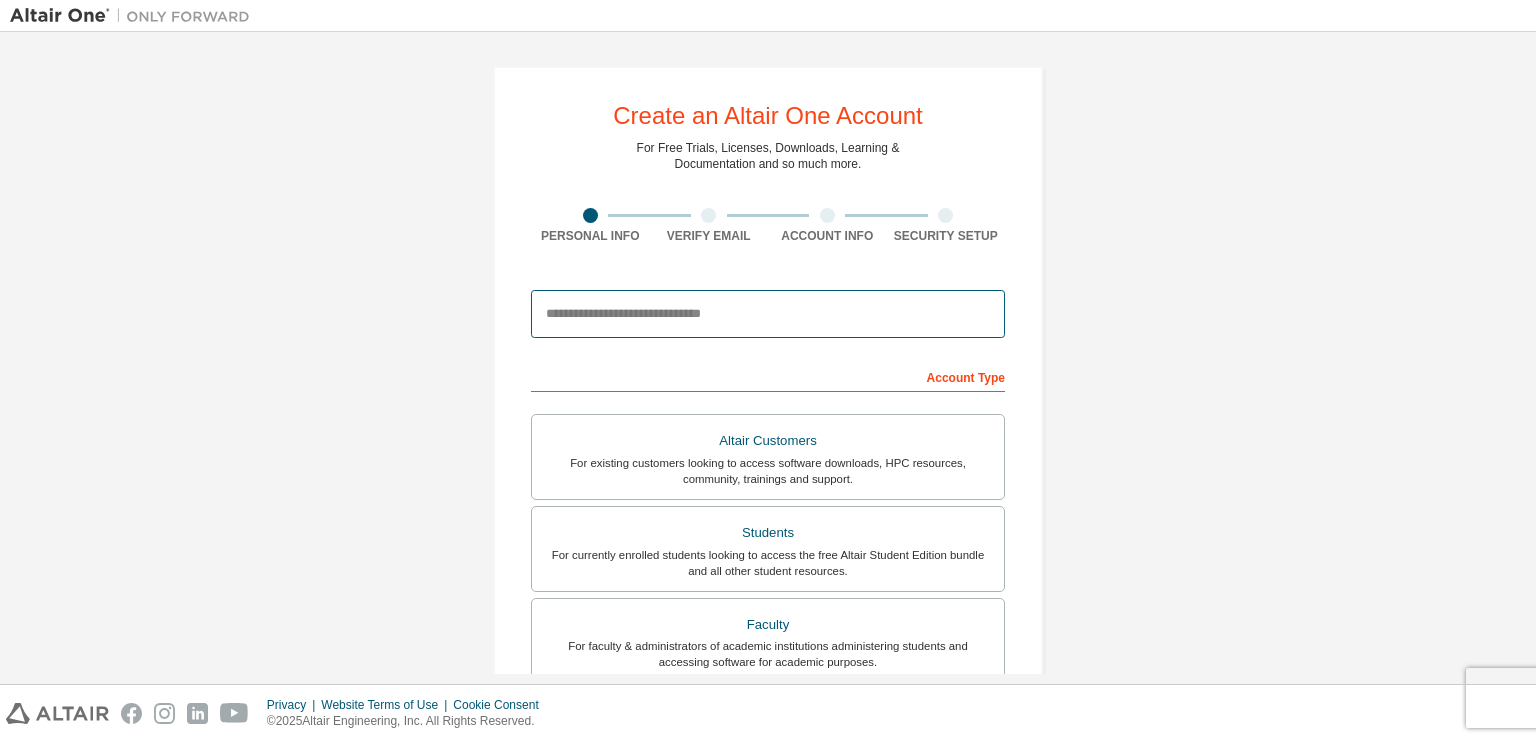 paste on "**********" 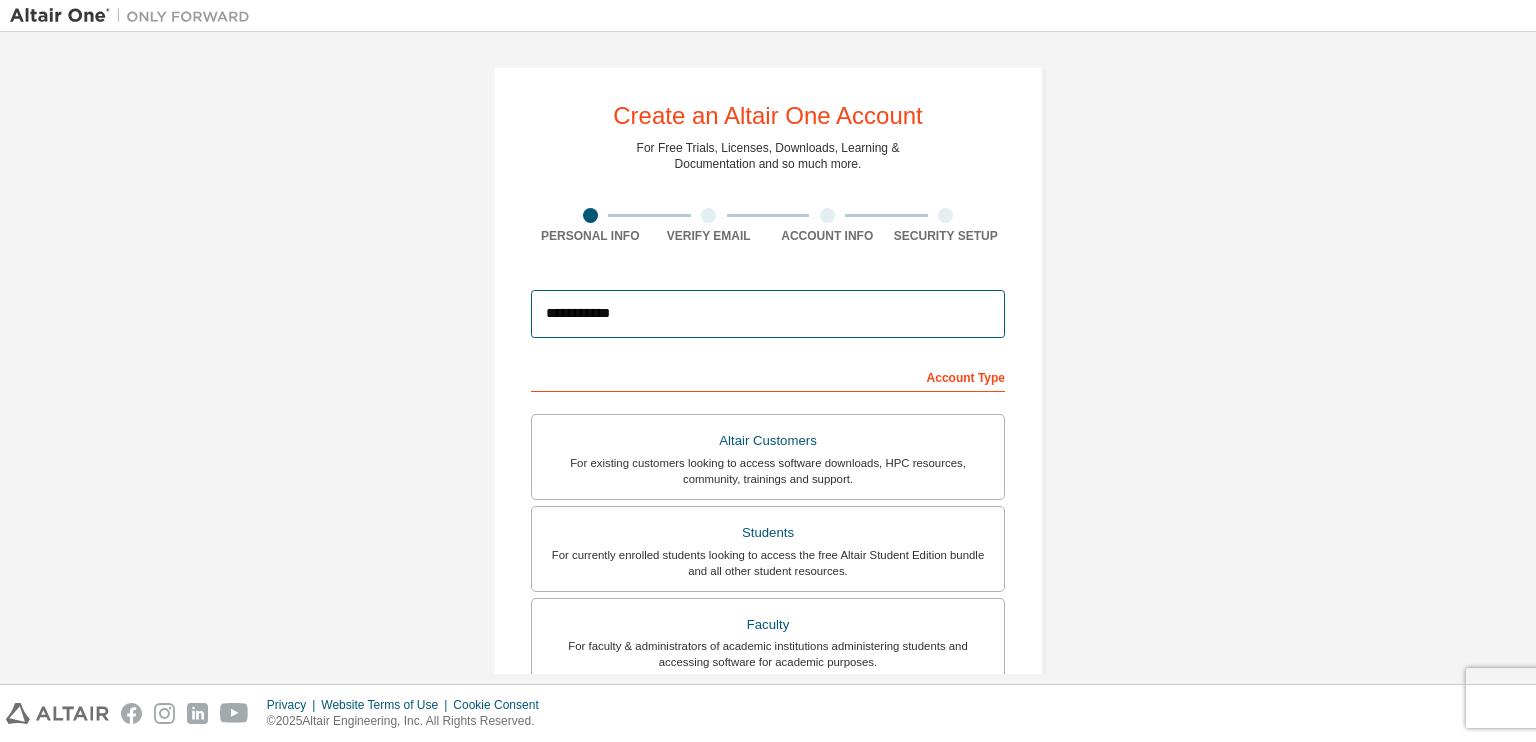 click on "**********" at bounding box center [768, 314] 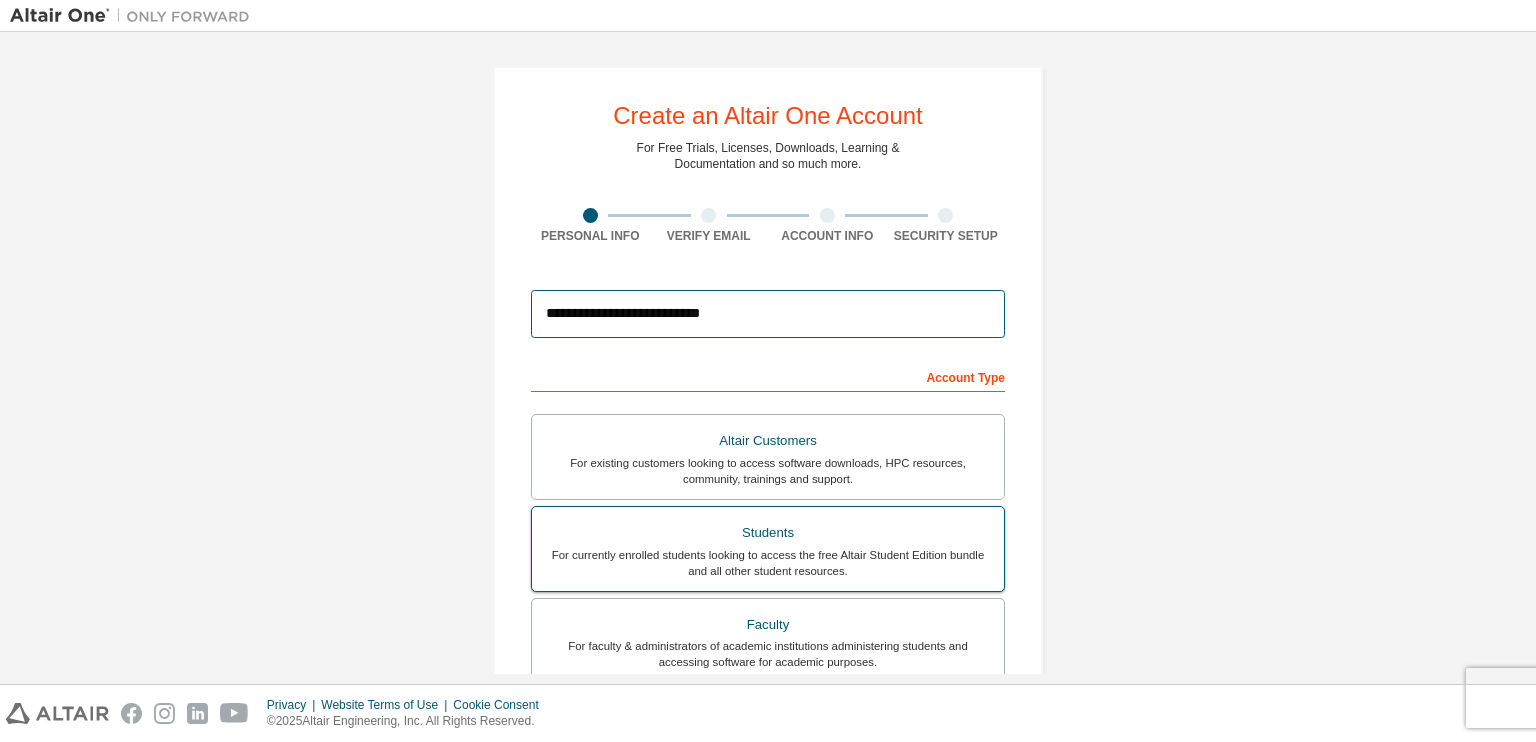 type on "**********" 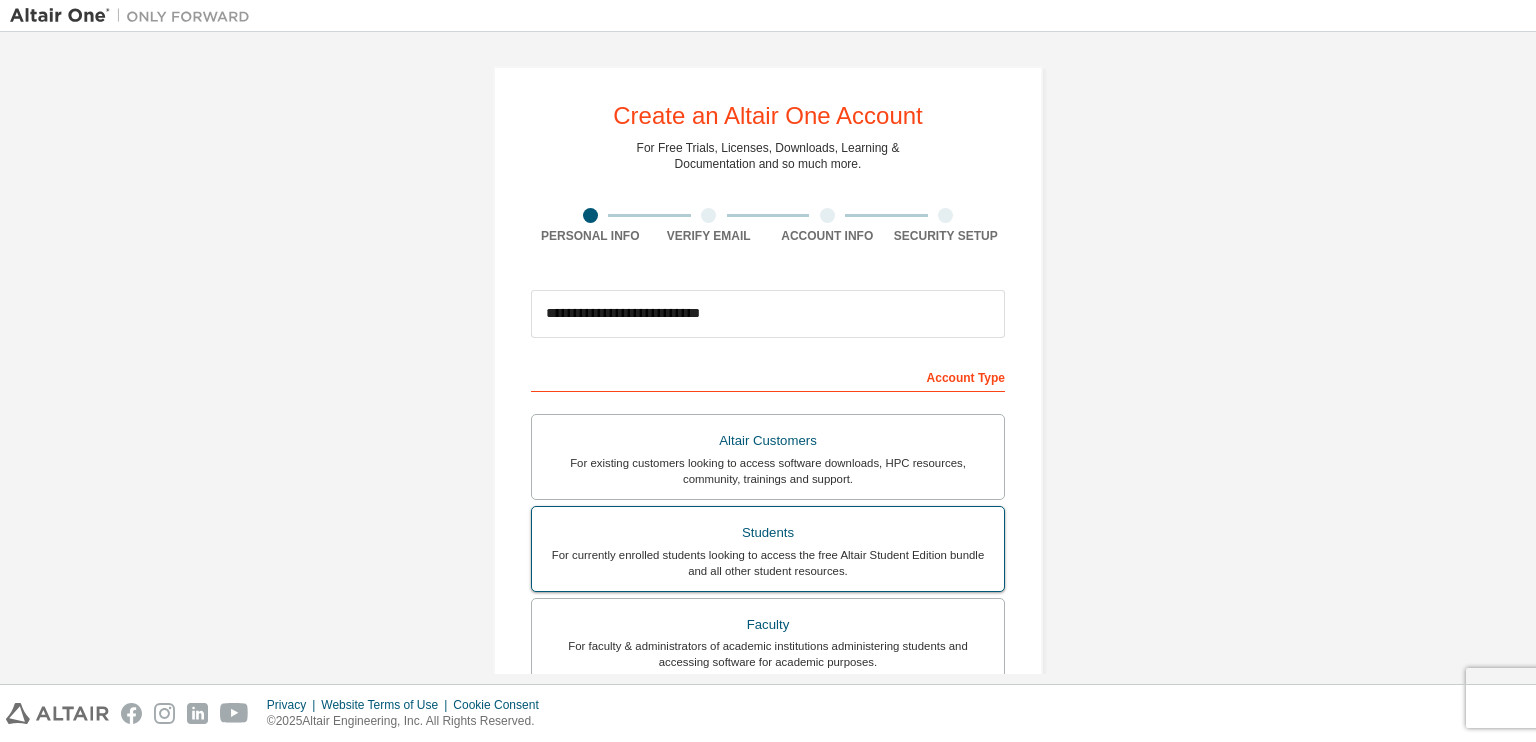 click on "For currently enrolled students looking to access the free Altair Student Edition bundle and all other student resources." at bounding box center [768, 563] 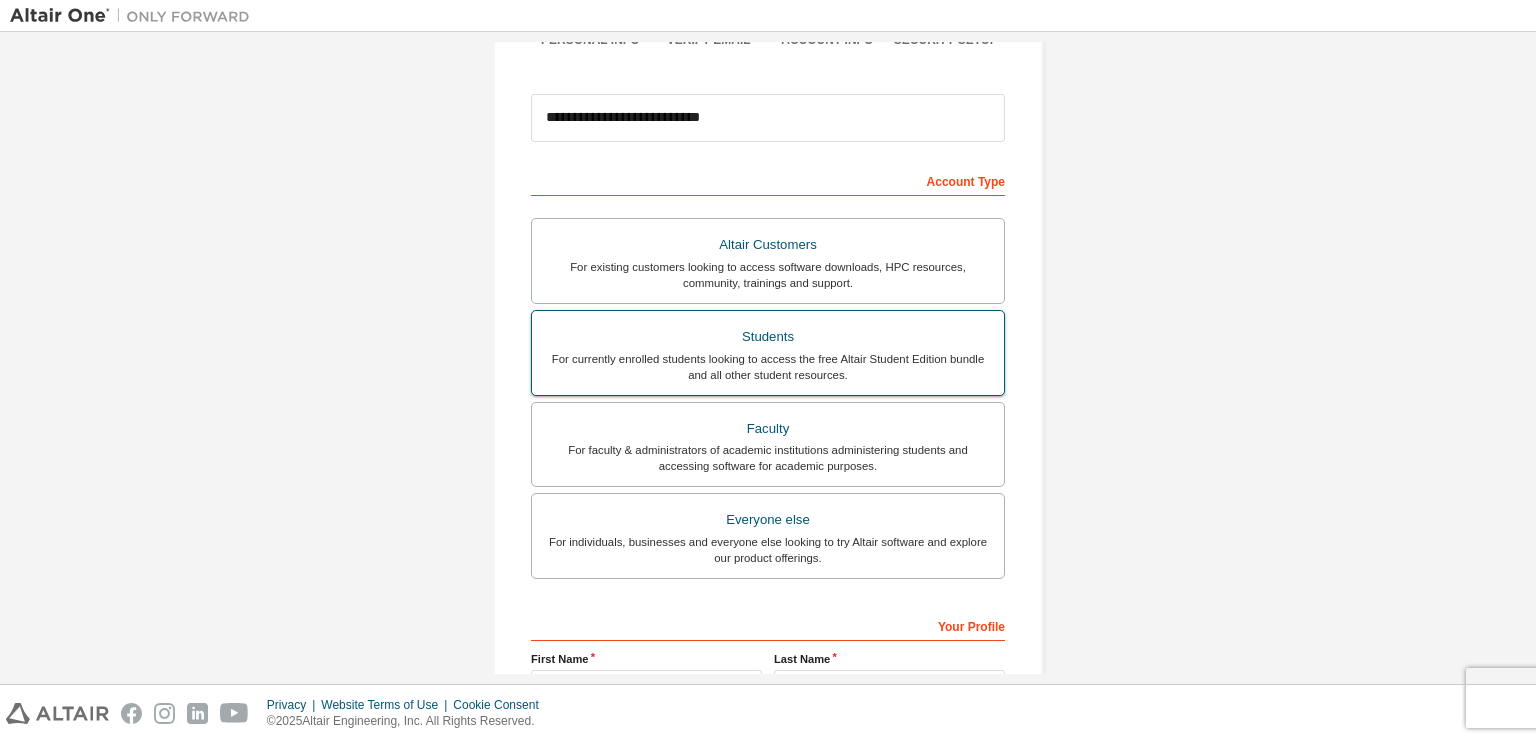 scroll, scrollTop: 300, scrollLeft: 0, axis: vertical 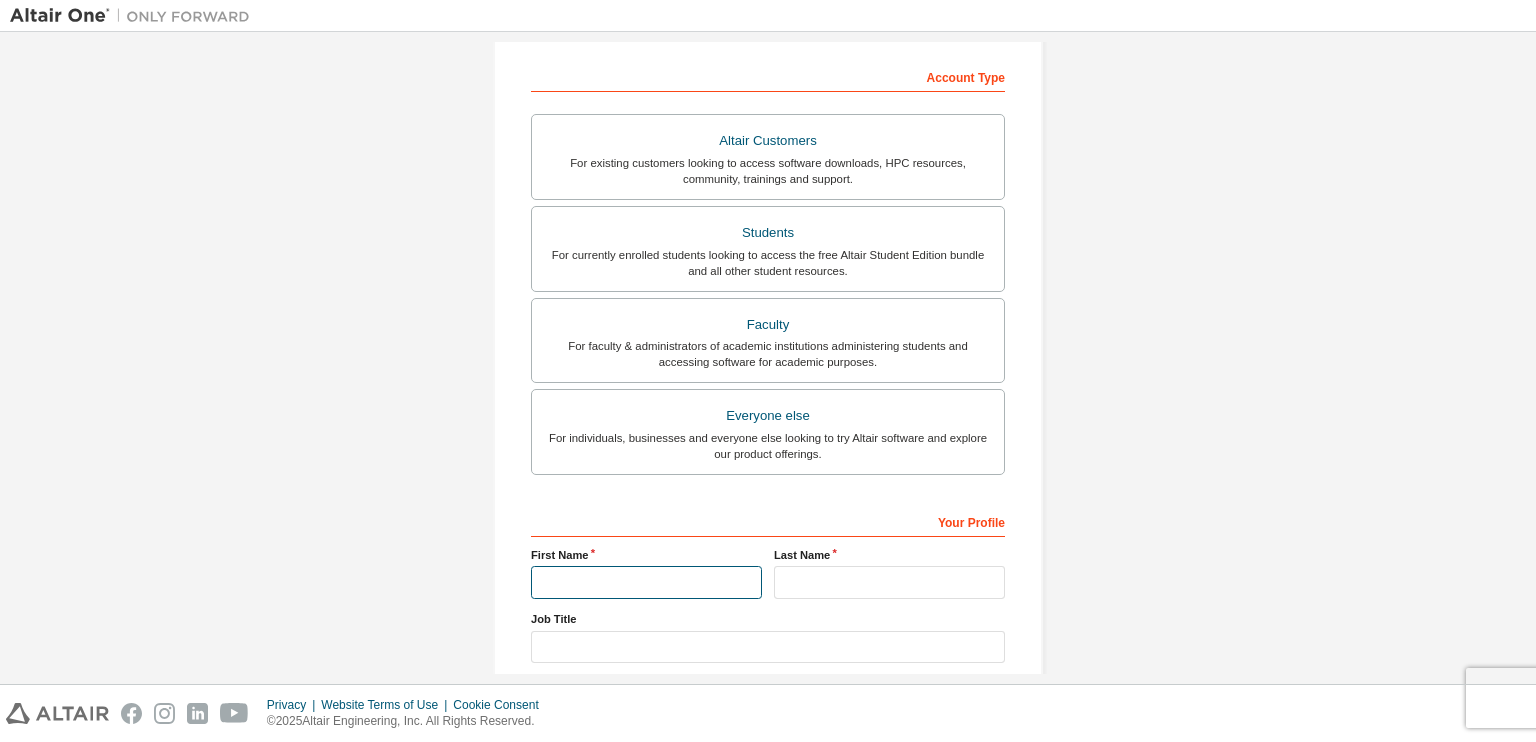 click at bounding box center (646, 582) 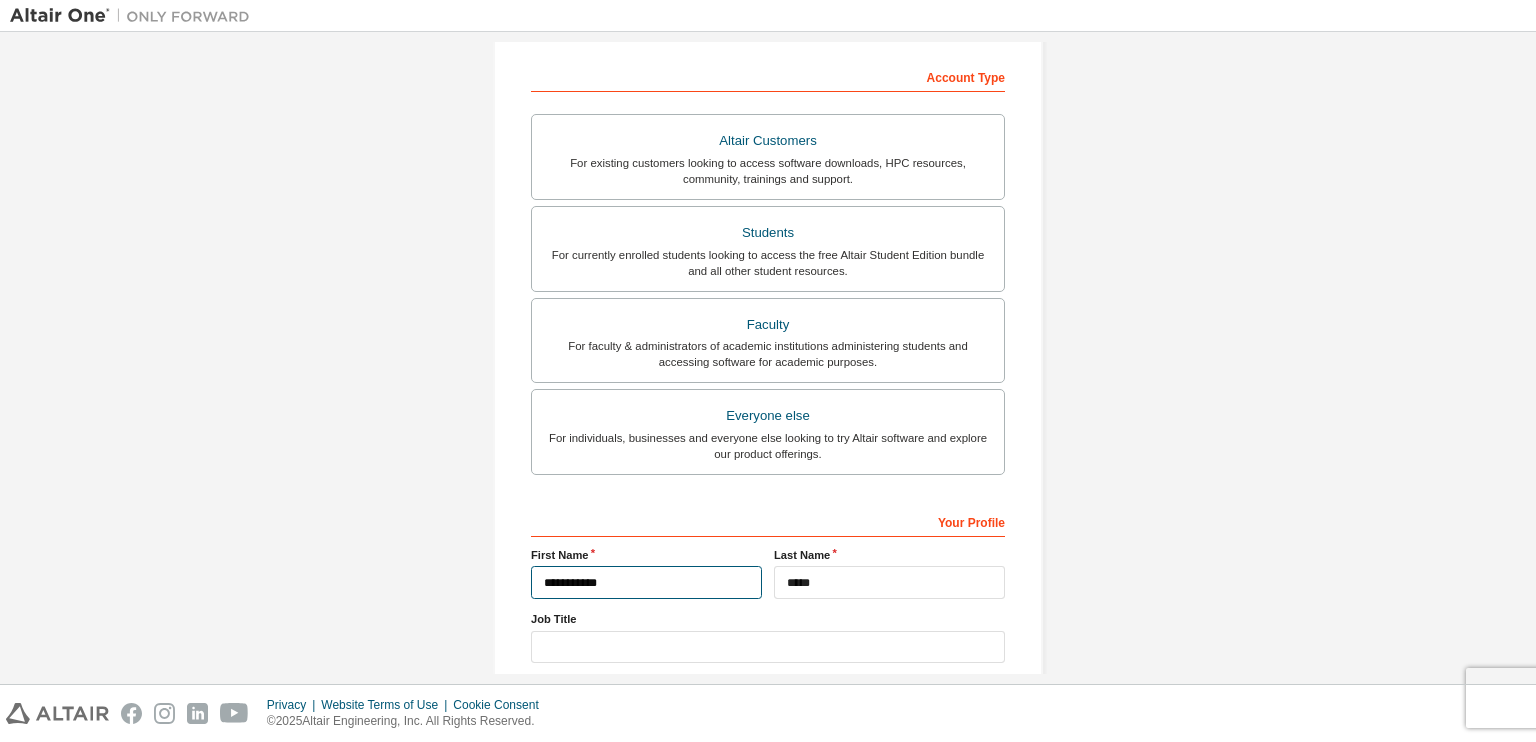 click on "**********" at bounding box center [646, 582] 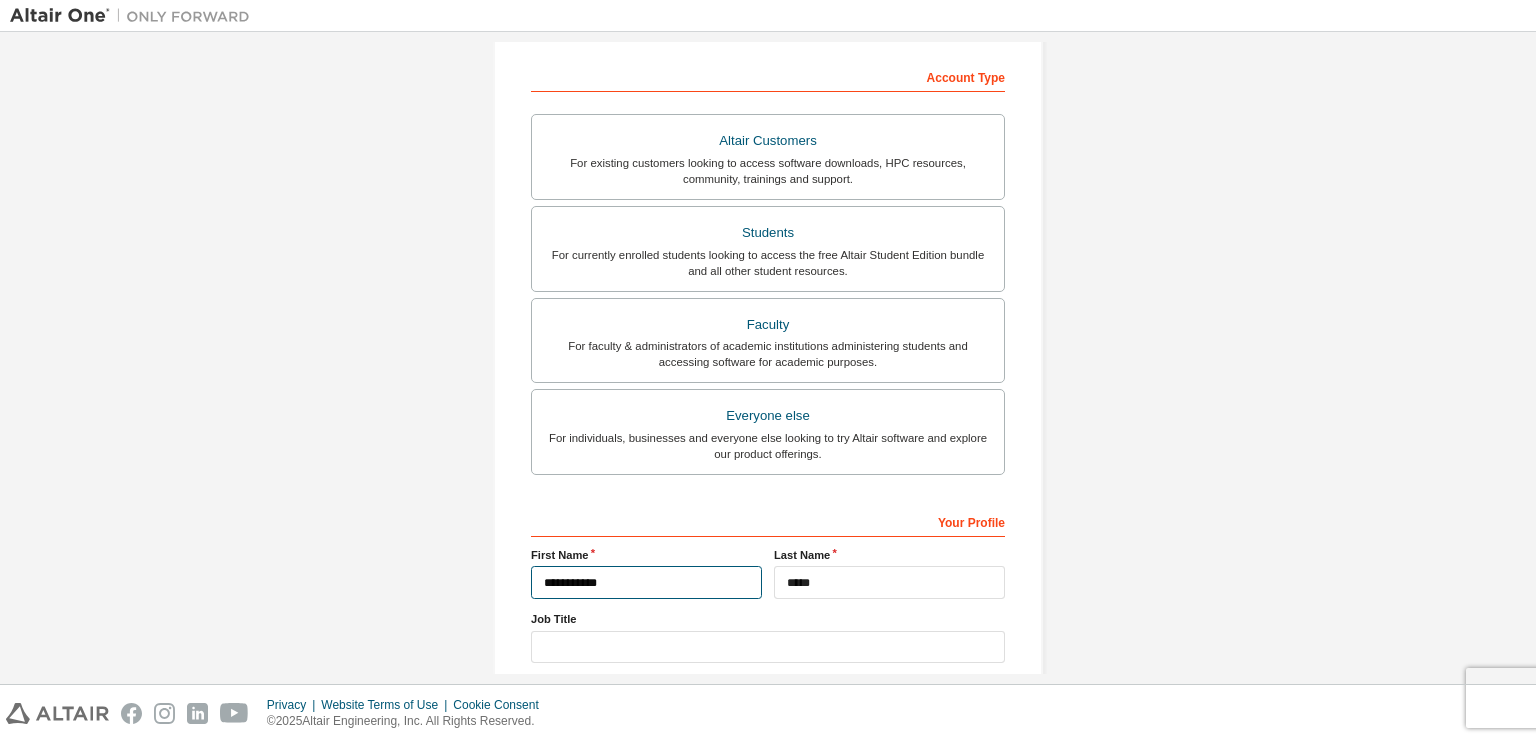 click on "**********" at bounding box center [646, 582] 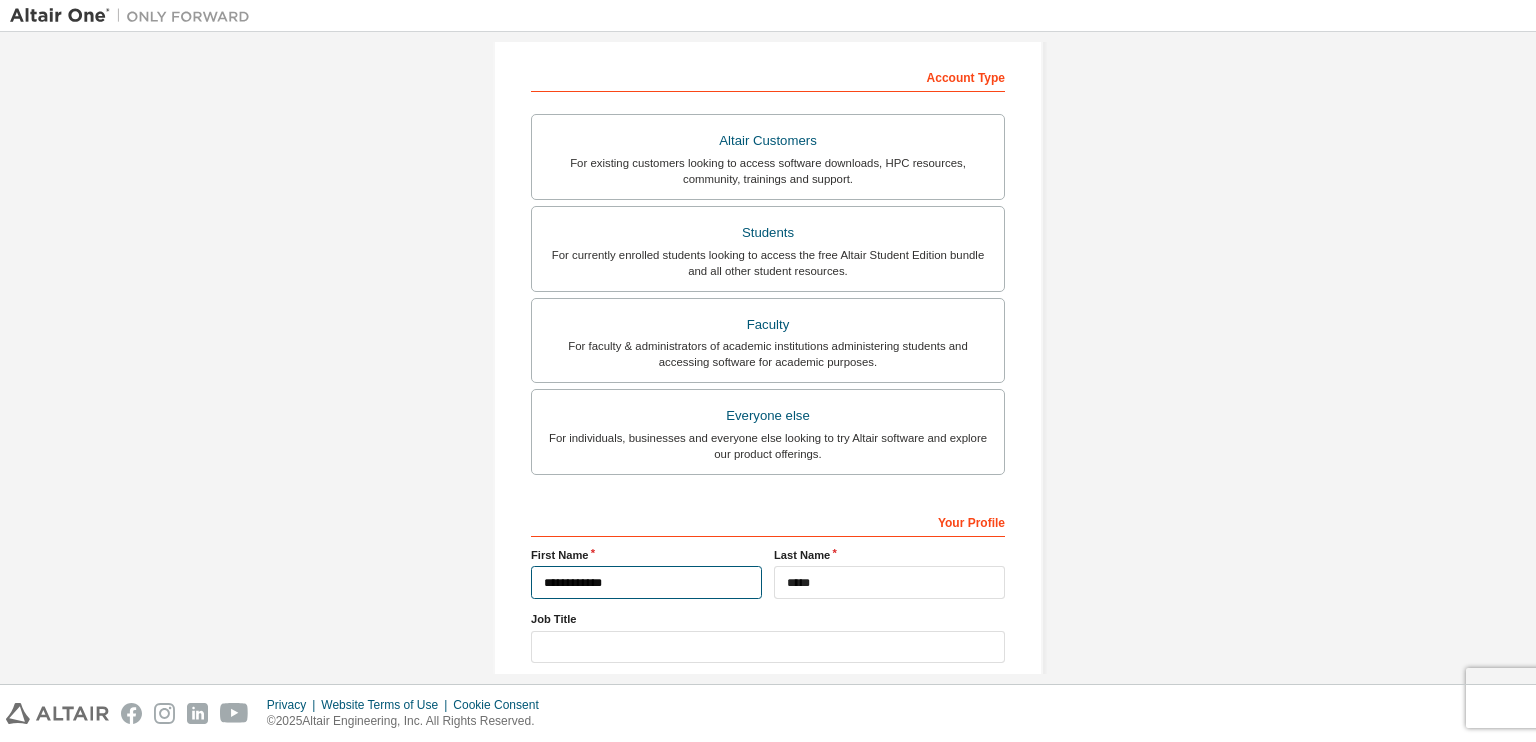 type on "**********" 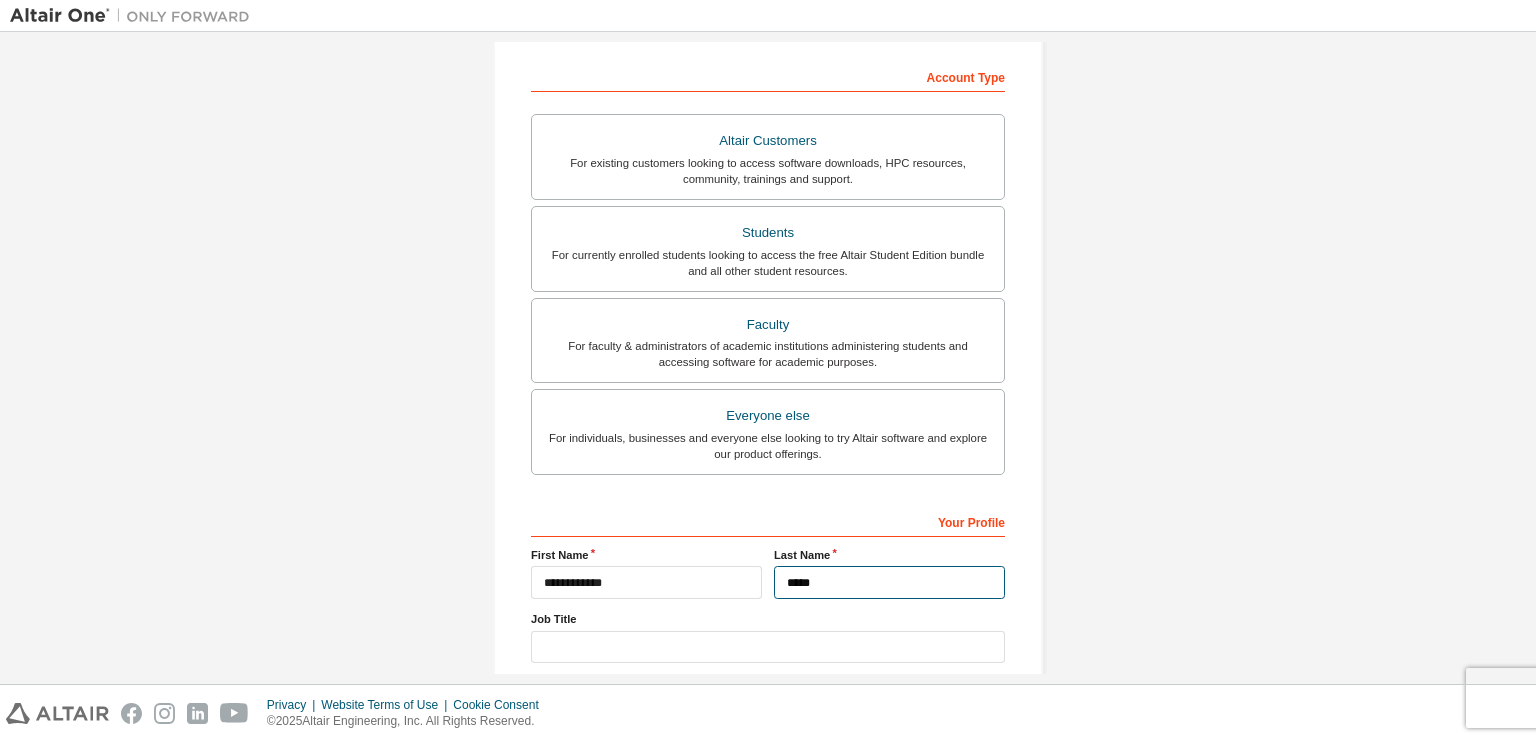 click on "*****" at bounding box center (889, 582) 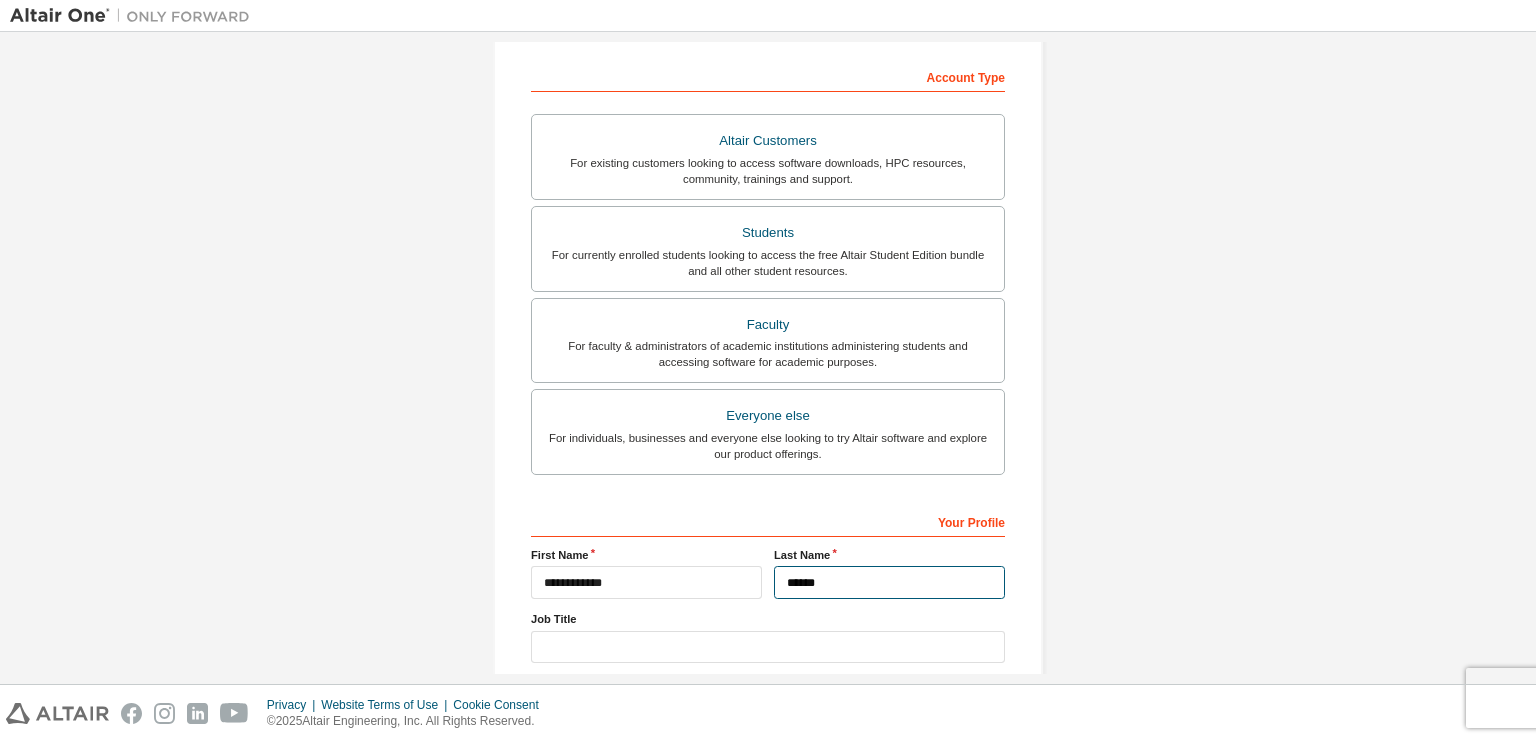 type on "*****" 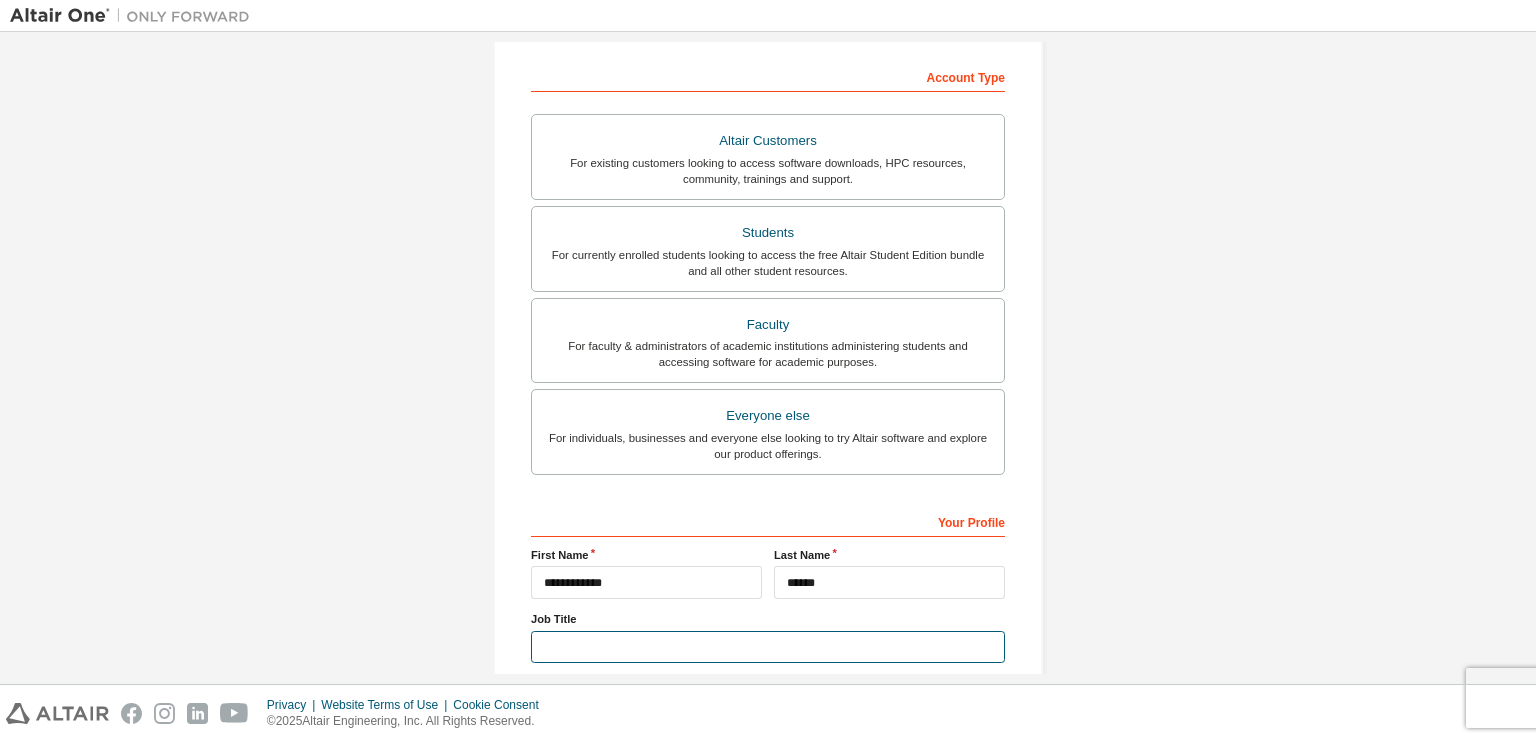 click at bounding box center (768, 647) 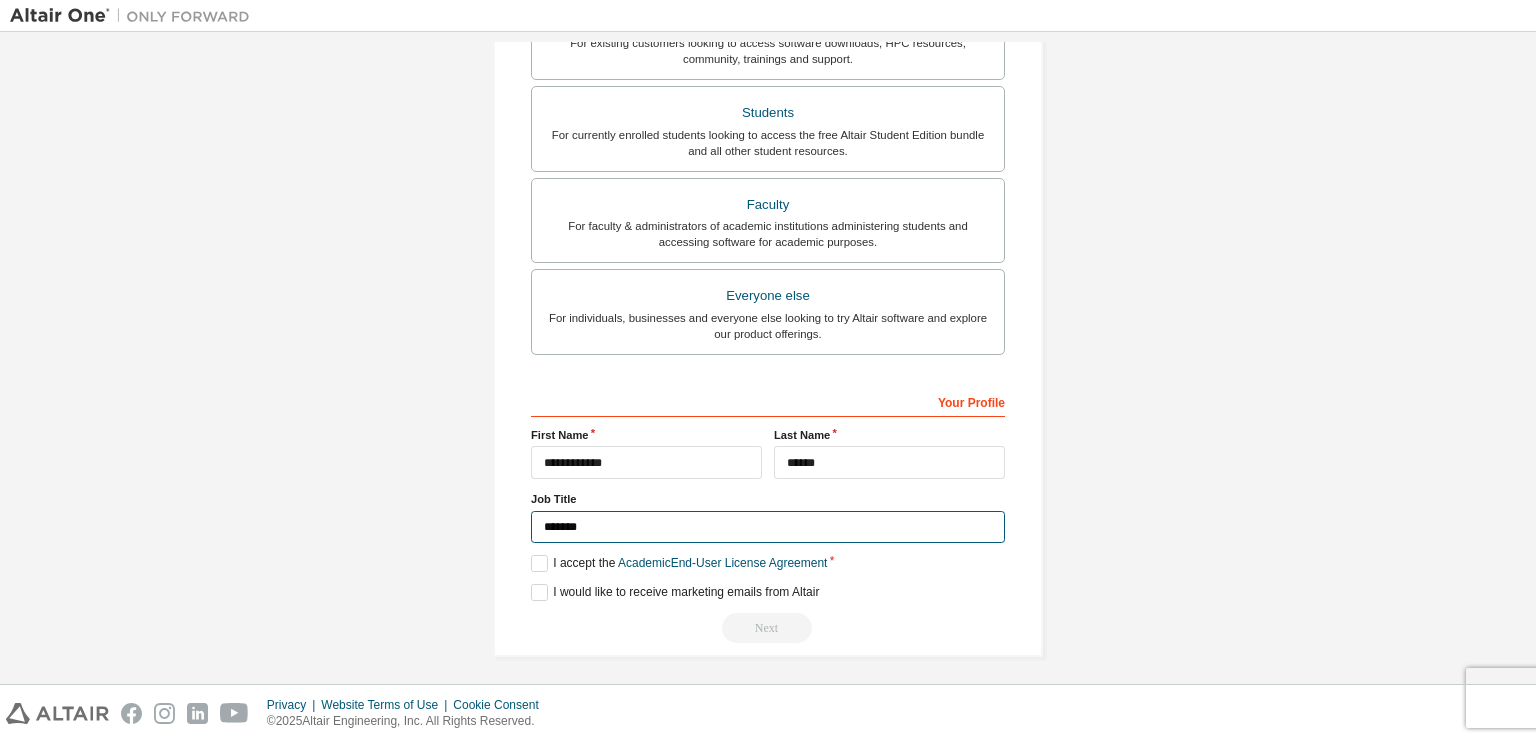 scroll, scrollTop: 422, scrollLeft: 0, axis: vertical 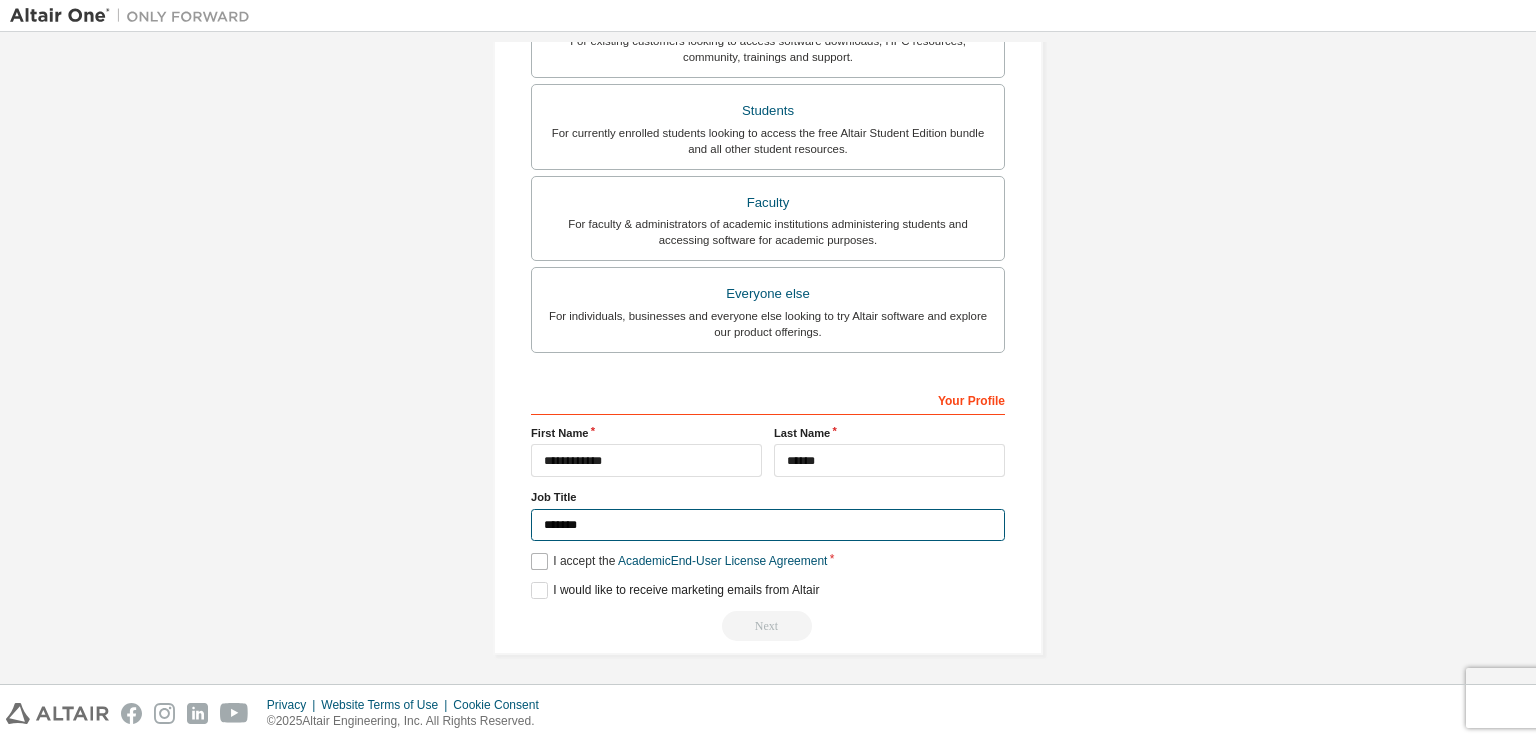 type on "*******" 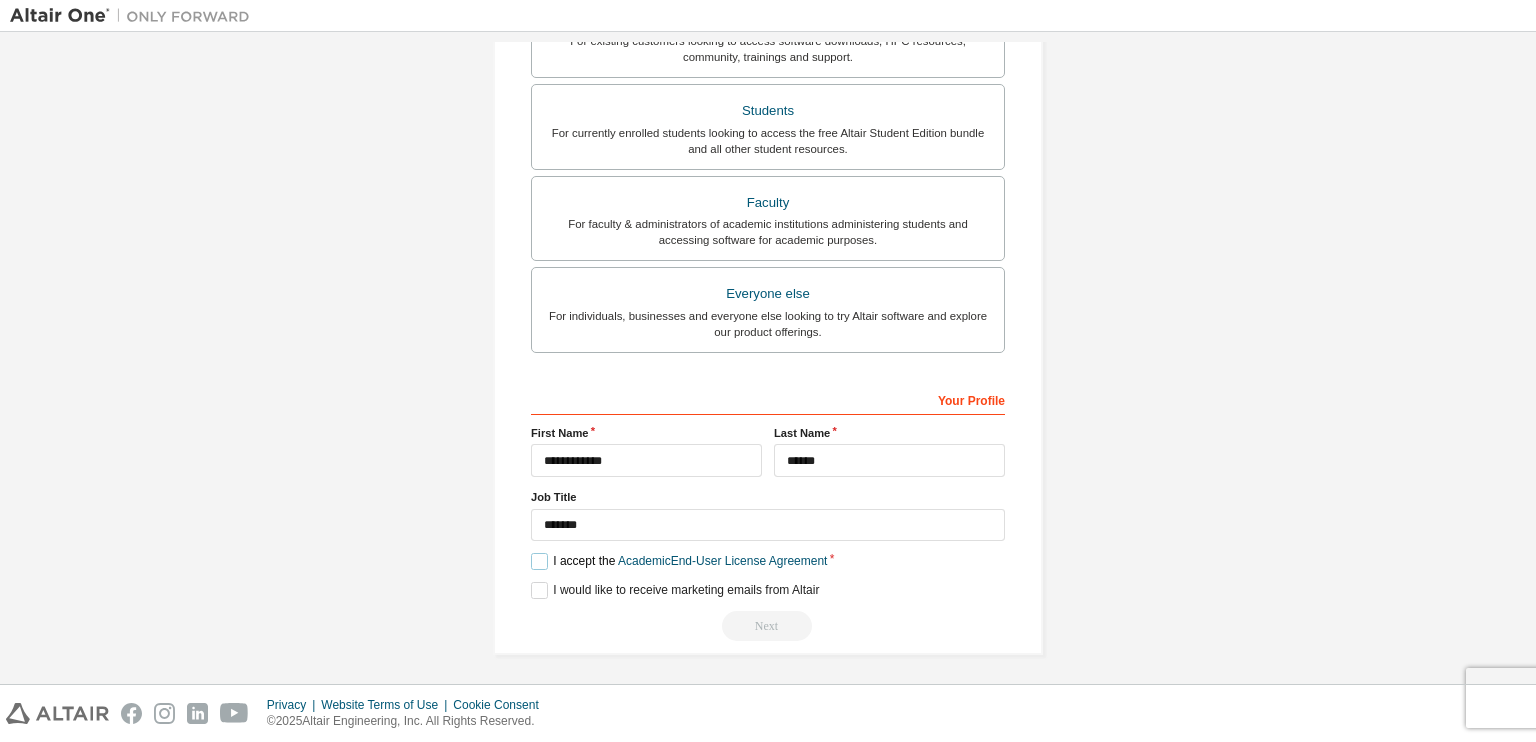 click on "I accept the   Academic   End-User License Agreement" at bounding box center [679, 561] 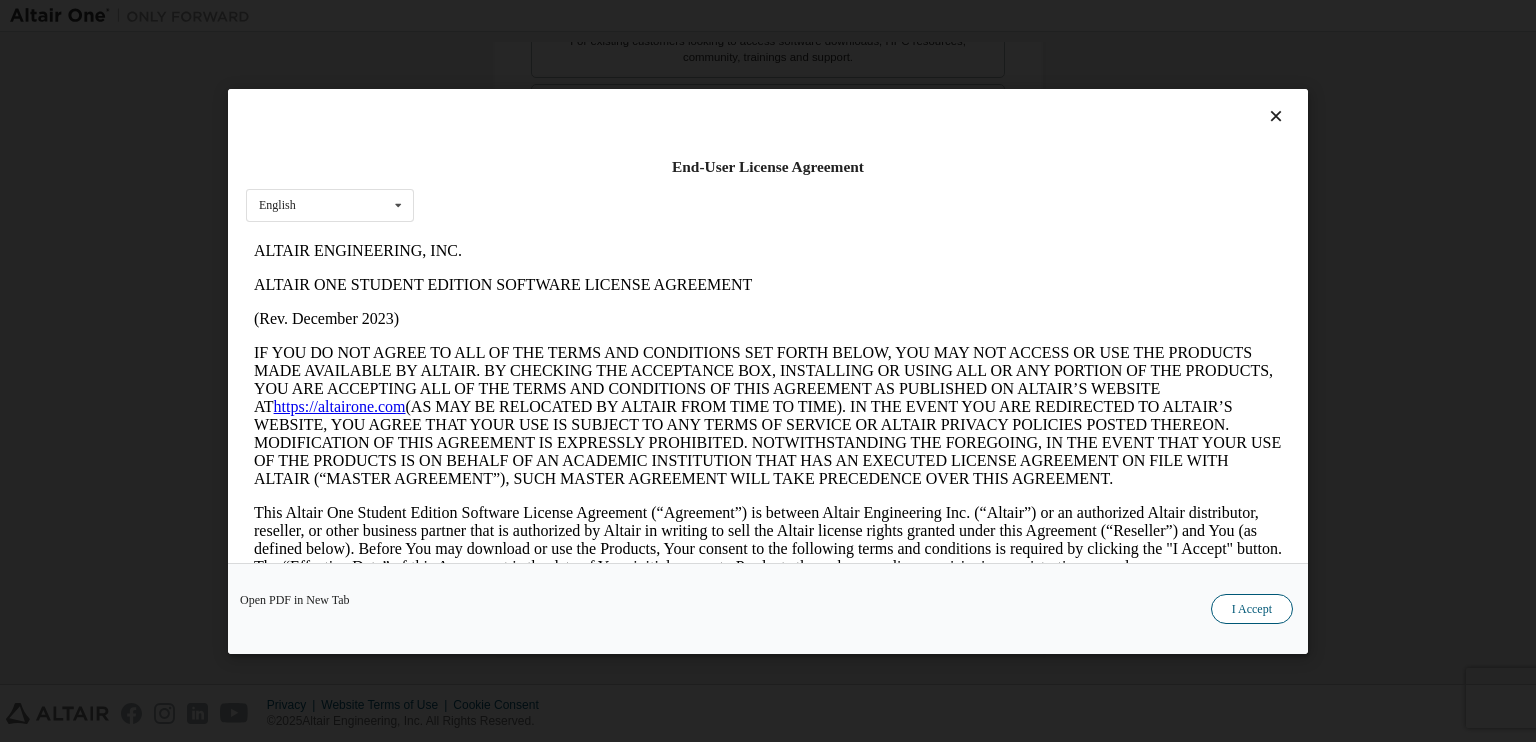 scroll, scrollTop: 0, scrollLeft: 0, axis: both 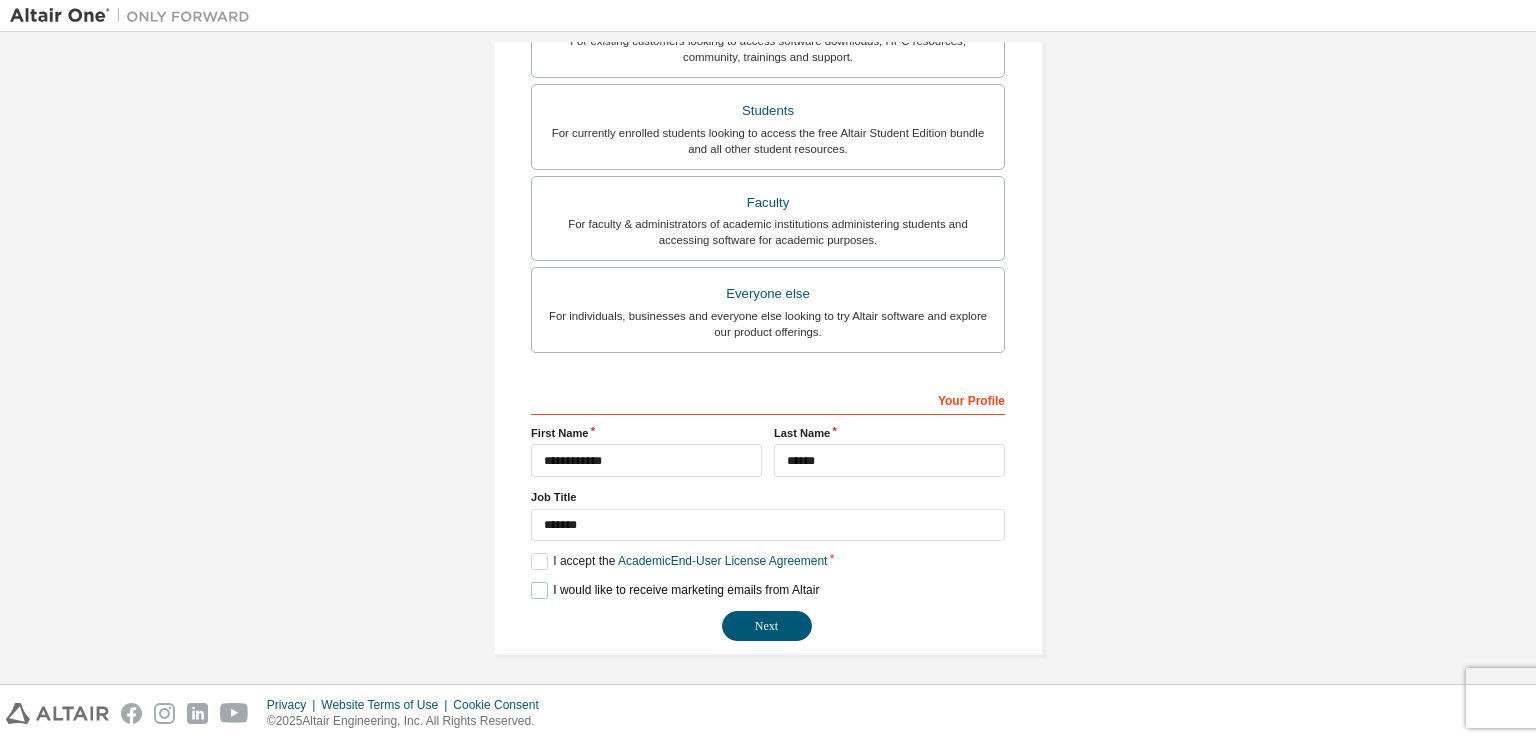 click on "I would like to receive marketing emails from Altair" at bounding box center (675, 590) 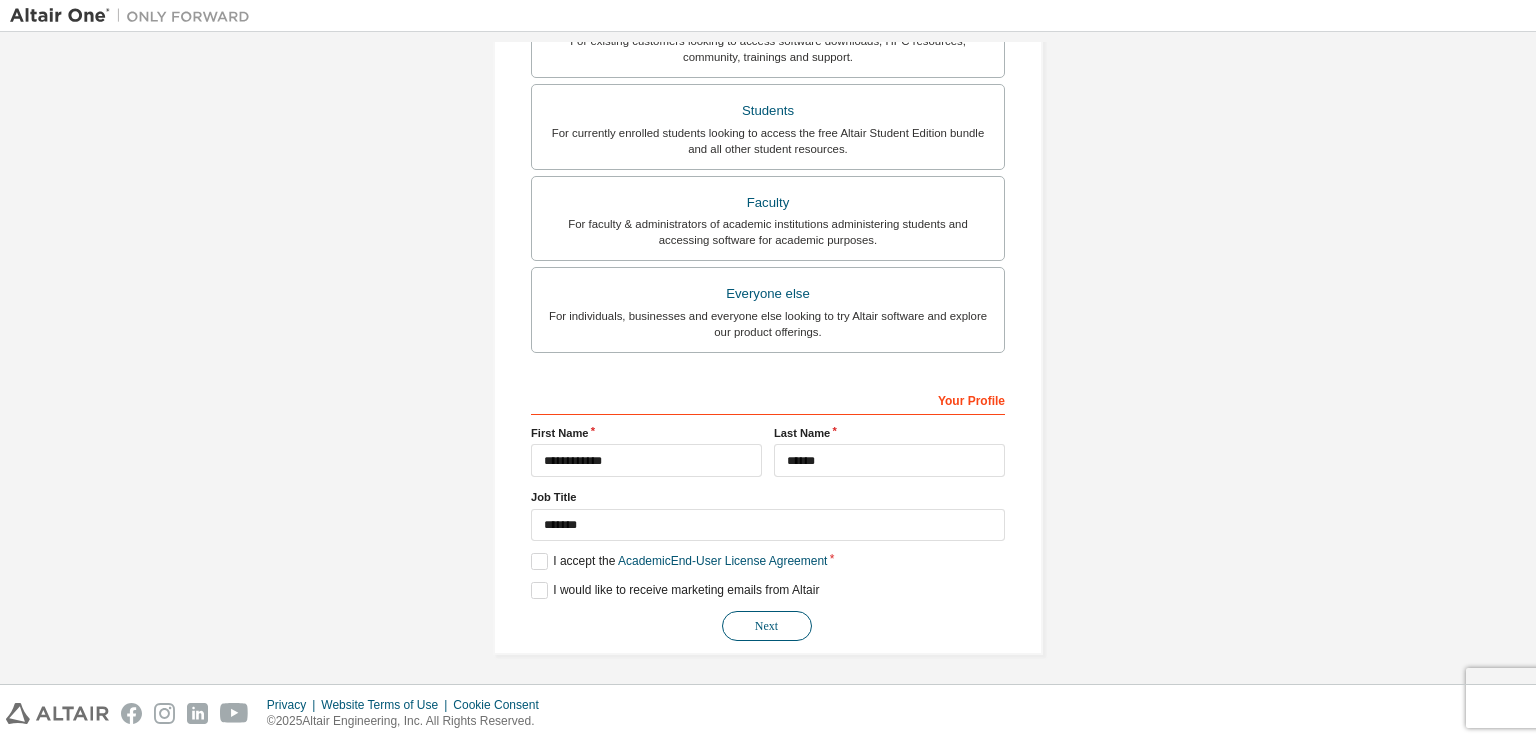 click on "Next" at bounding box center (767, 626) 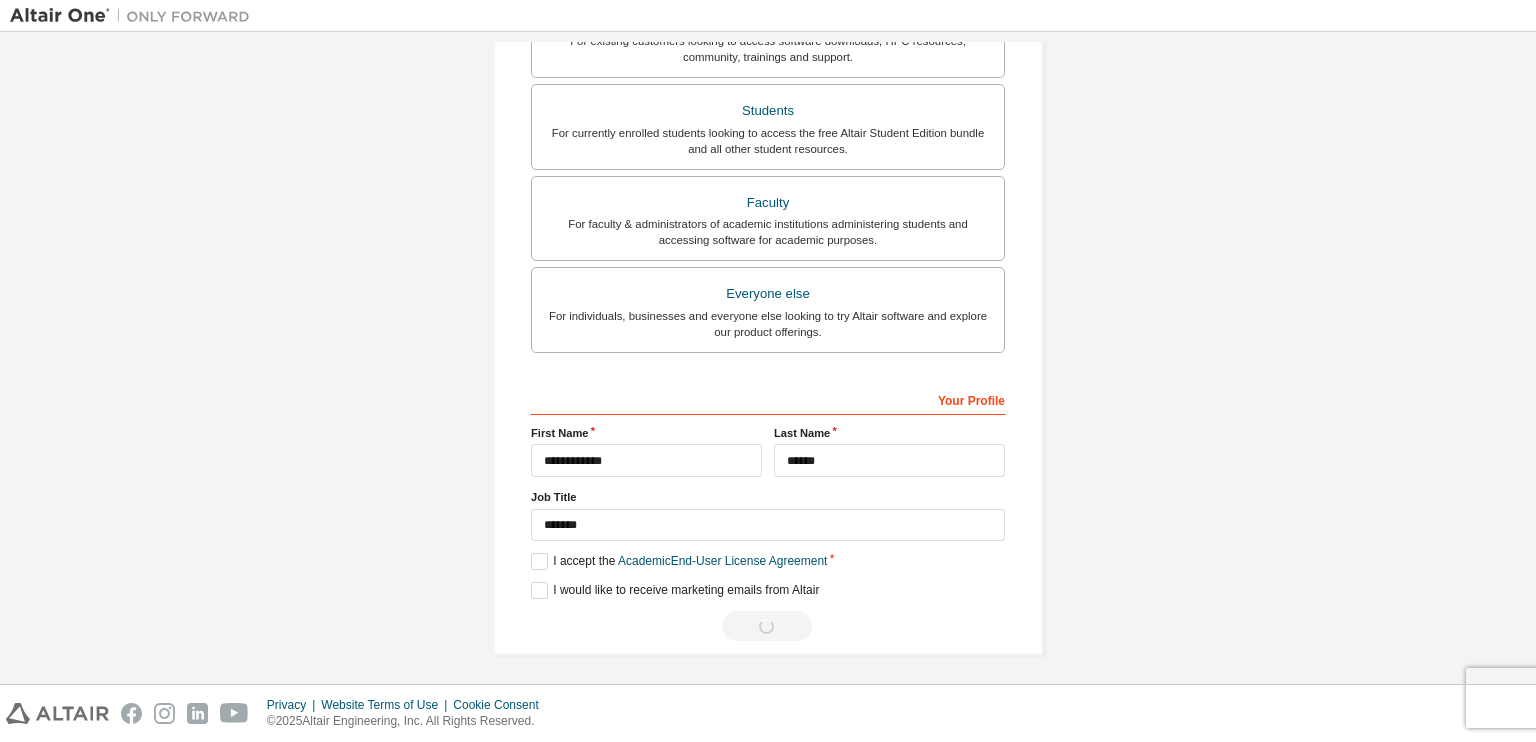 scroll, scrollTop: 0, scrollLeft: 0, axis: both 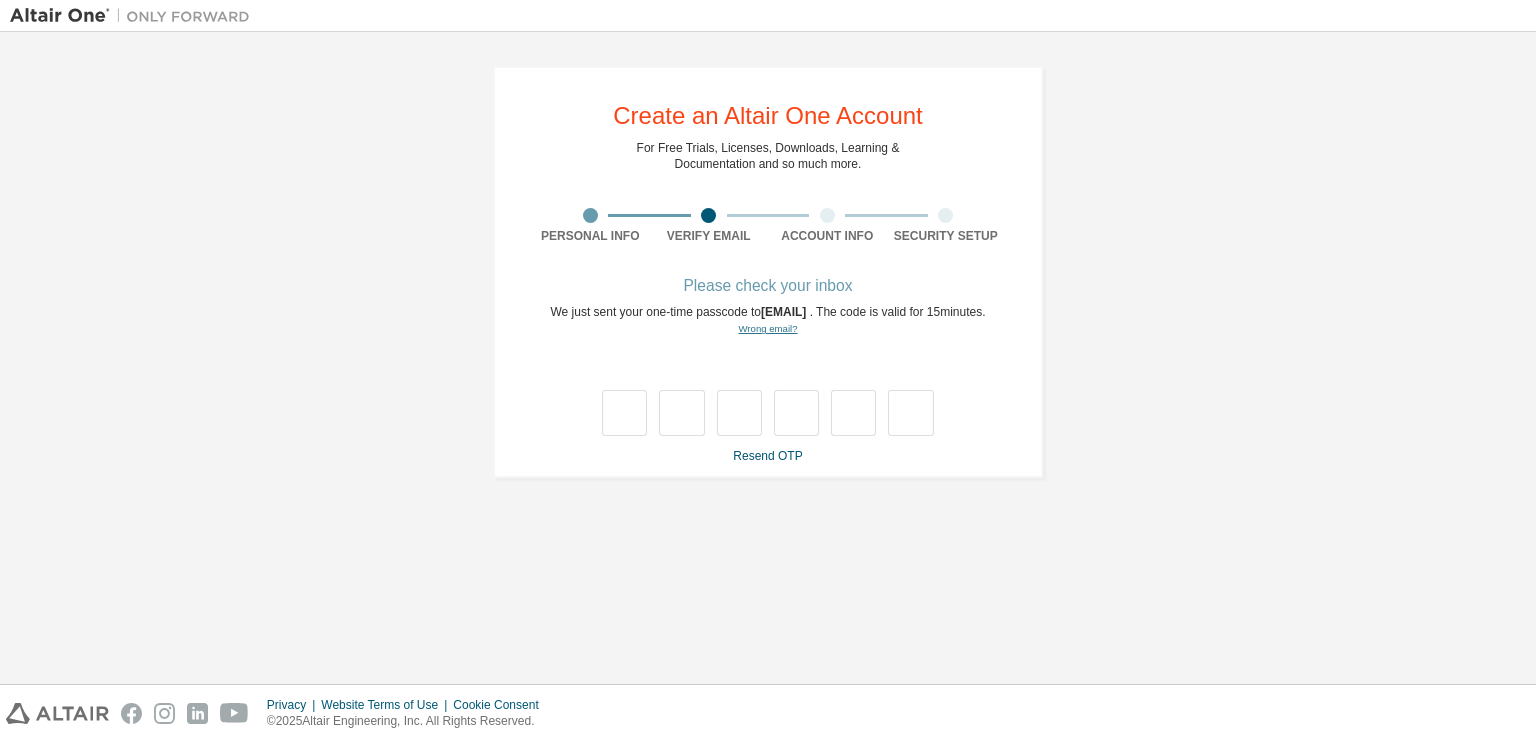 click on "Wrong email?" at bounding box center [767, 328] 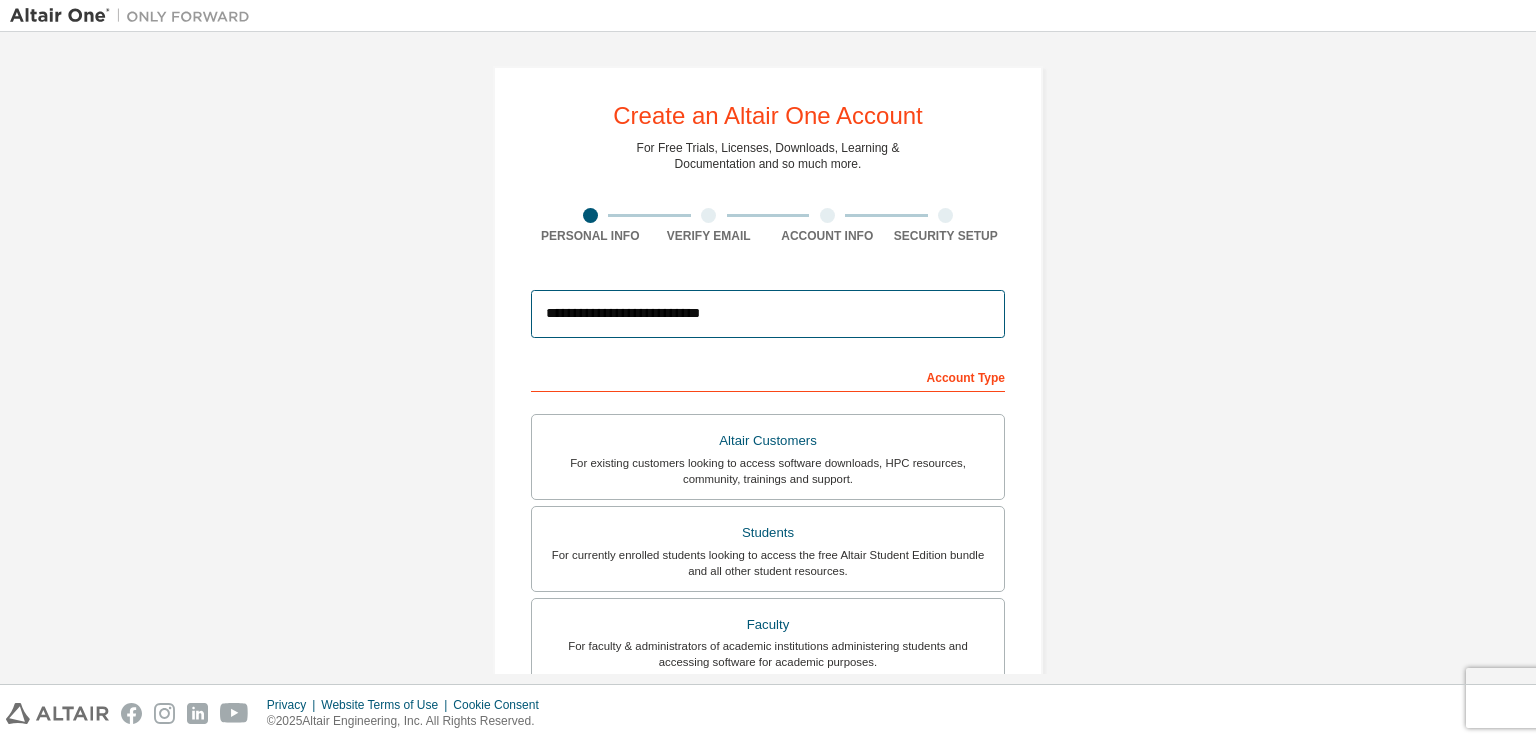 click on "**********" at bounding box center (768, 314) 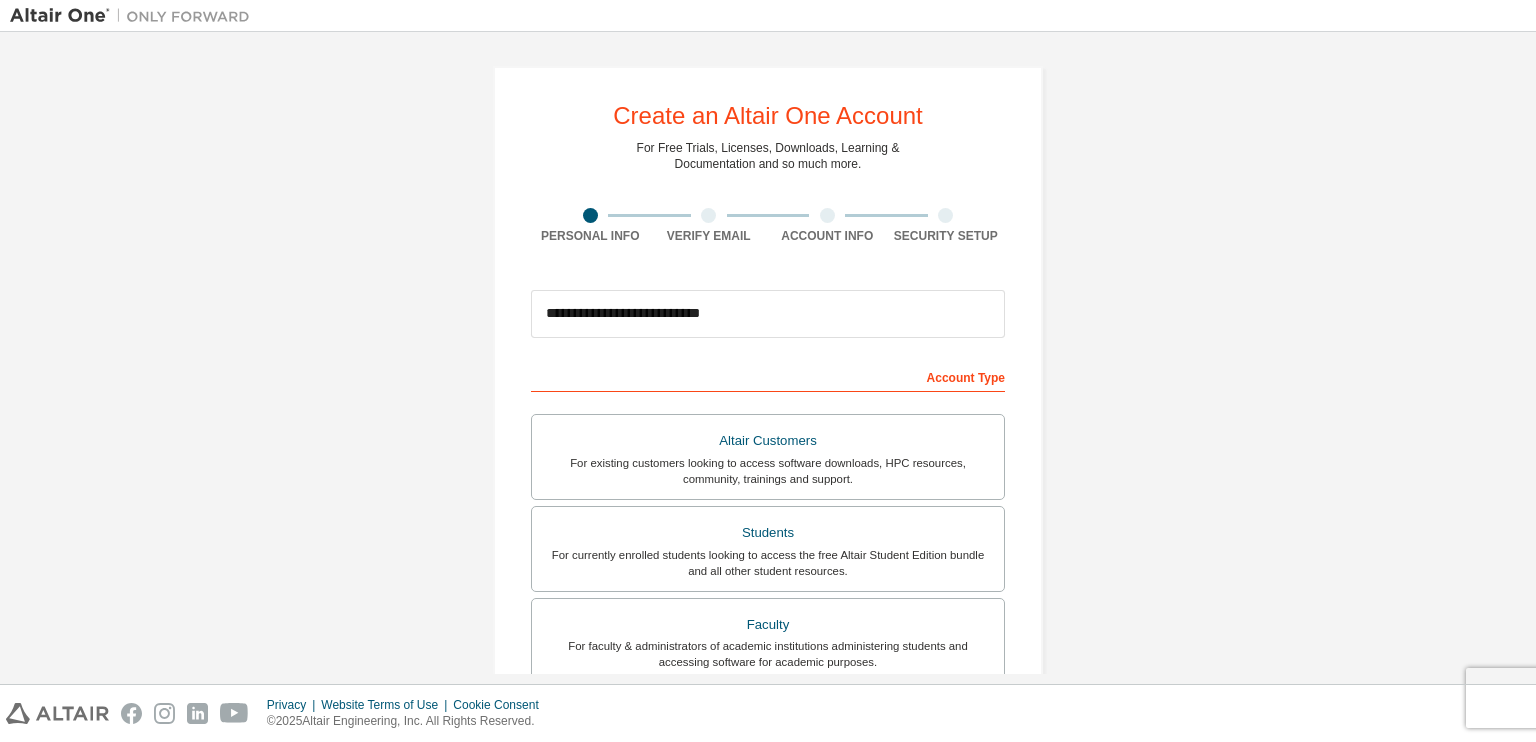 click on "Account Type" at bounding box center [768, 376] 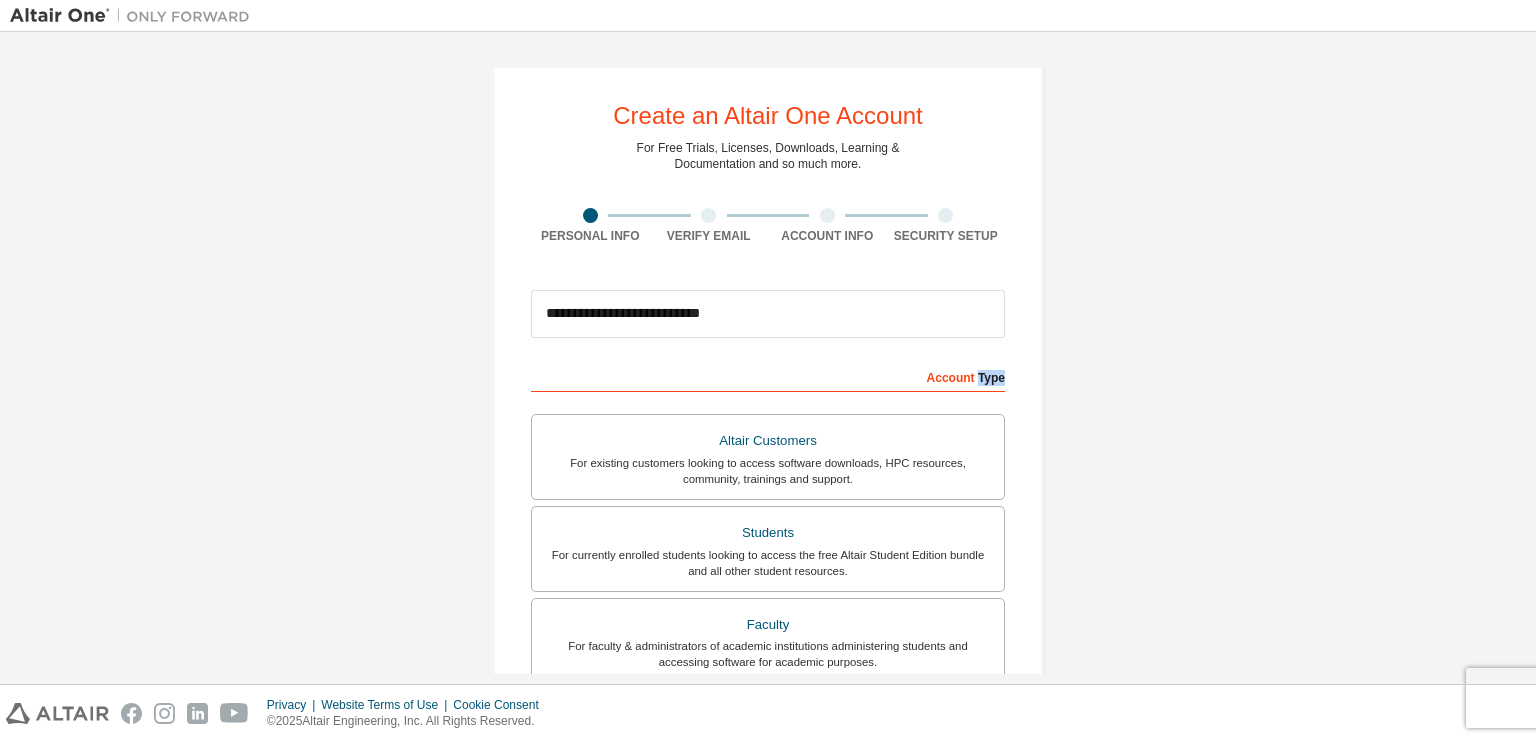 click on "Account Type" at bounding box center (768, 376) 